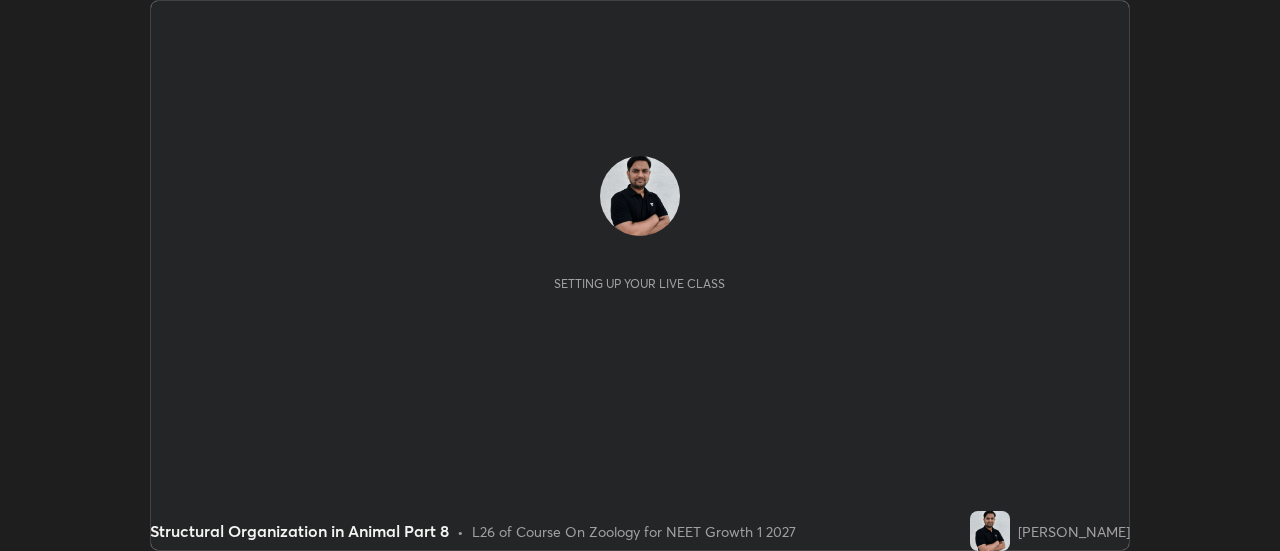 scroll, scrollTop: 0, scrollLeft: 0, axis: both 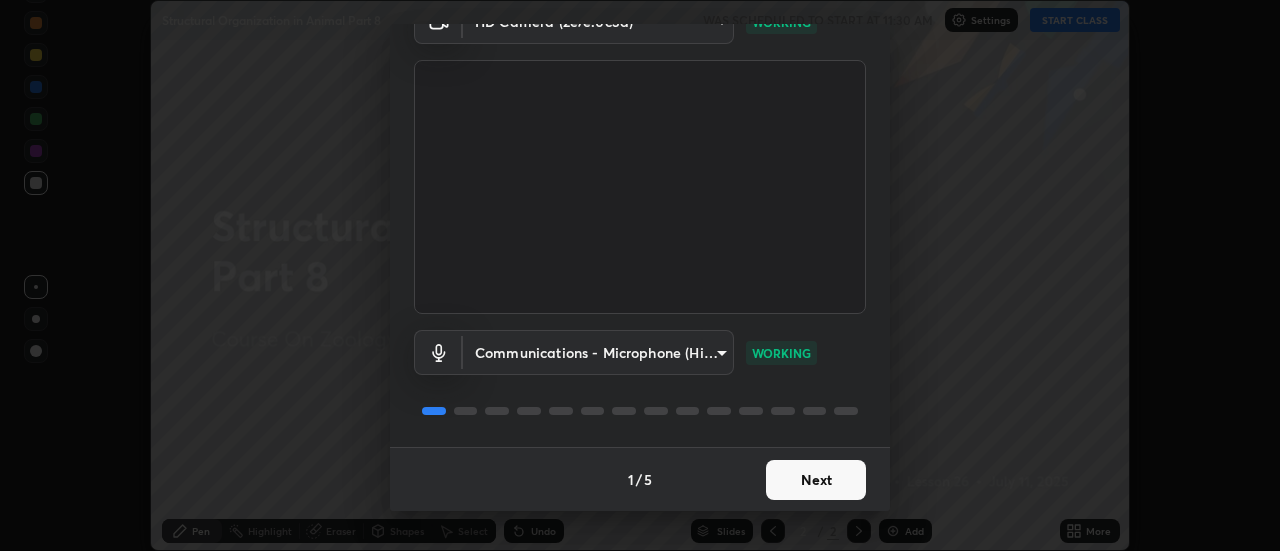 click on "Next" at bounding box center (816, 480) 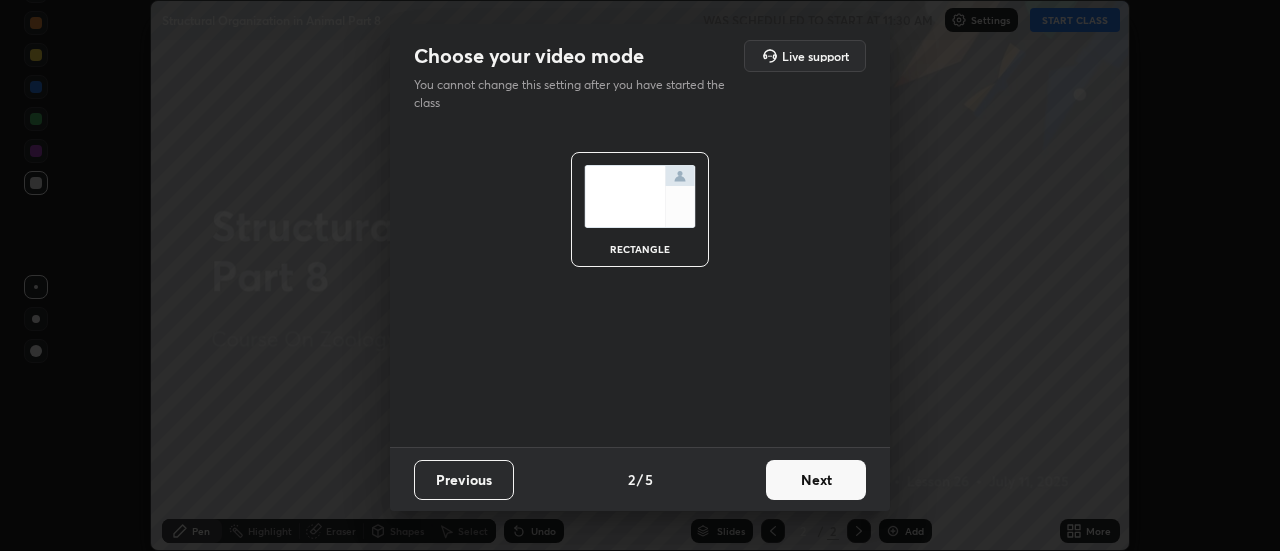 click on "Next" at bounding box center [816, 480] 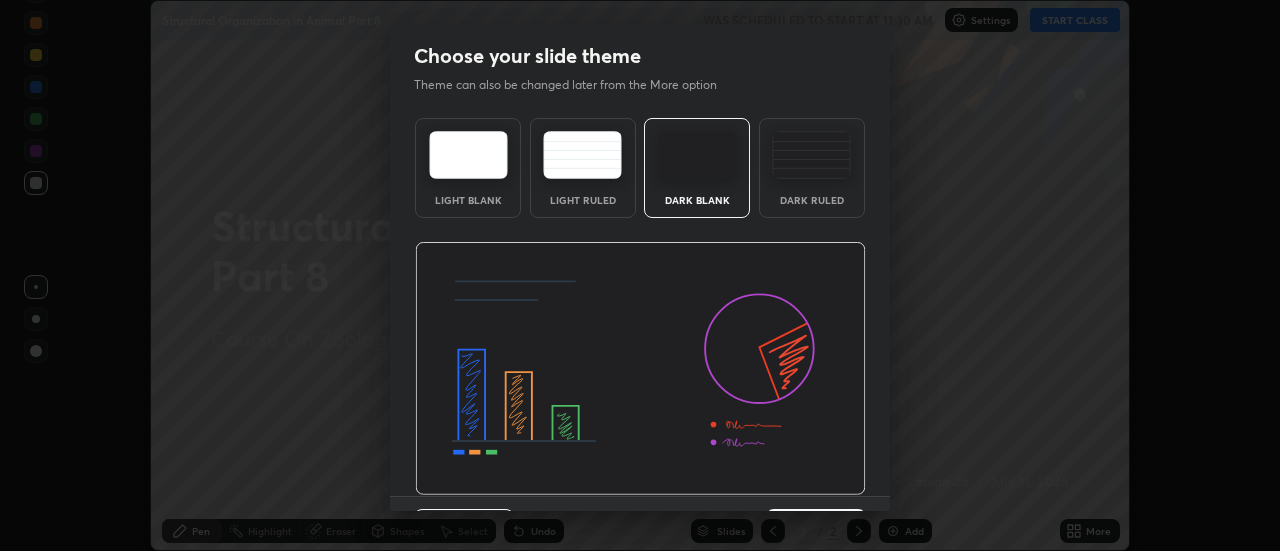 scroll, scrollTop: 49, scrollLeft: 0, axis: vertical 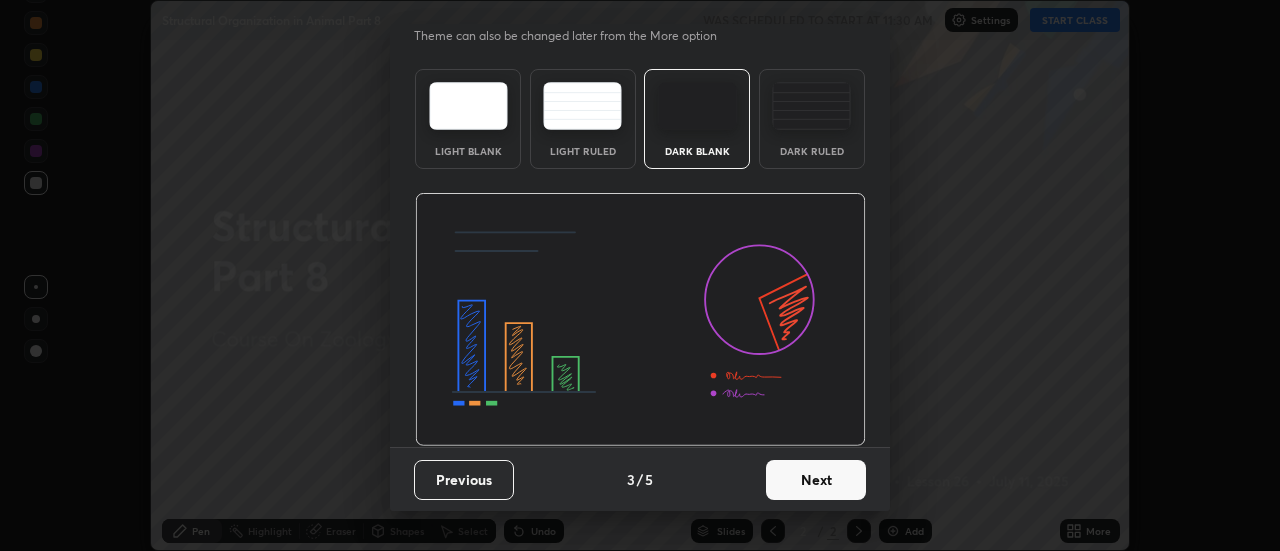 click on "Next" at bounding box center (816, 480) 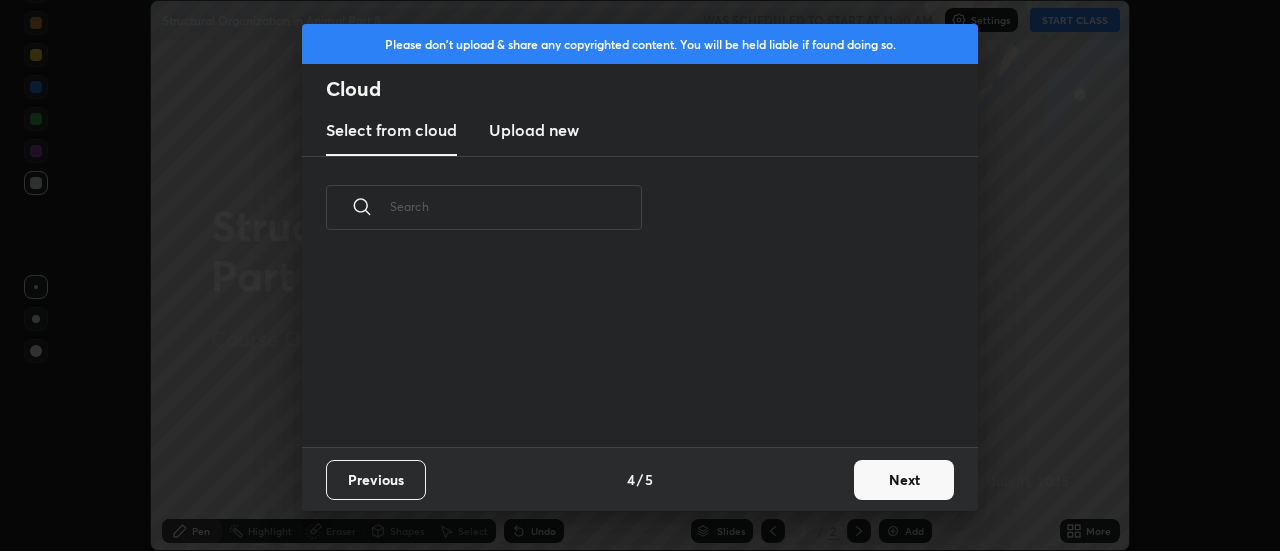 scroll, scrollTop: 7, scrollLeft: 11, axis: both 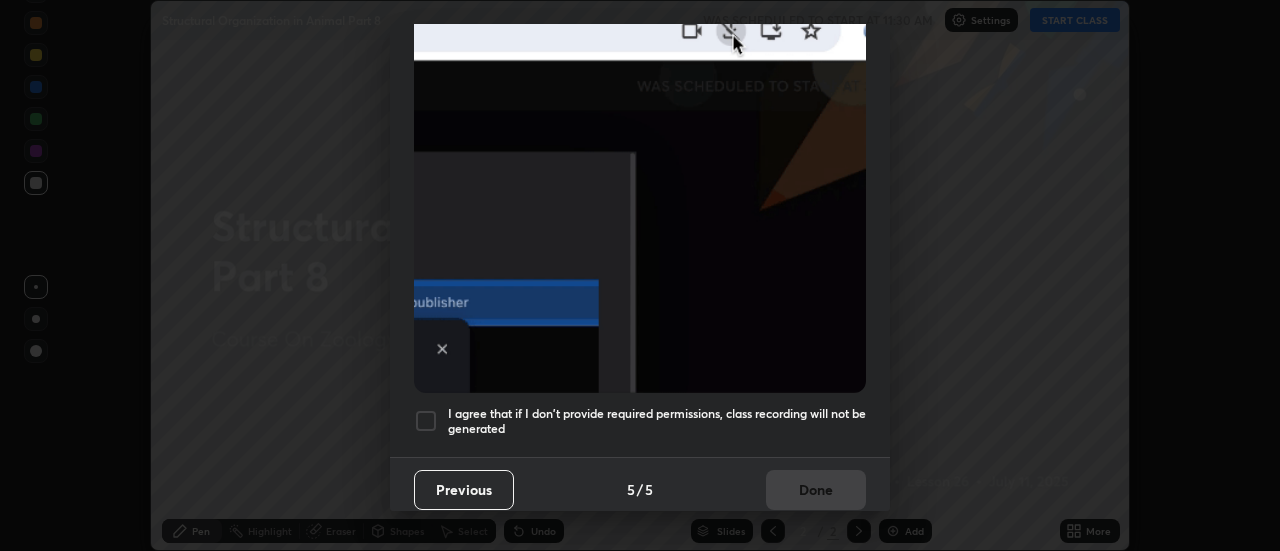 click on "I agree that if I don't provide required permissions, class recording will not be generated" at bounding box center [657, 421] 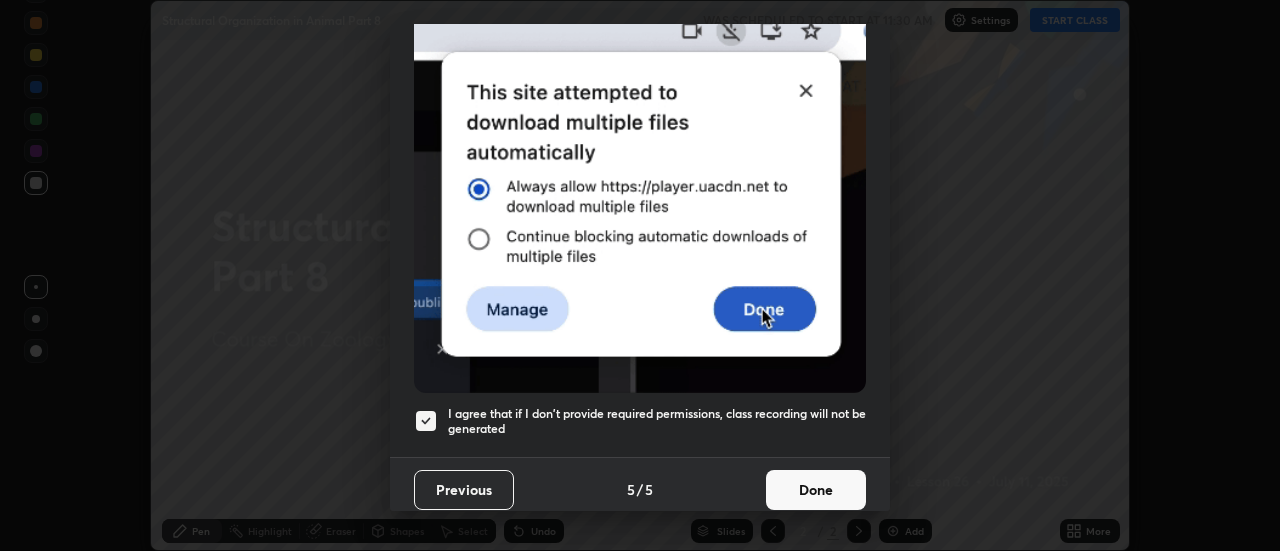 click on "Done" at bounding box center (816, 490) 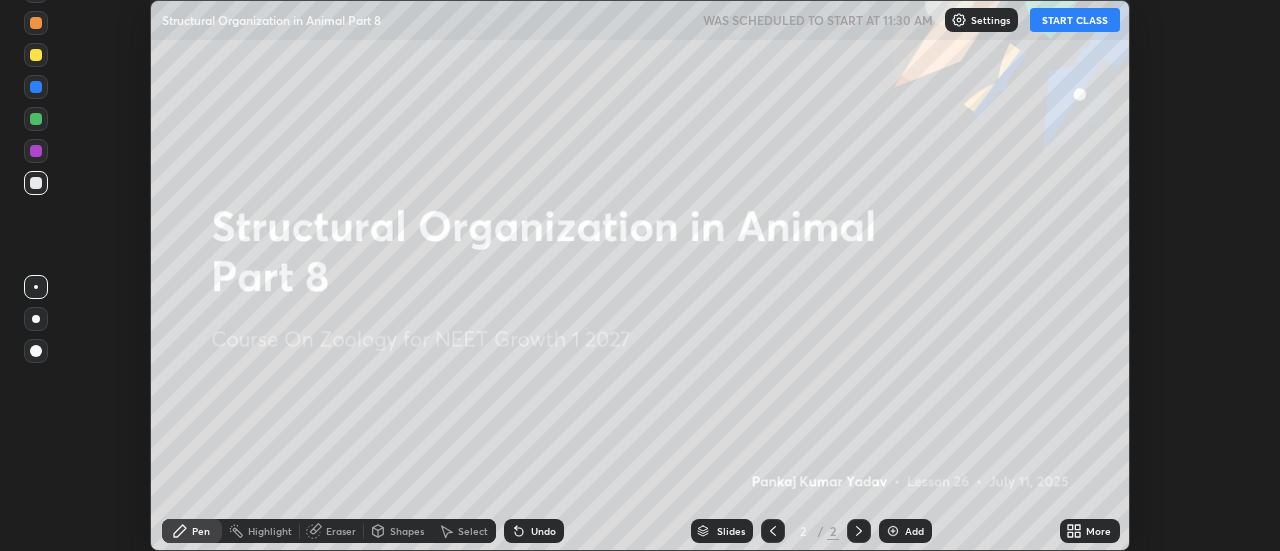 click on "START CLASS" at bounding box center [1075, 20] 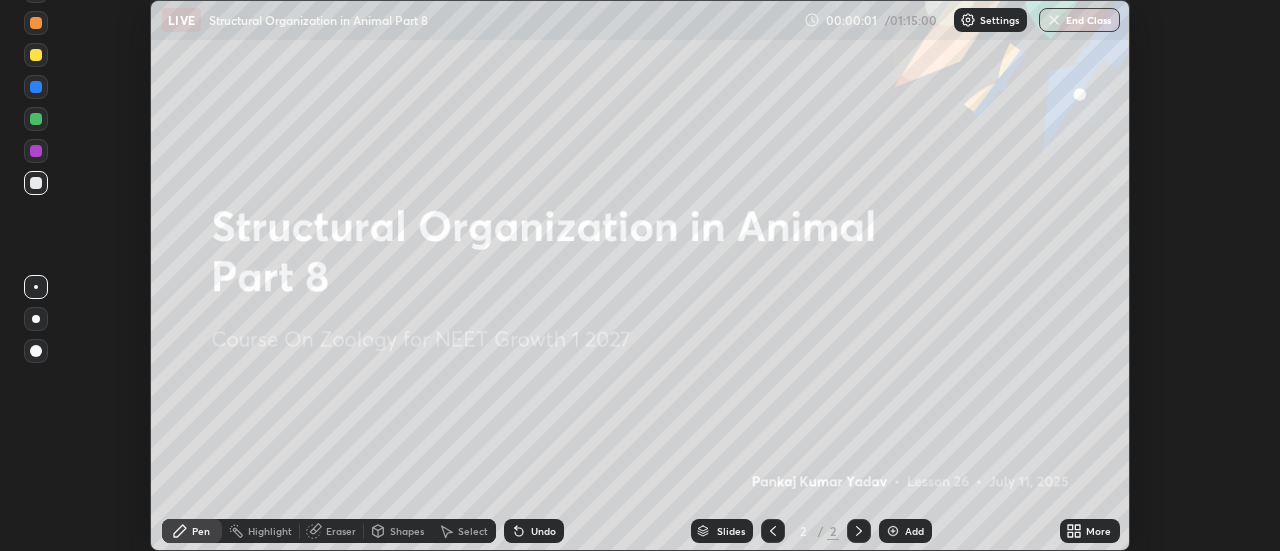 click 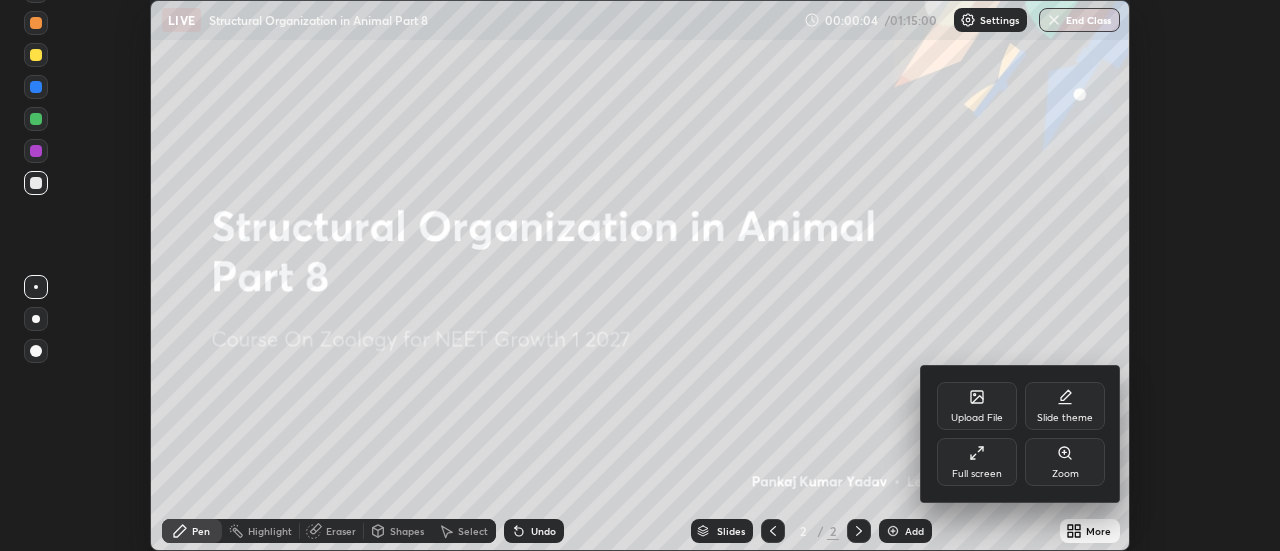 click on "Full screen" at bounding box center [977, 462] 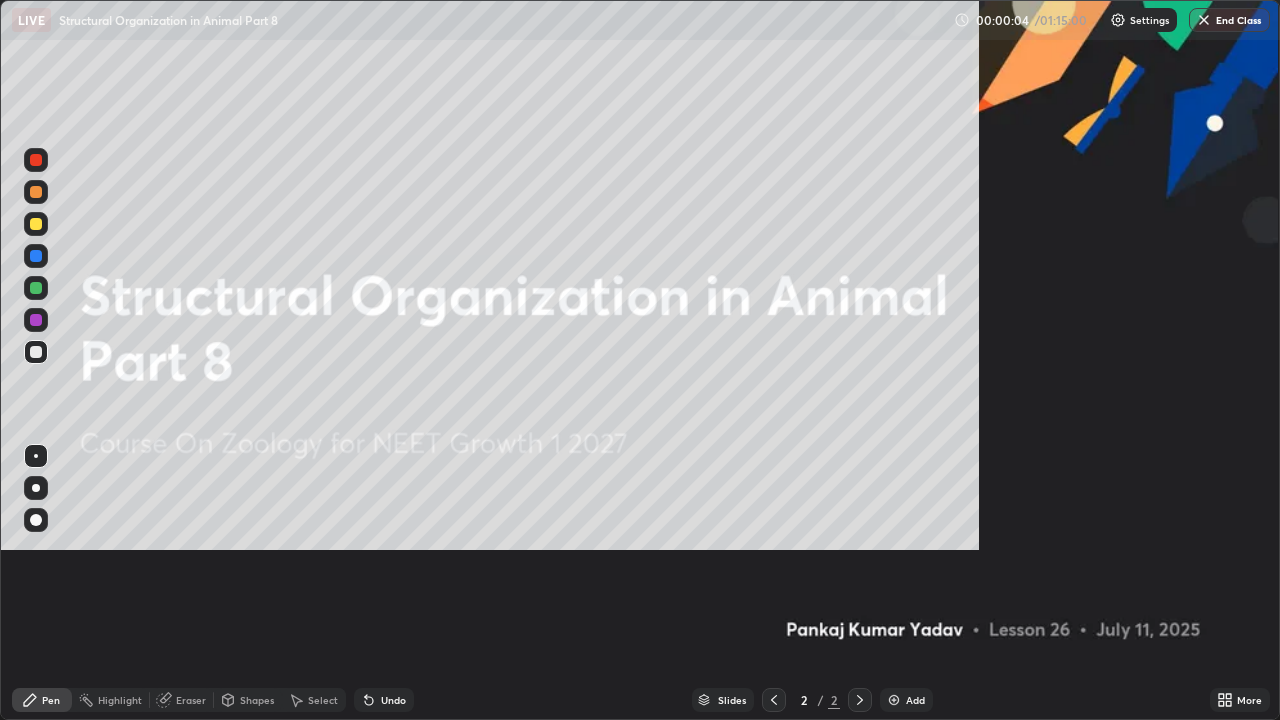 scroll, scrollTop: 99280, scrollLeft: 98720, axis: both 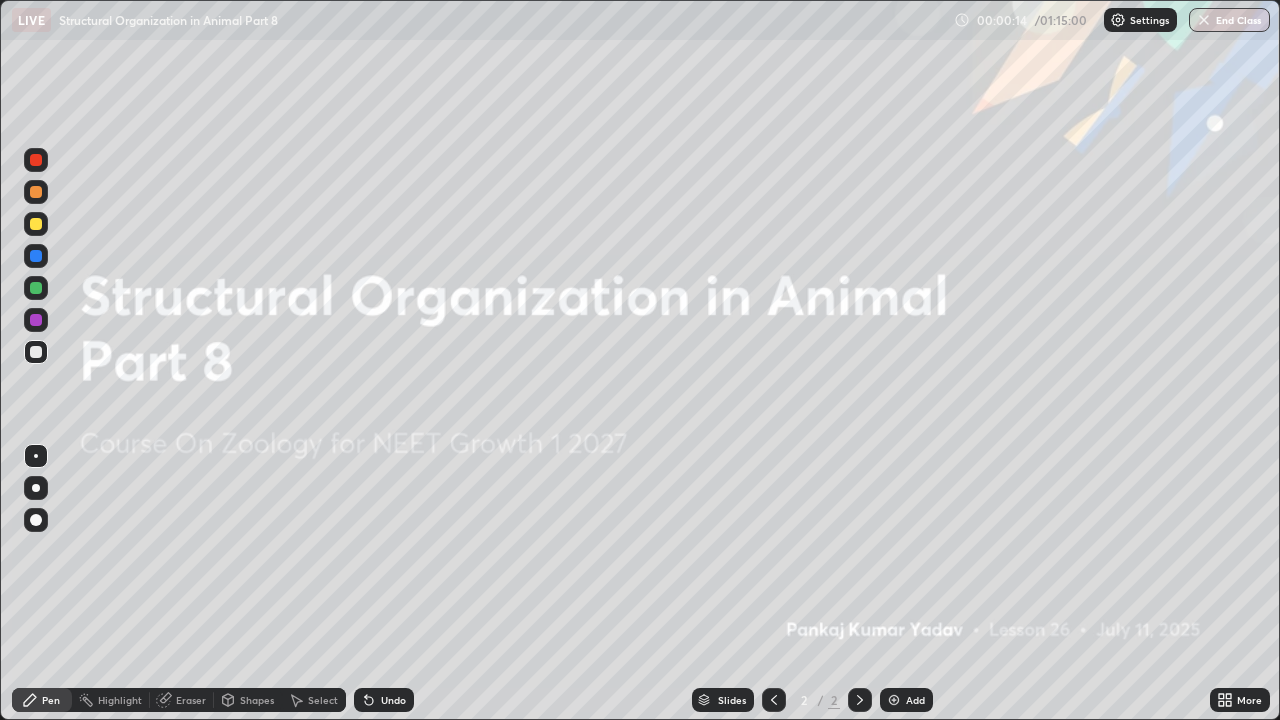 click at bounding box center (36, 192) 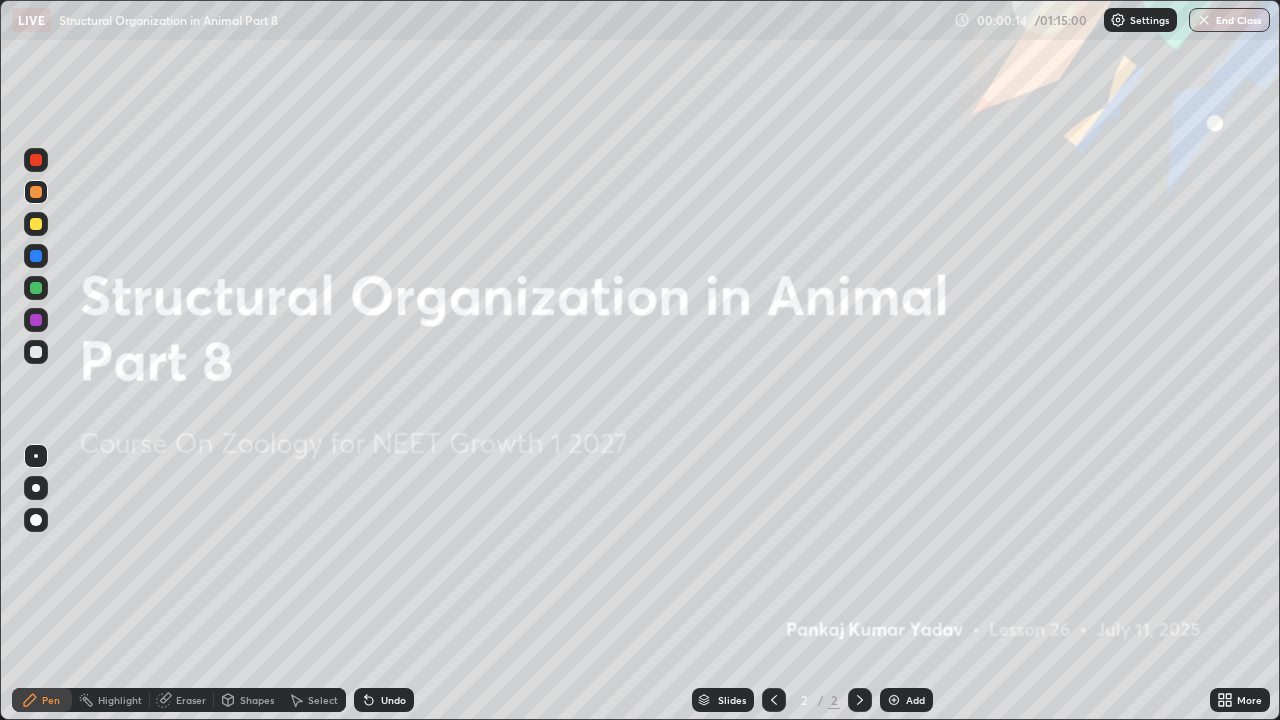 click at bounding box center (36, 488) 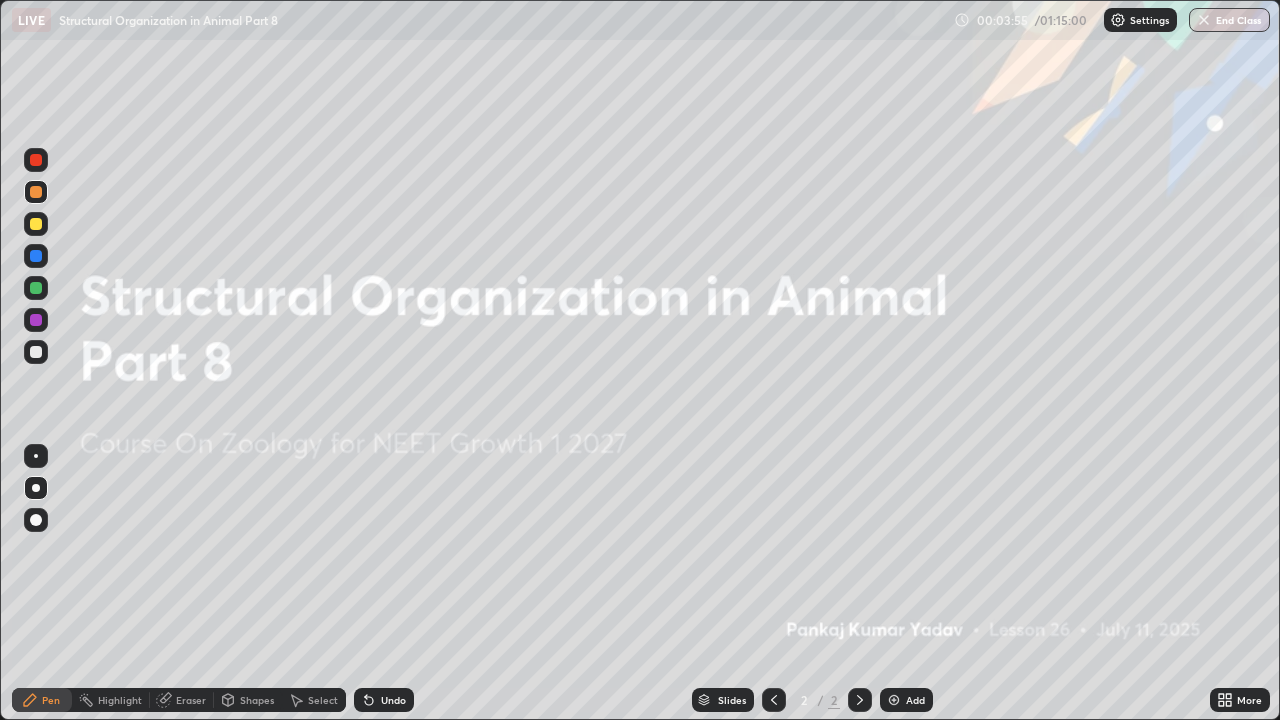 click 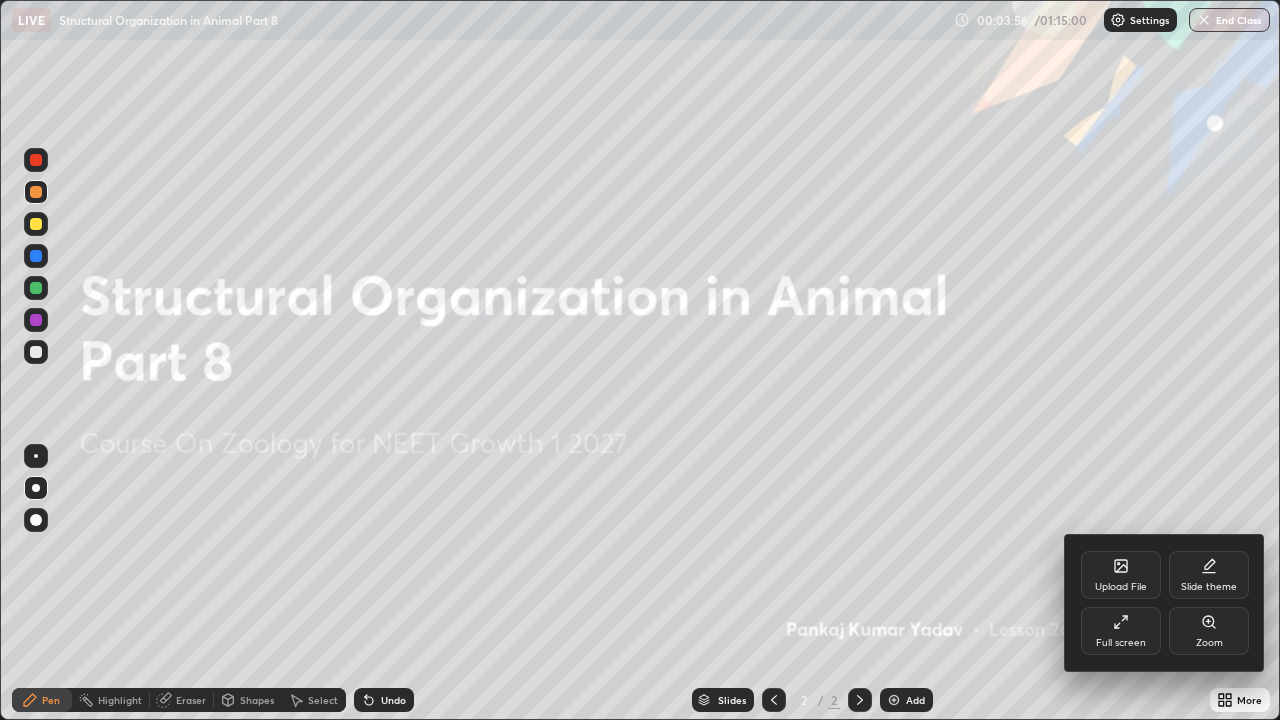 click on "Upload File" at bounding box center (1121, 587) 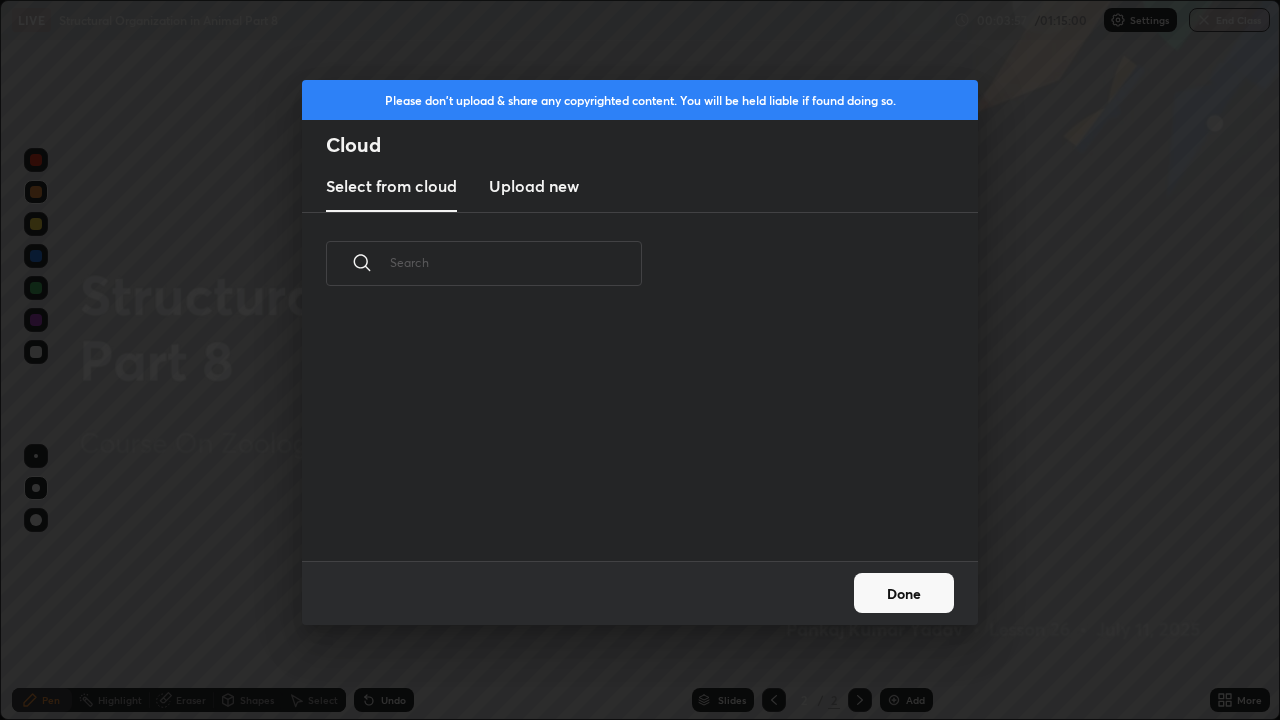 scroll, scrollTop: 7, scrollLeft: 11, axis: both 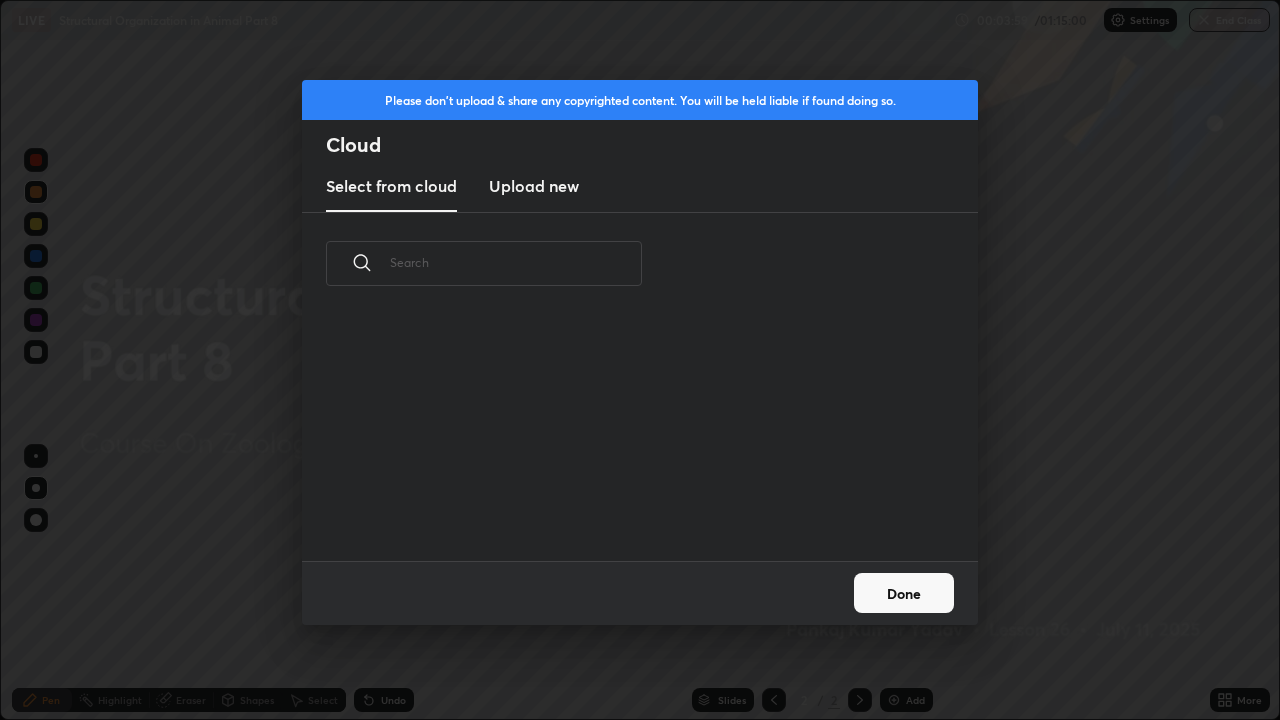 click on "Upload new" at bounding box center [534, 186] 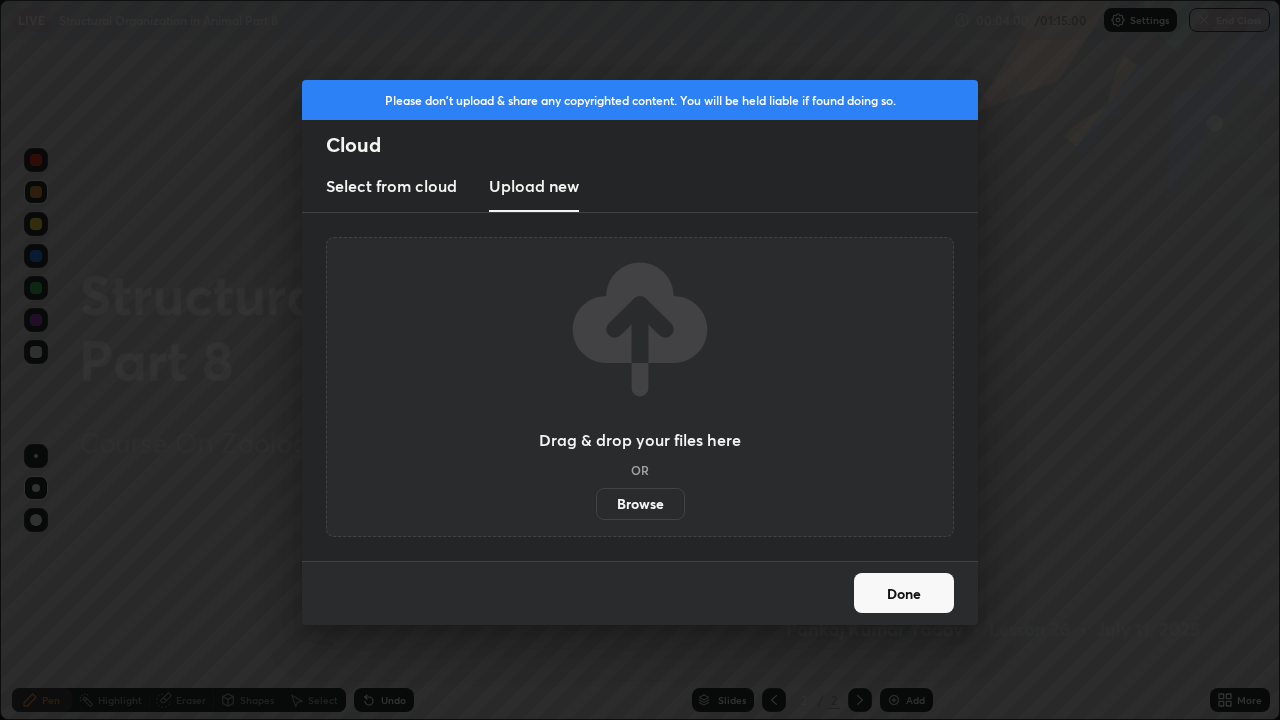 click on "Browse" at bounding box center [640, 504] 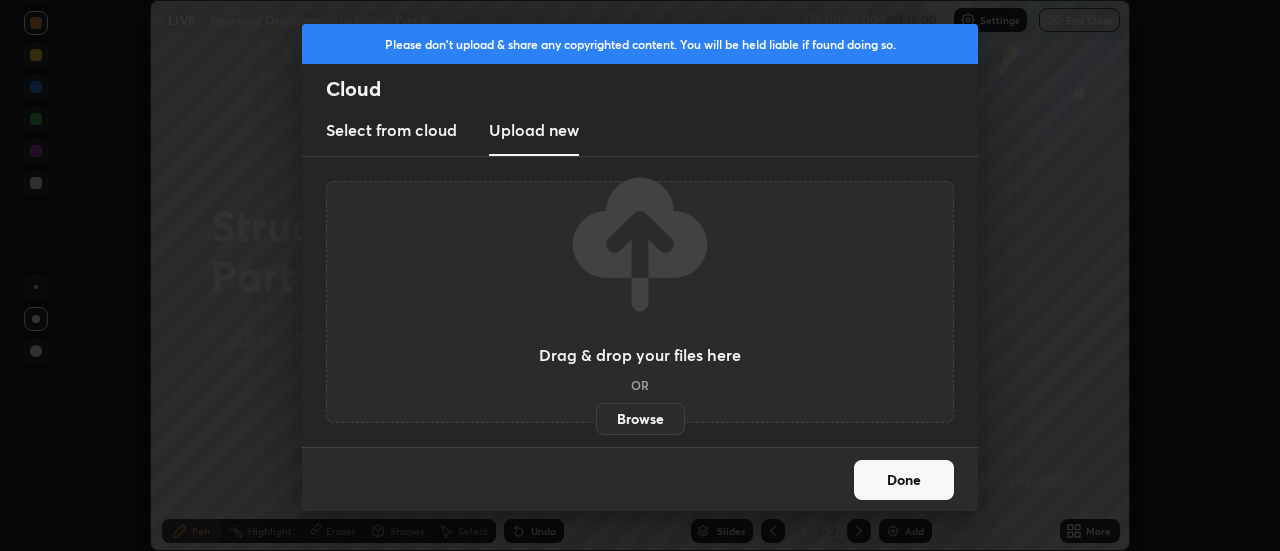 scroll, scrollTop: 551, scrollLeft: 1280, axis: both 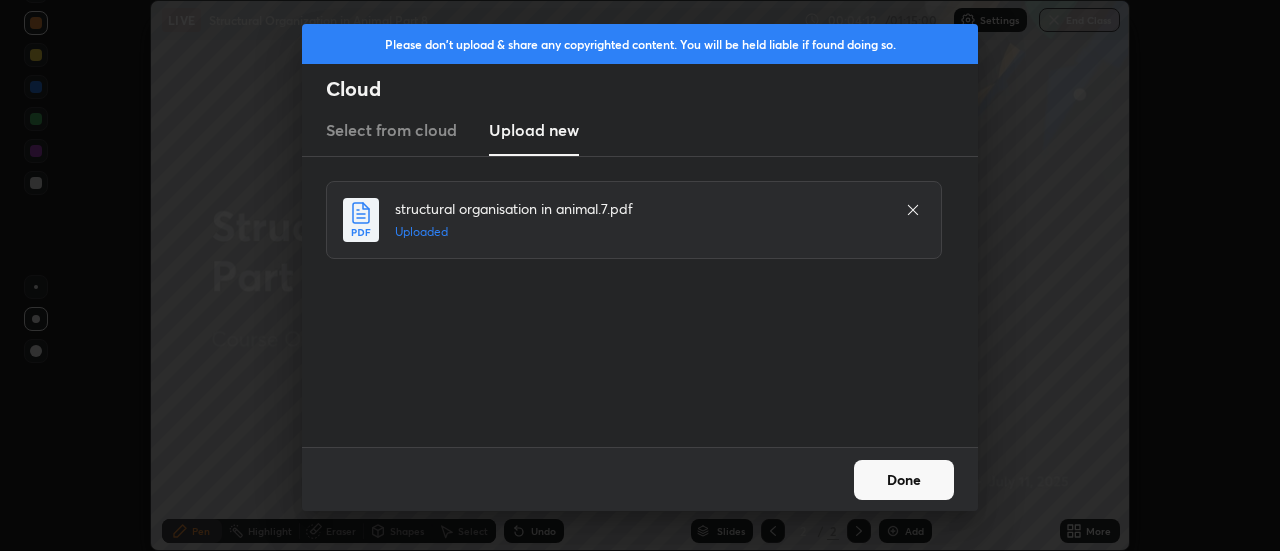 click on "Done" at bounding box center [904, 480] 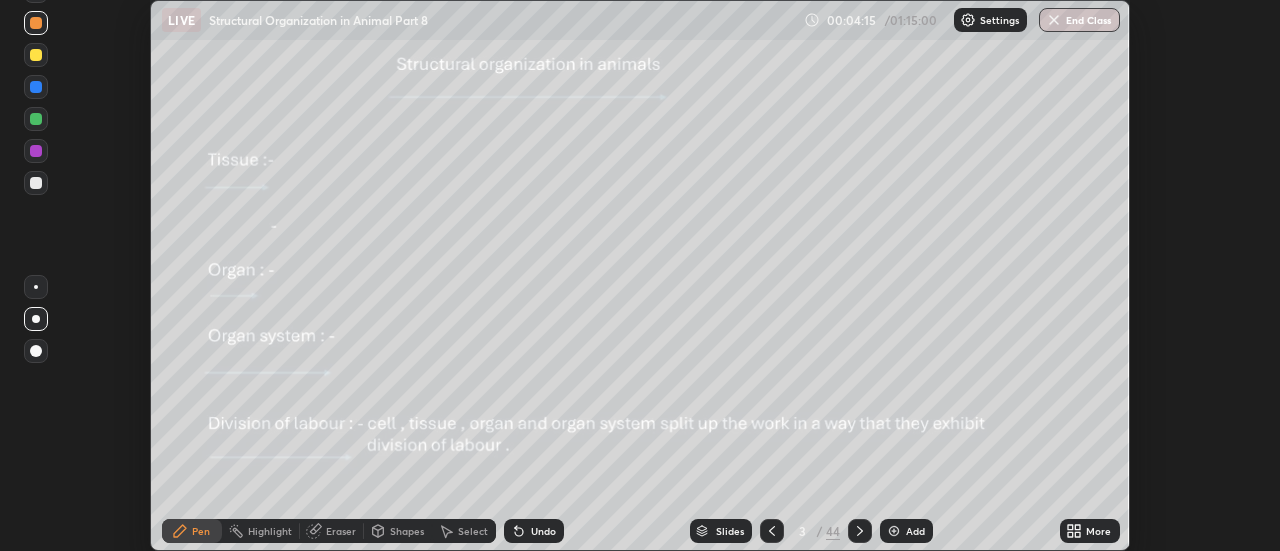 click on "Slides" at bounding box center (730, 531) 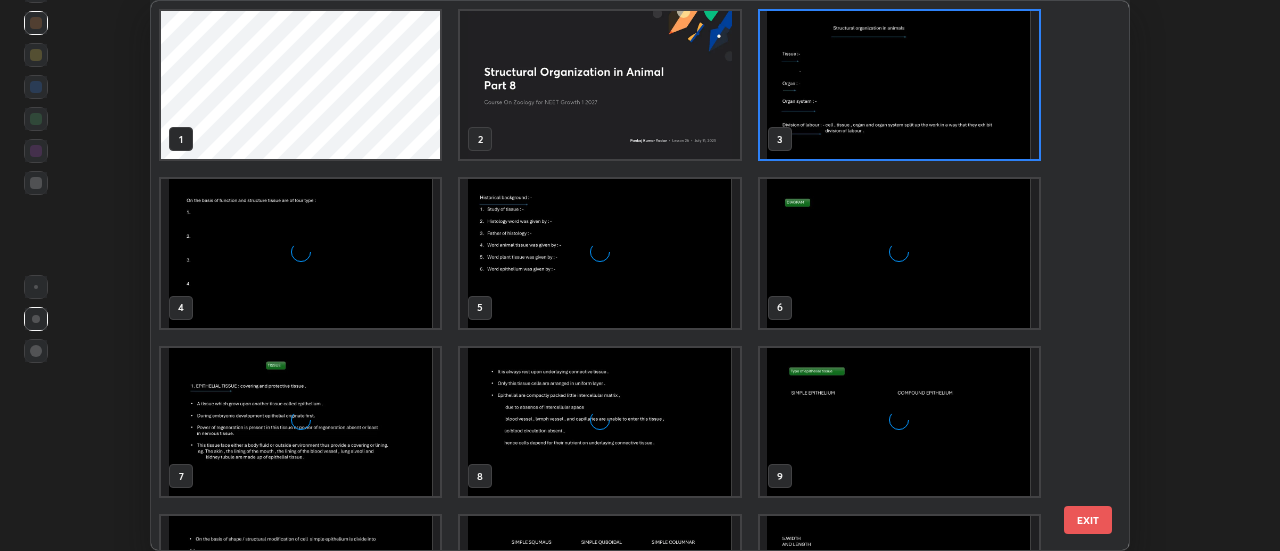scroll, scrollTop: 7, scrollLeft: 11, axis: both 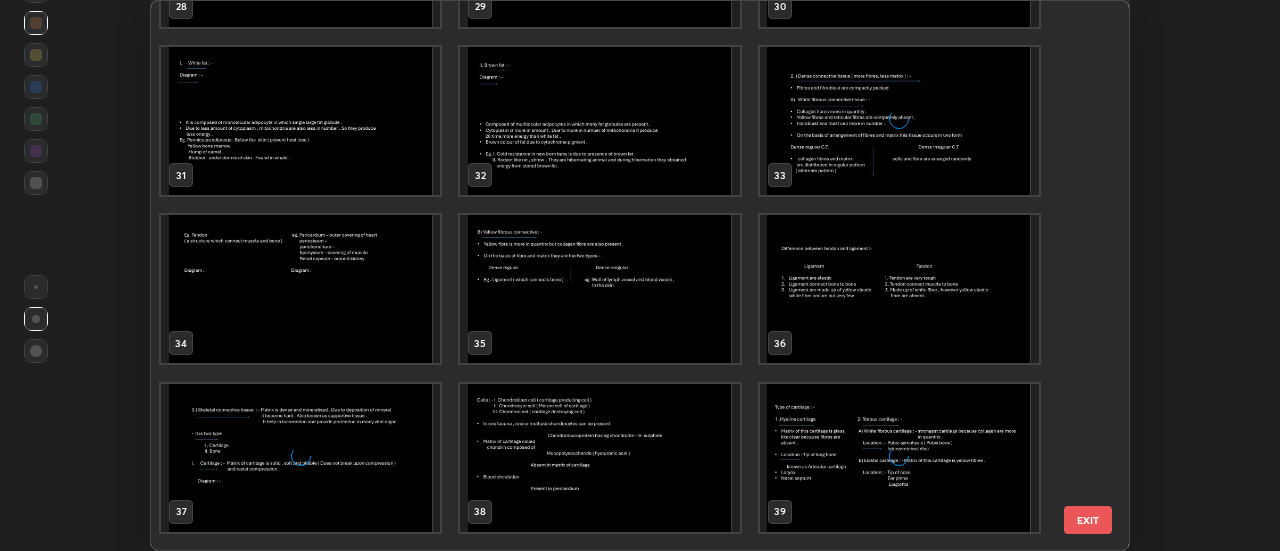 click at bounding box center [600, 458] 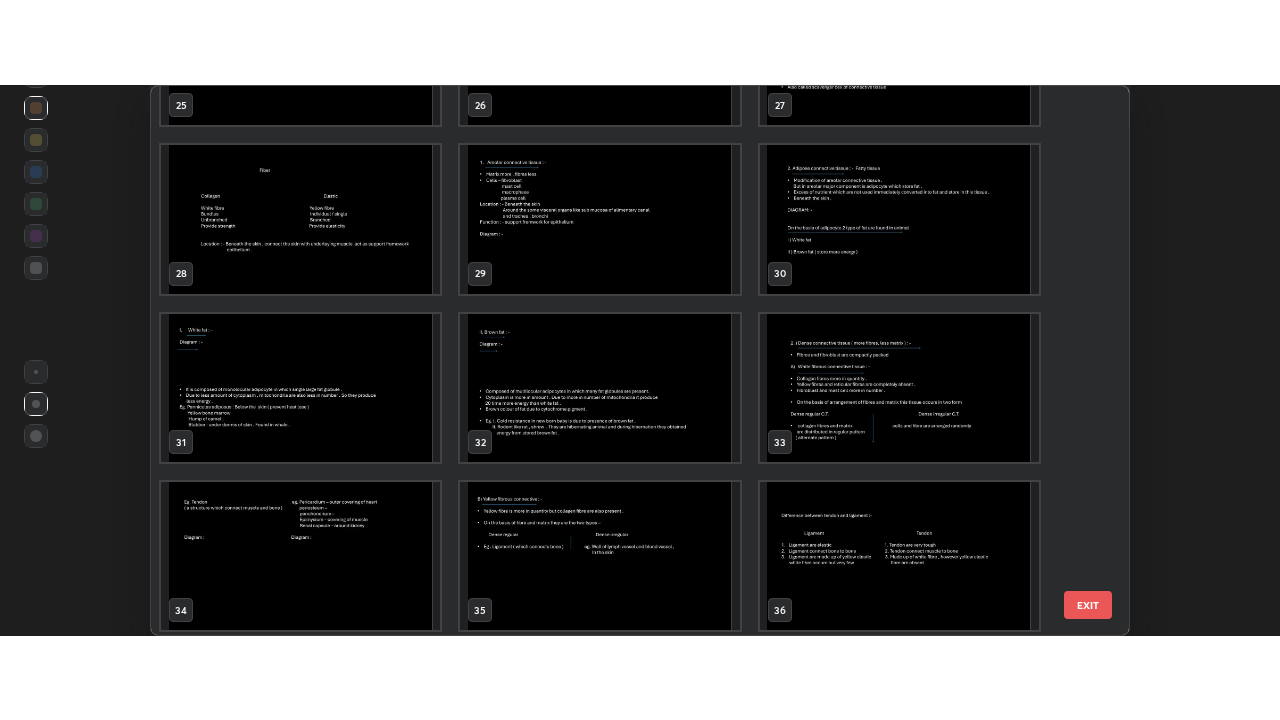 scroll, scrollTop: 1457, scrollLeft: 0, axis: vertical 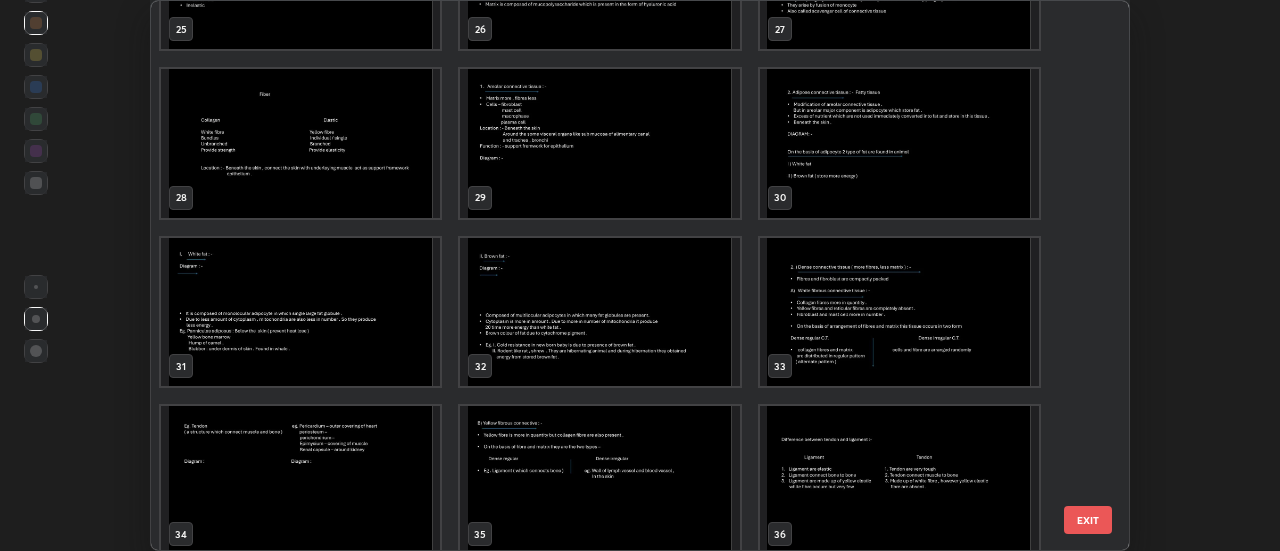 click at bounding box center (899, 143) 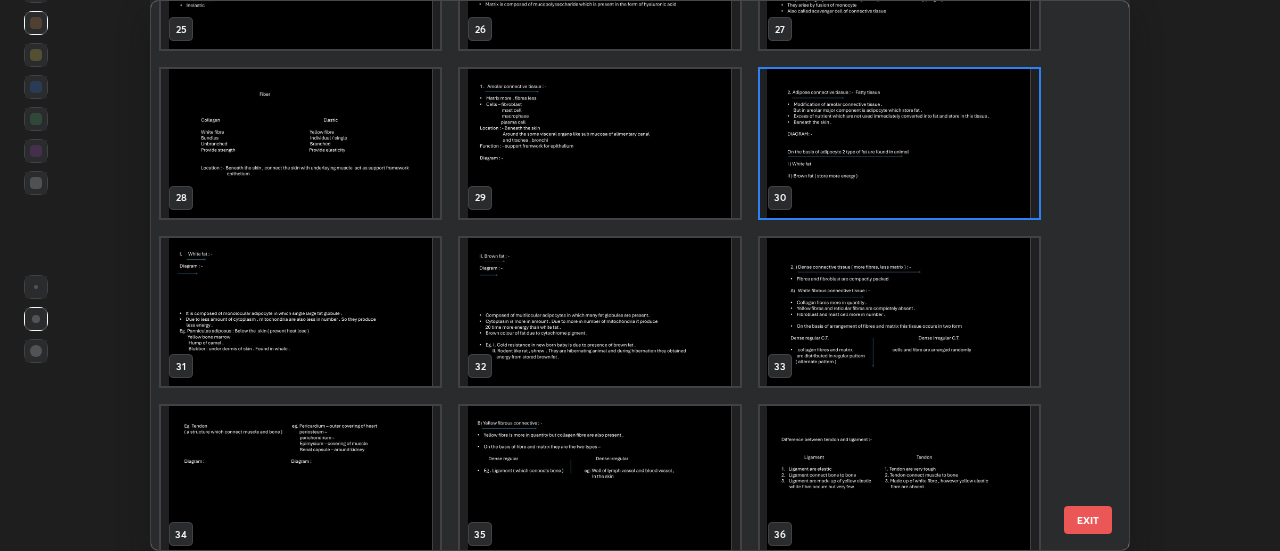 click at bounding box center (899, 143) 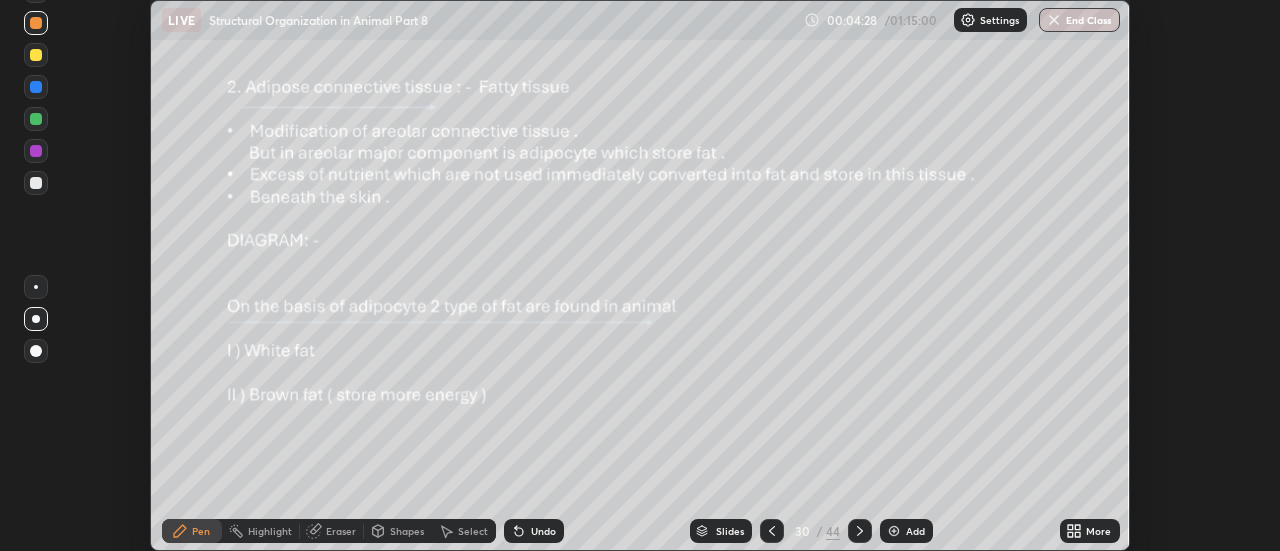click 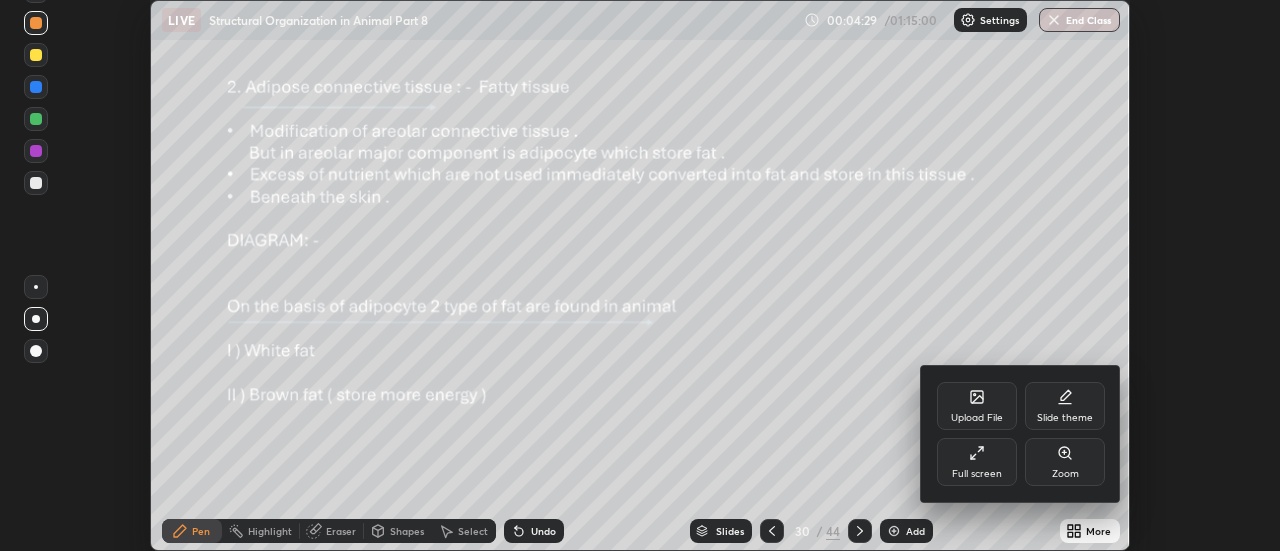 click on "Full screen" at bounding box center [977, 462] 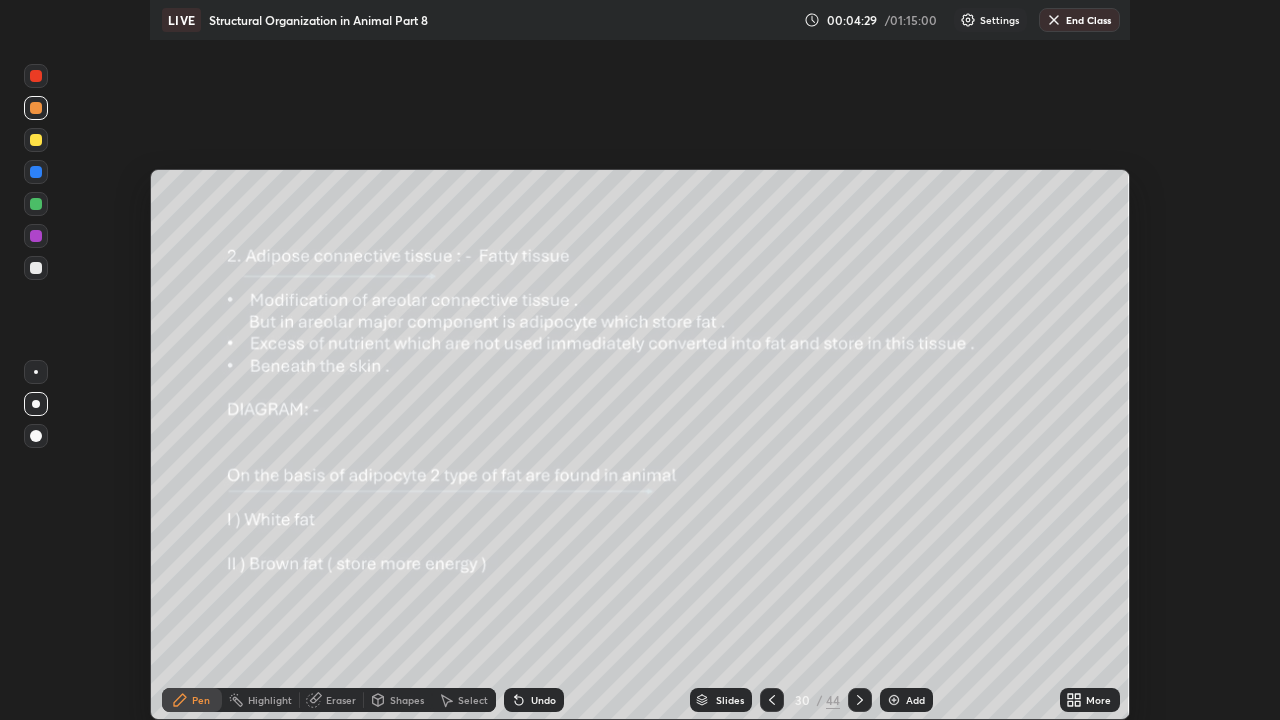 scroll, scrollTop: 99280, scrollLeft: 98720, axis: both 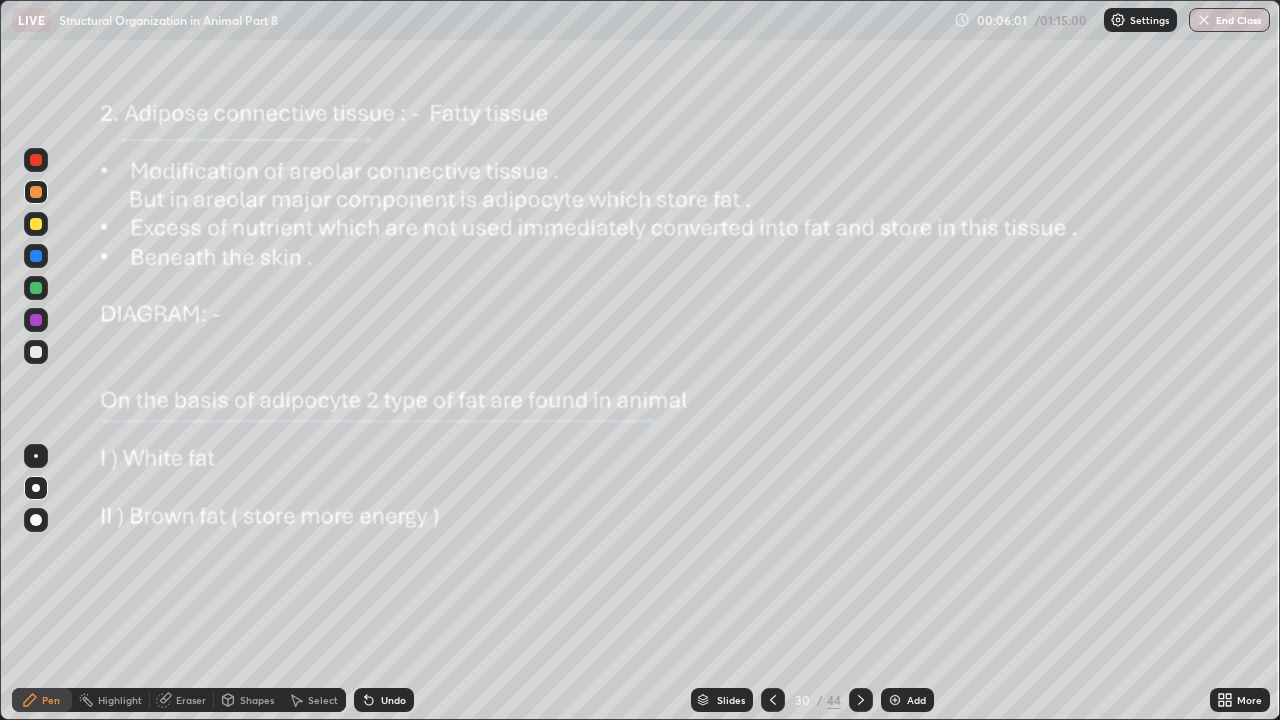 click at bounding box center (861, 700) 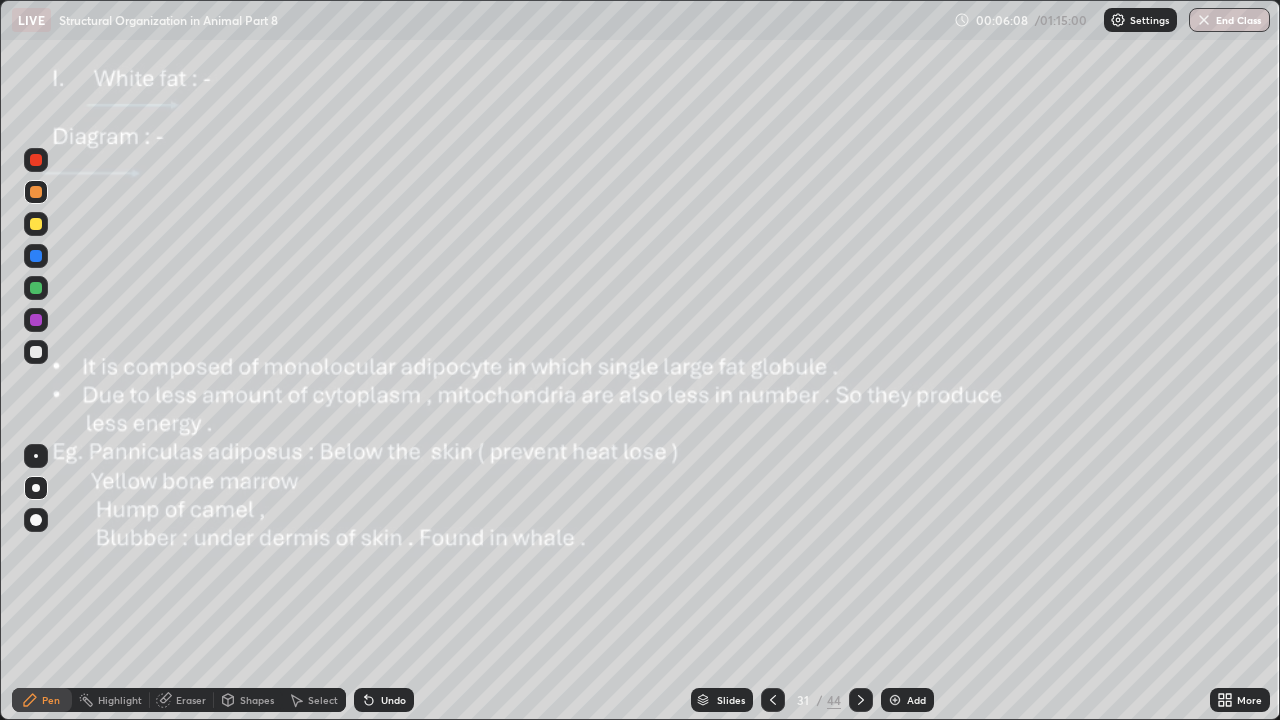 click at bounding box center (36, 456) 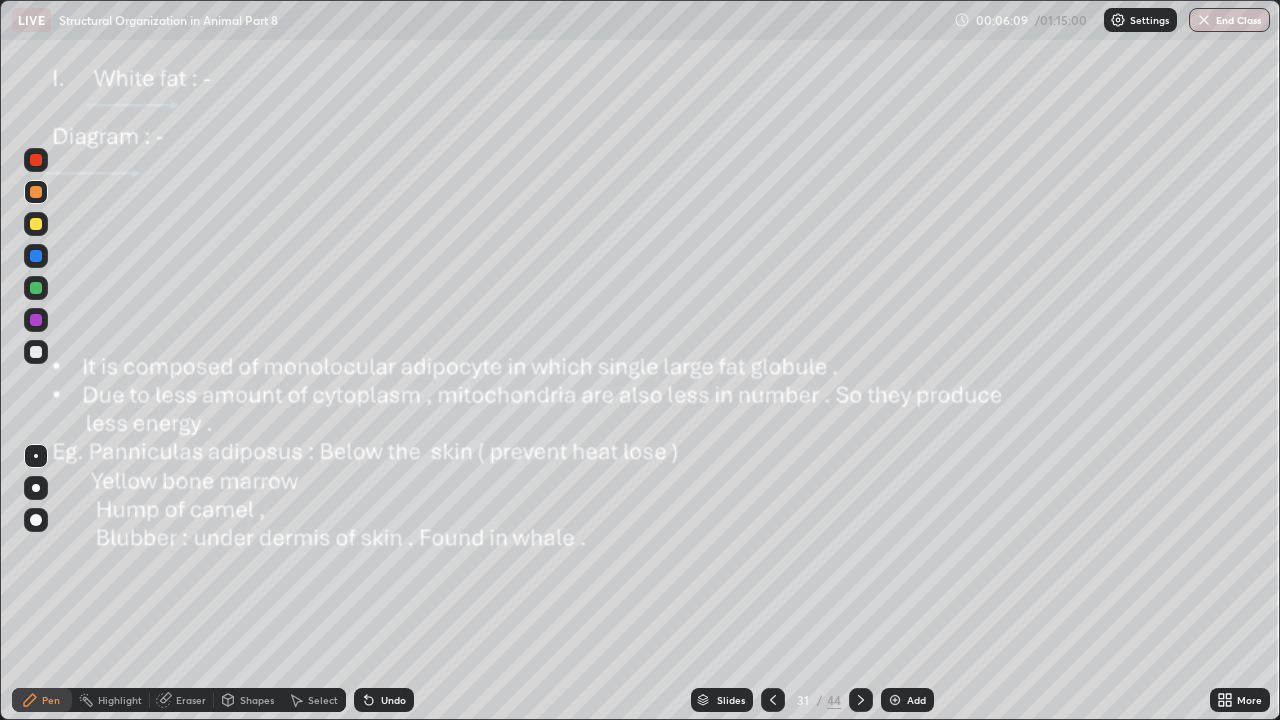 click at bounding box center [36, 192] 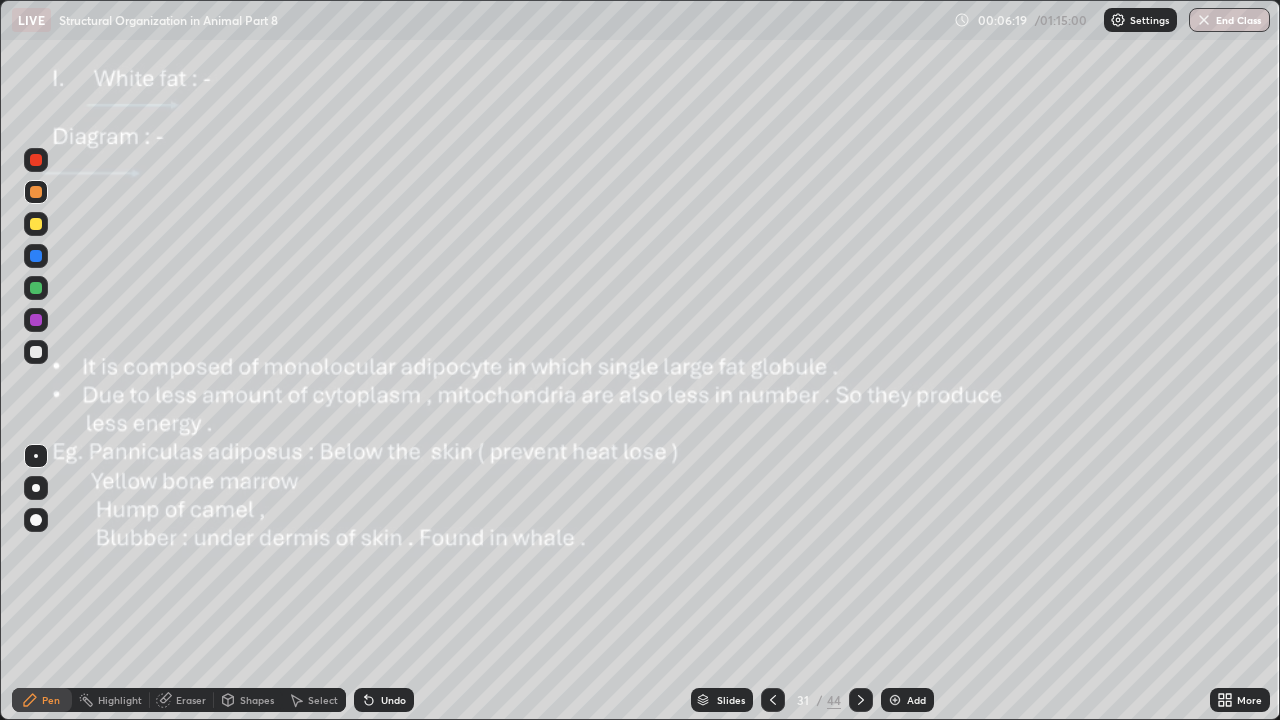 click at bounding box center [36, 456] 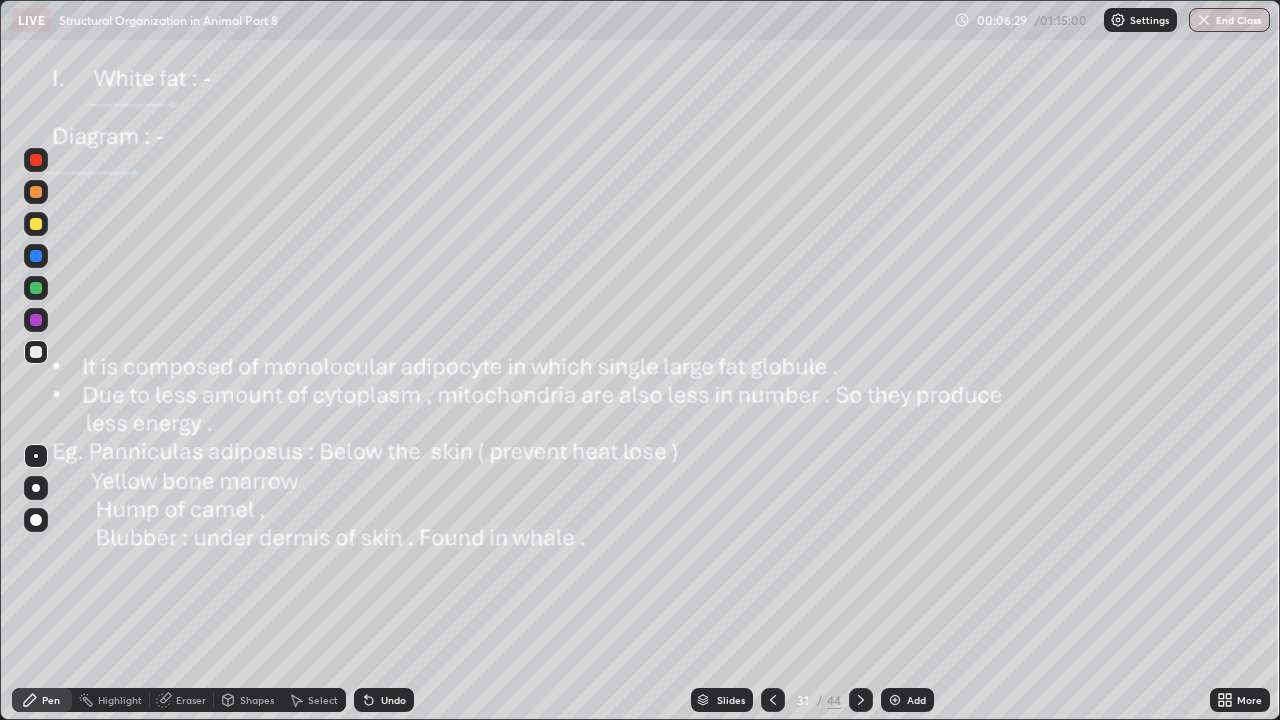 click at bounding box center [36, 192] 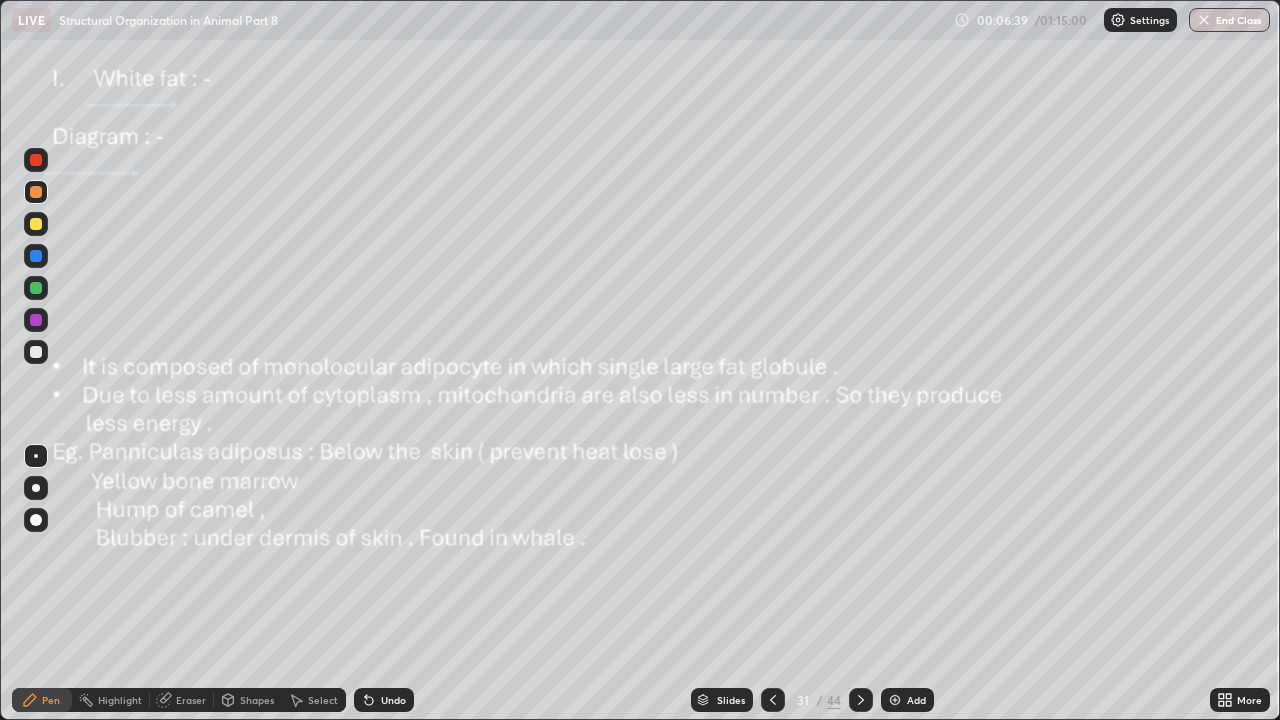 click at bounding box center (36, 520) 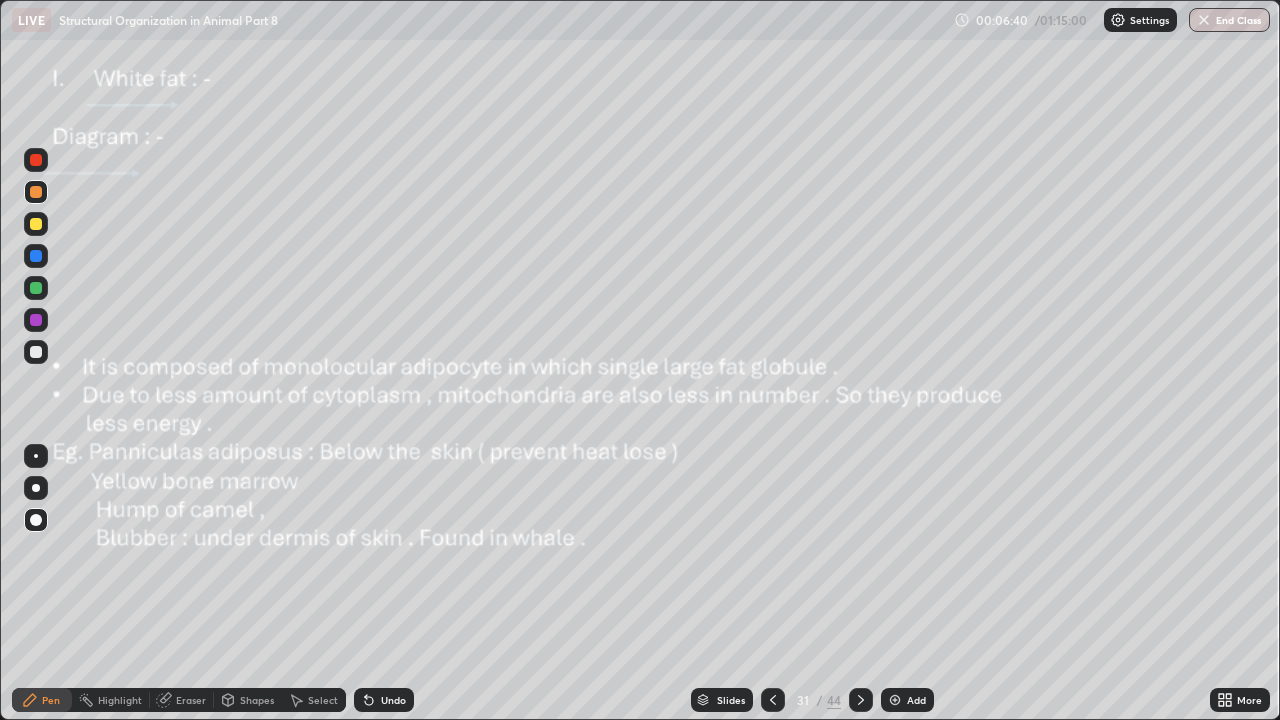 click at bounding box center (36, 192) 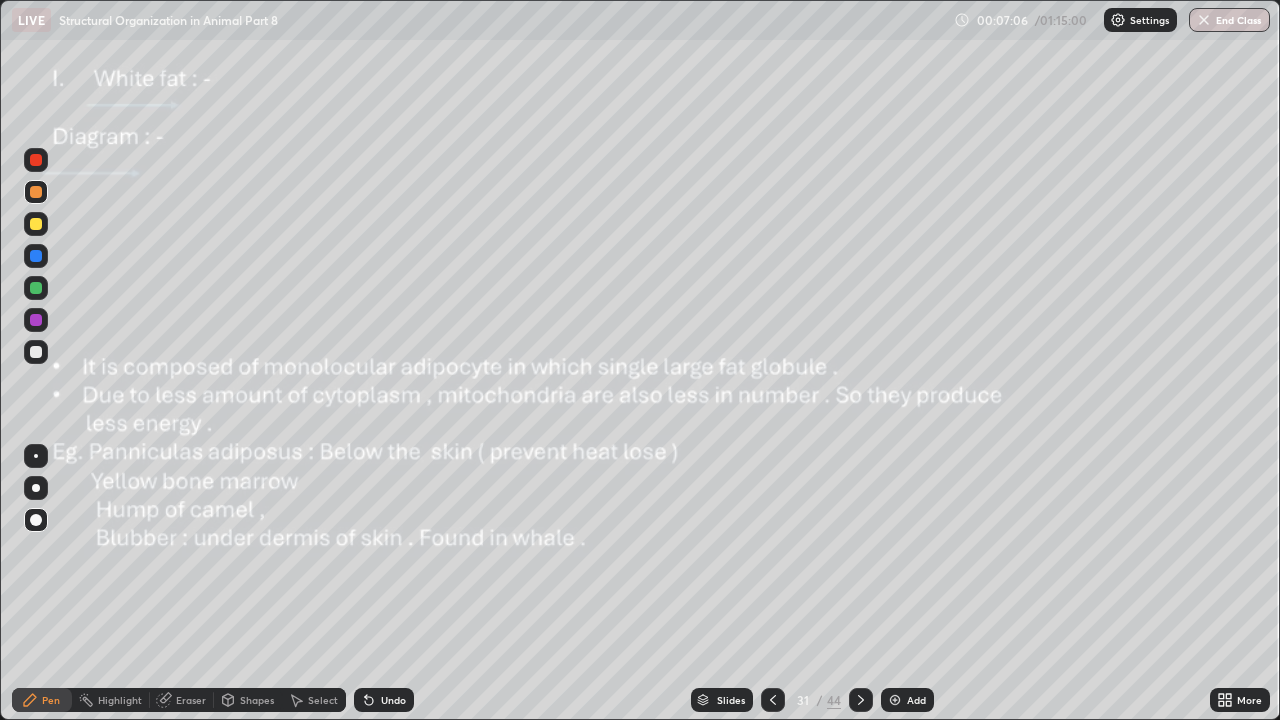 click at bounding box center (36, 456) 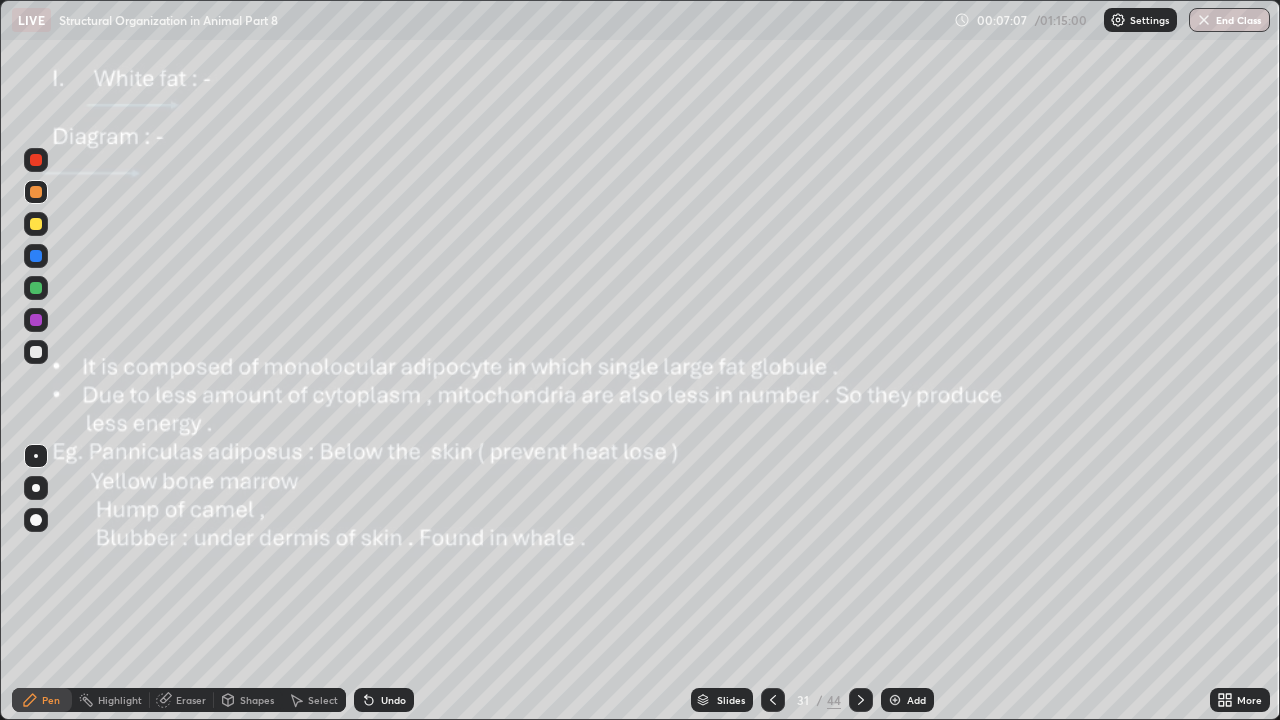 click at bounding box center [36, 488] 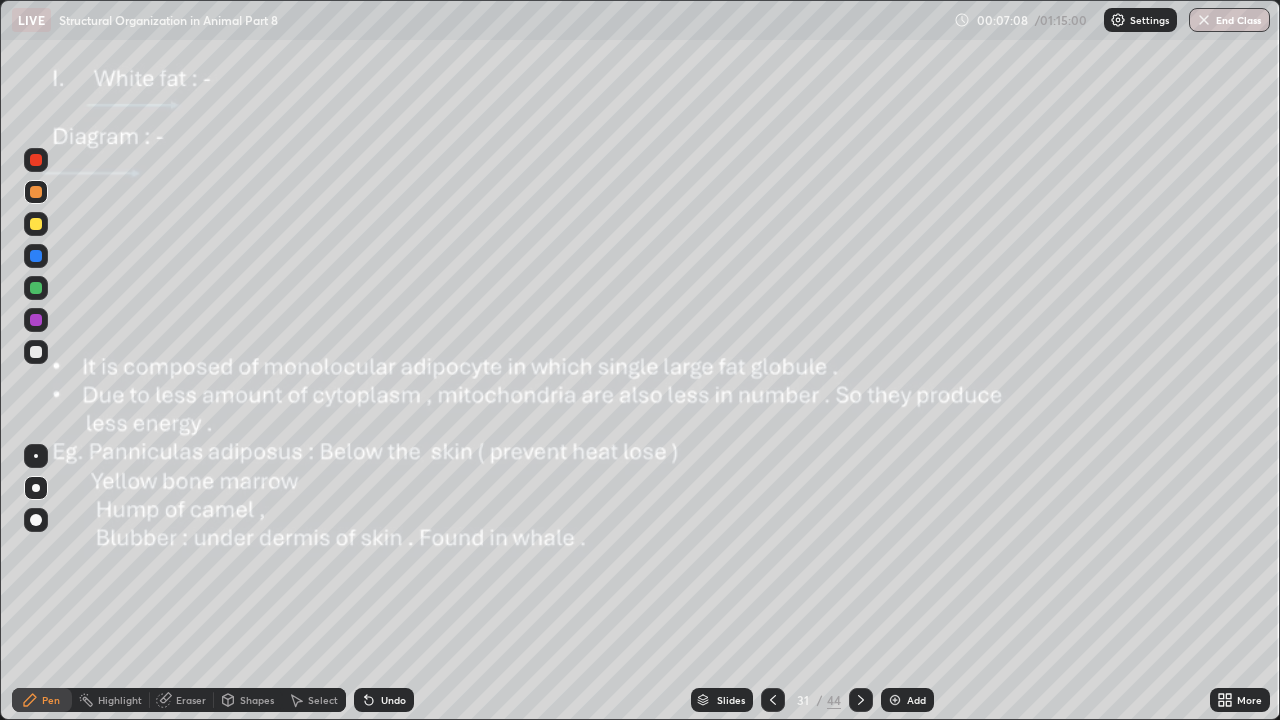click at bounding box center [36, 256] 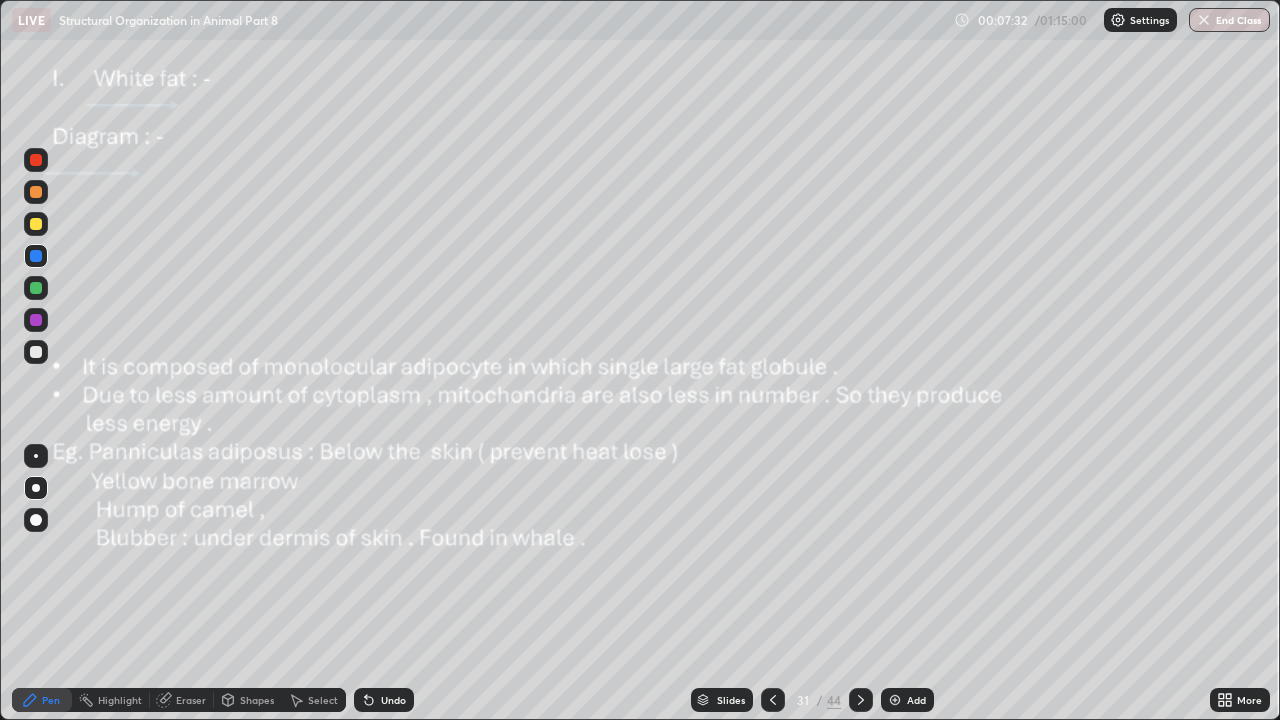 click at bounding box center (36, 160) 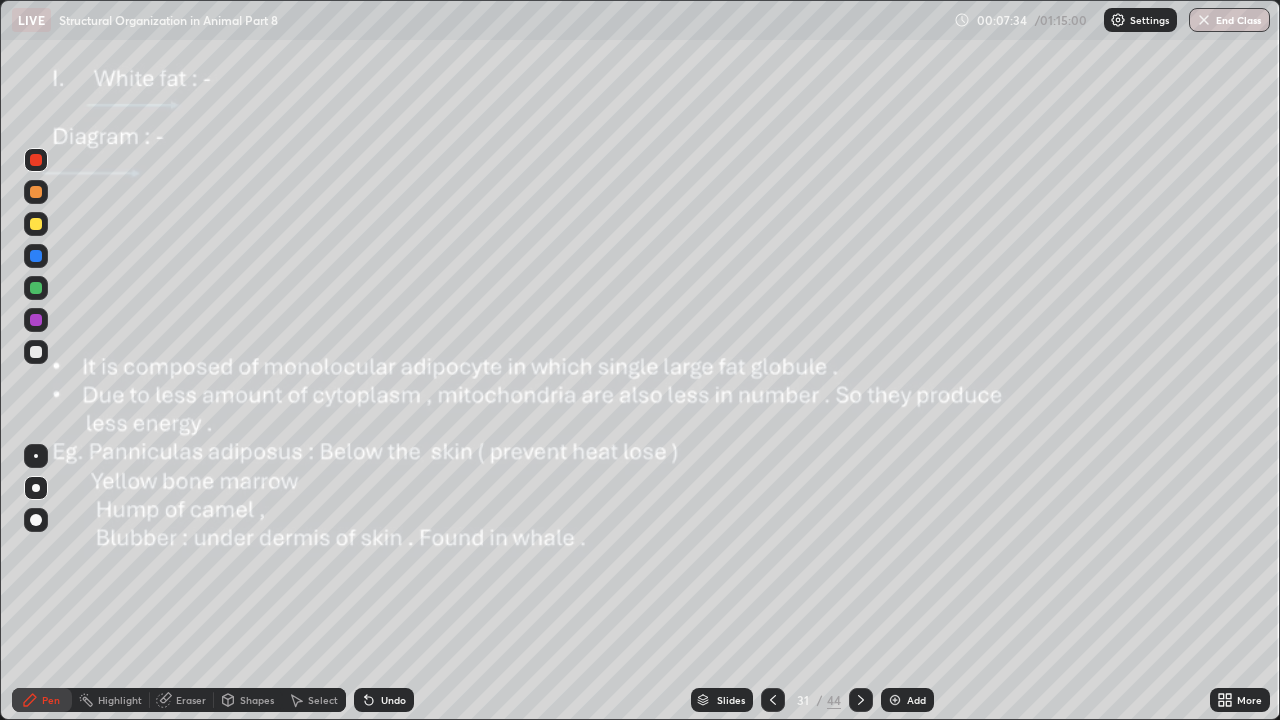 click at bounding box center [36, 520] 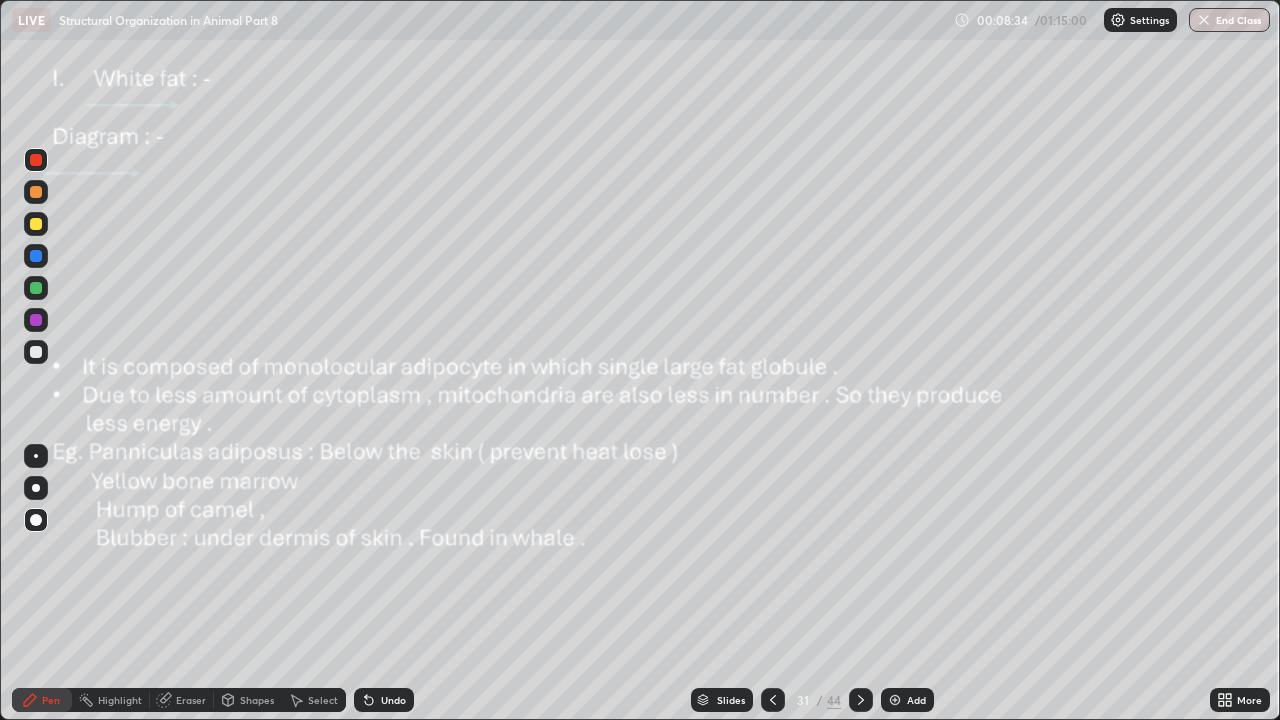 click at bounding box center [36, 456] 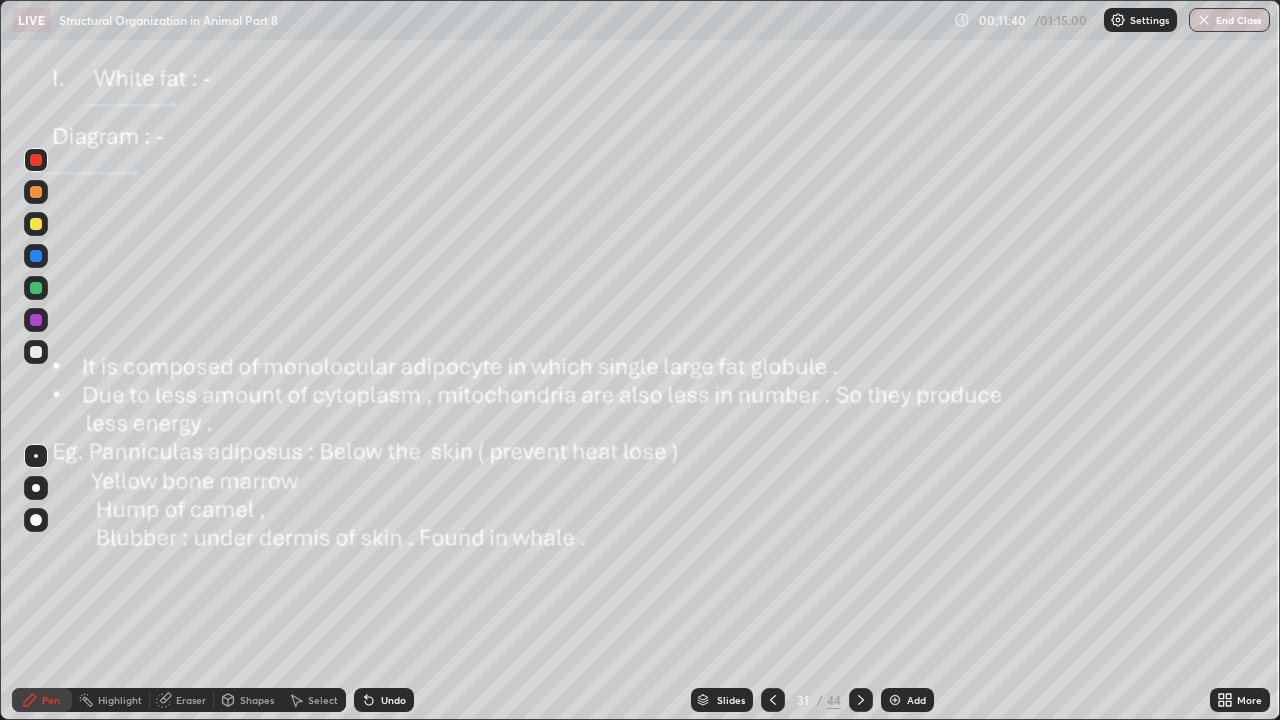 click 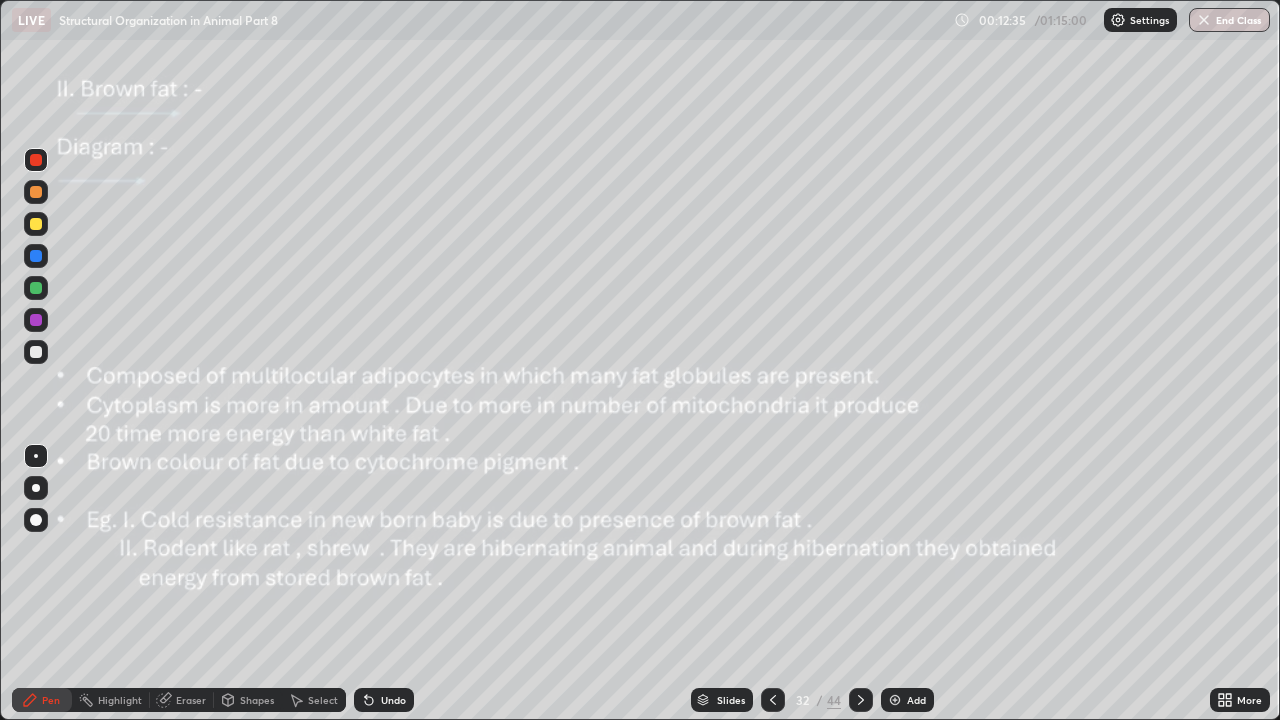 click at bounding box center [36, 192] 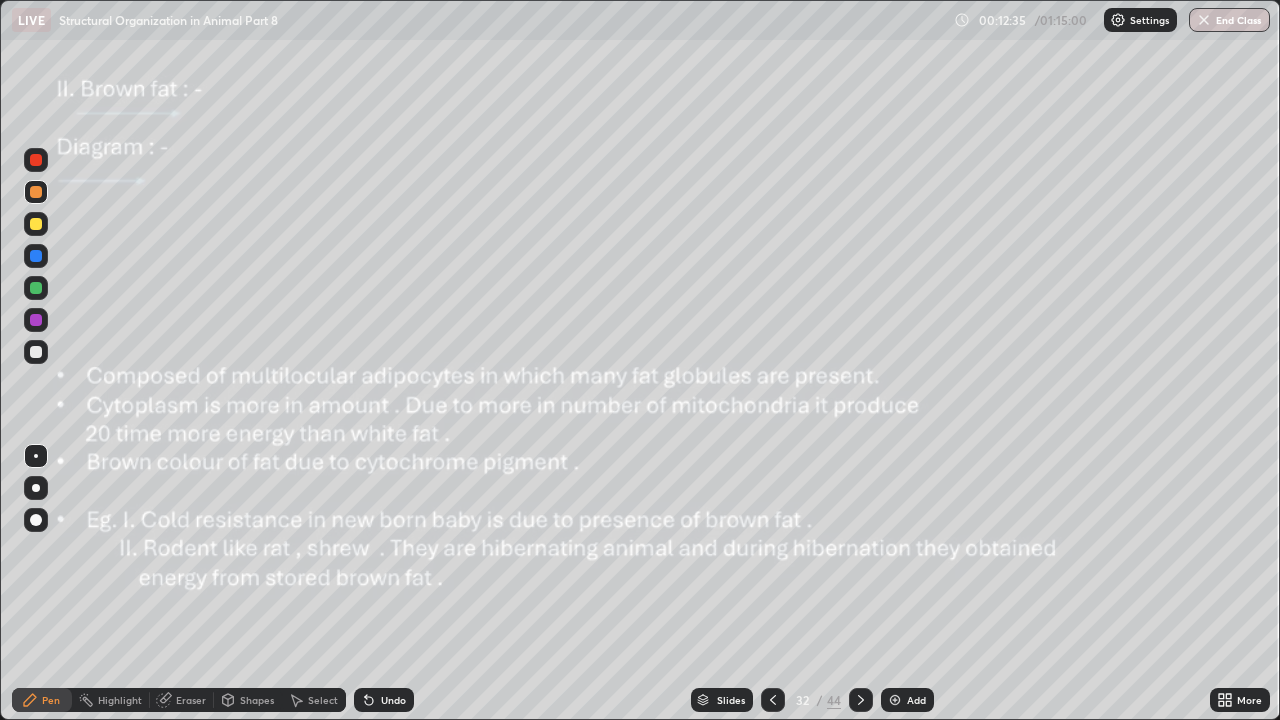 click at bounding box center (36, 488) 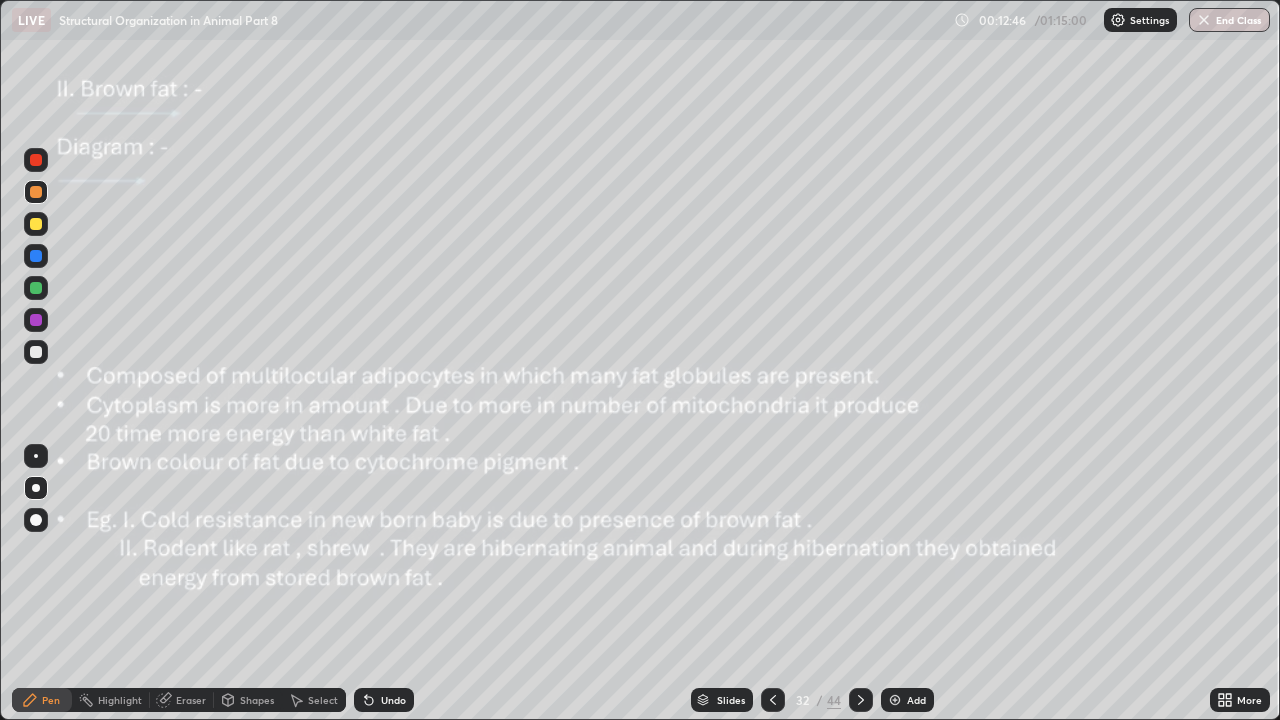 click at bounding box center [36, 456] 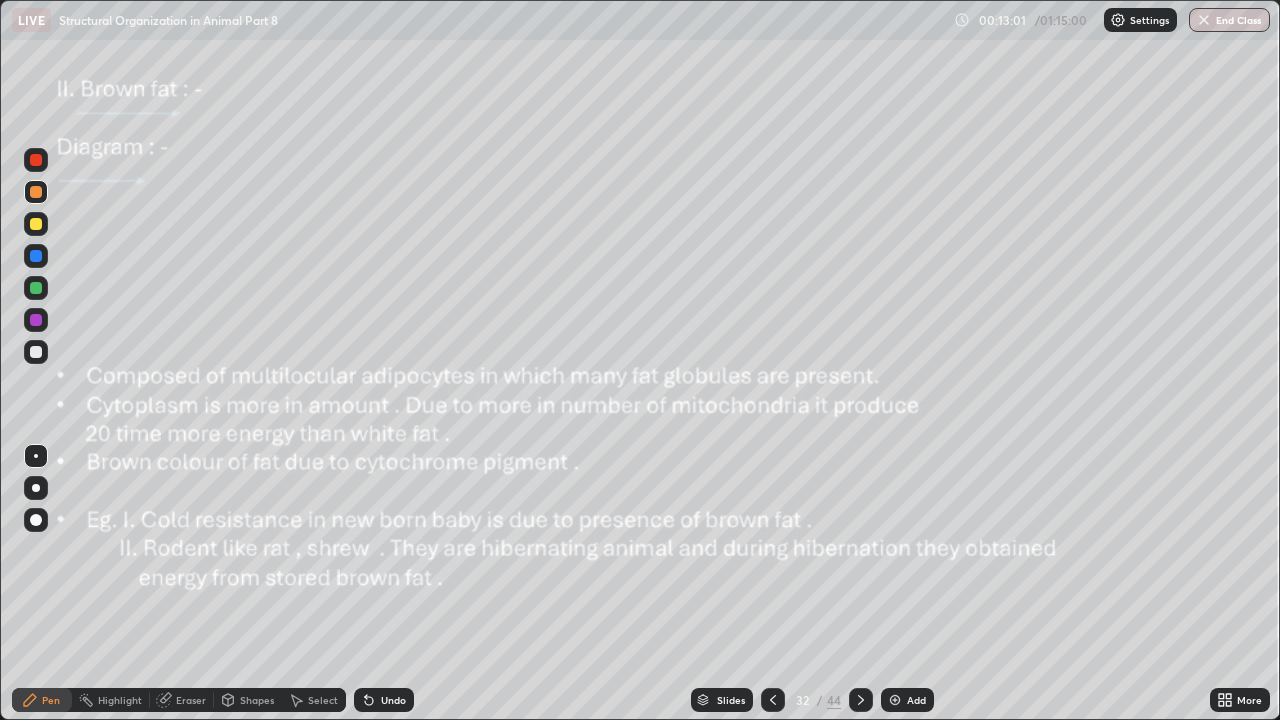click at bounding box center (36, 160) 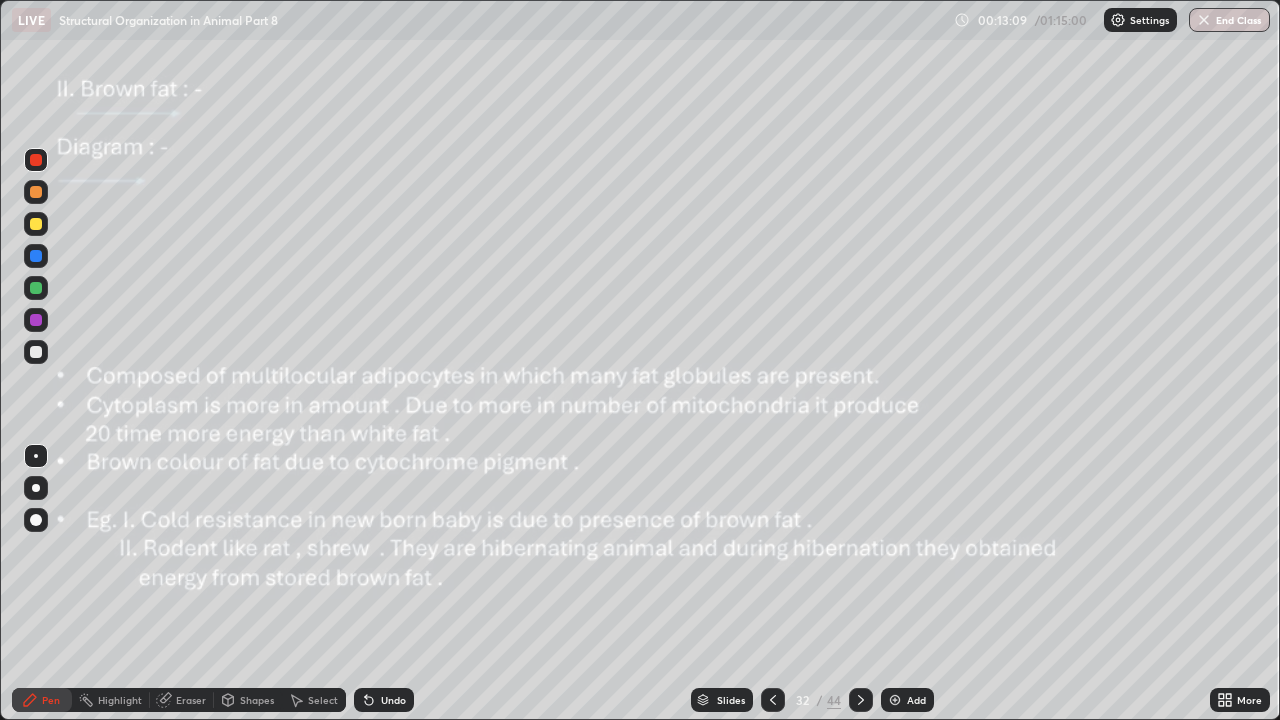click at bounding box center (36, 224) 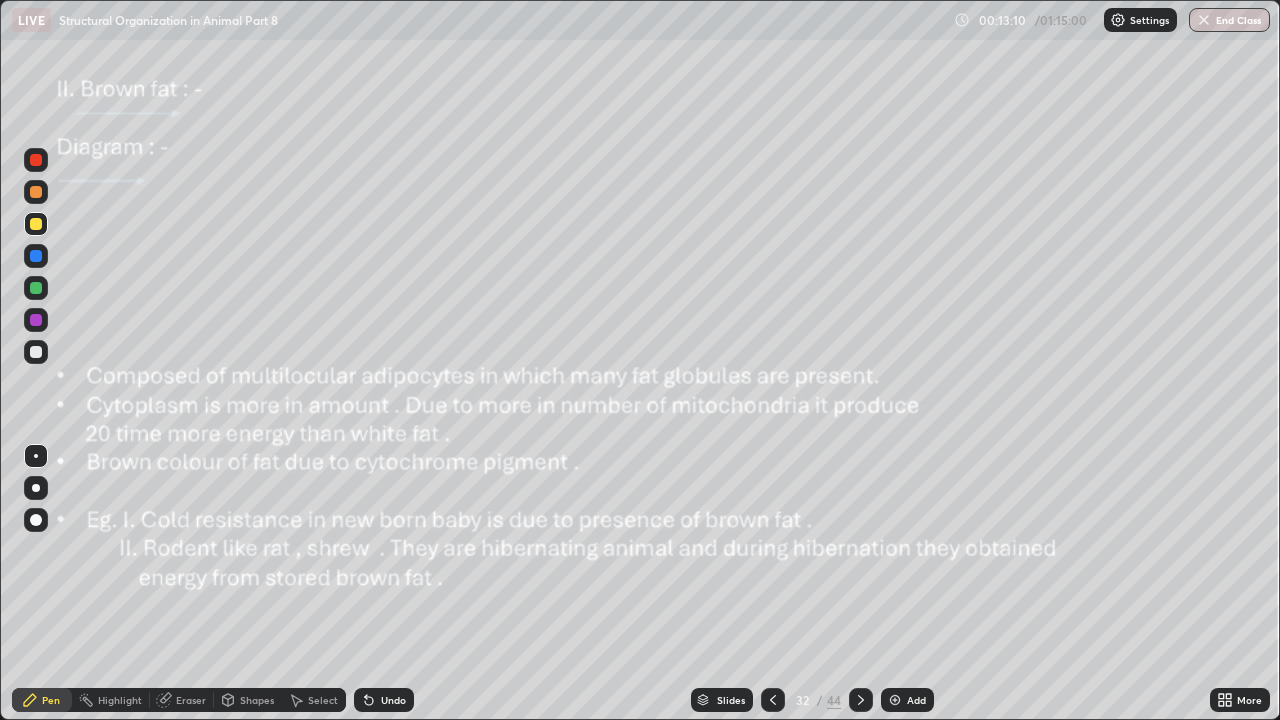click at bounding box center [36, 520] 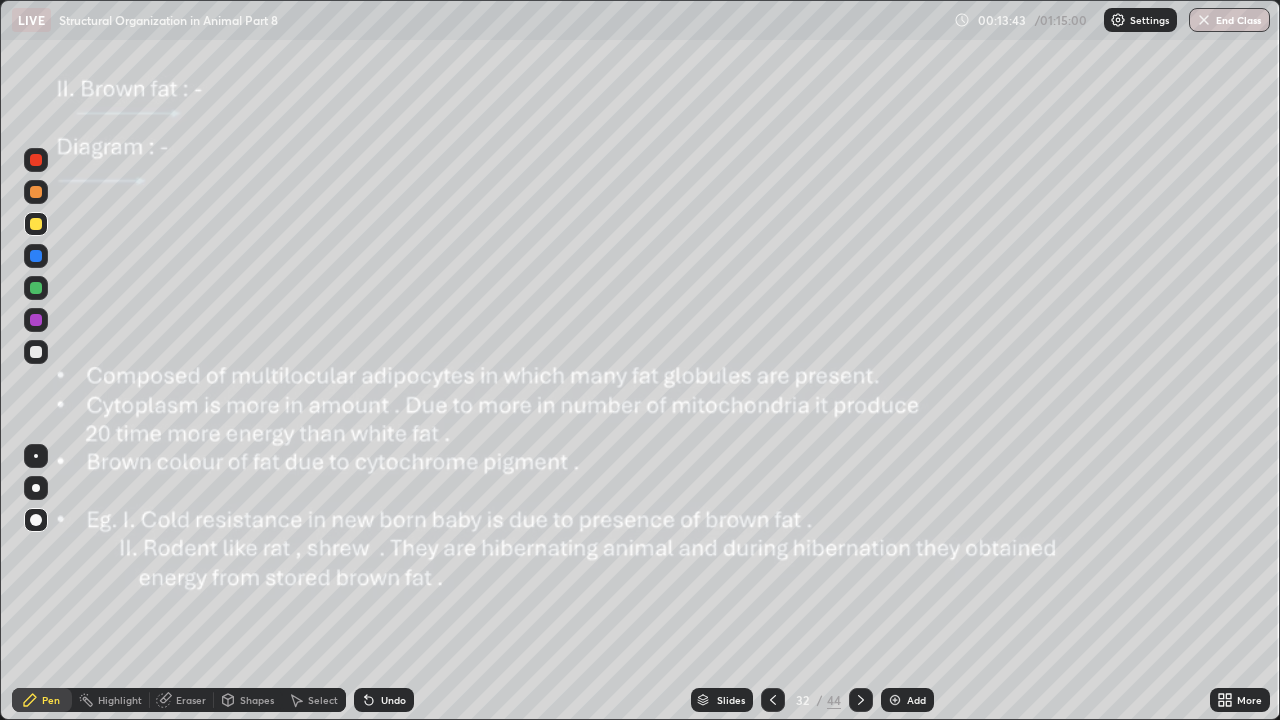click at bounding box center (36, 320) 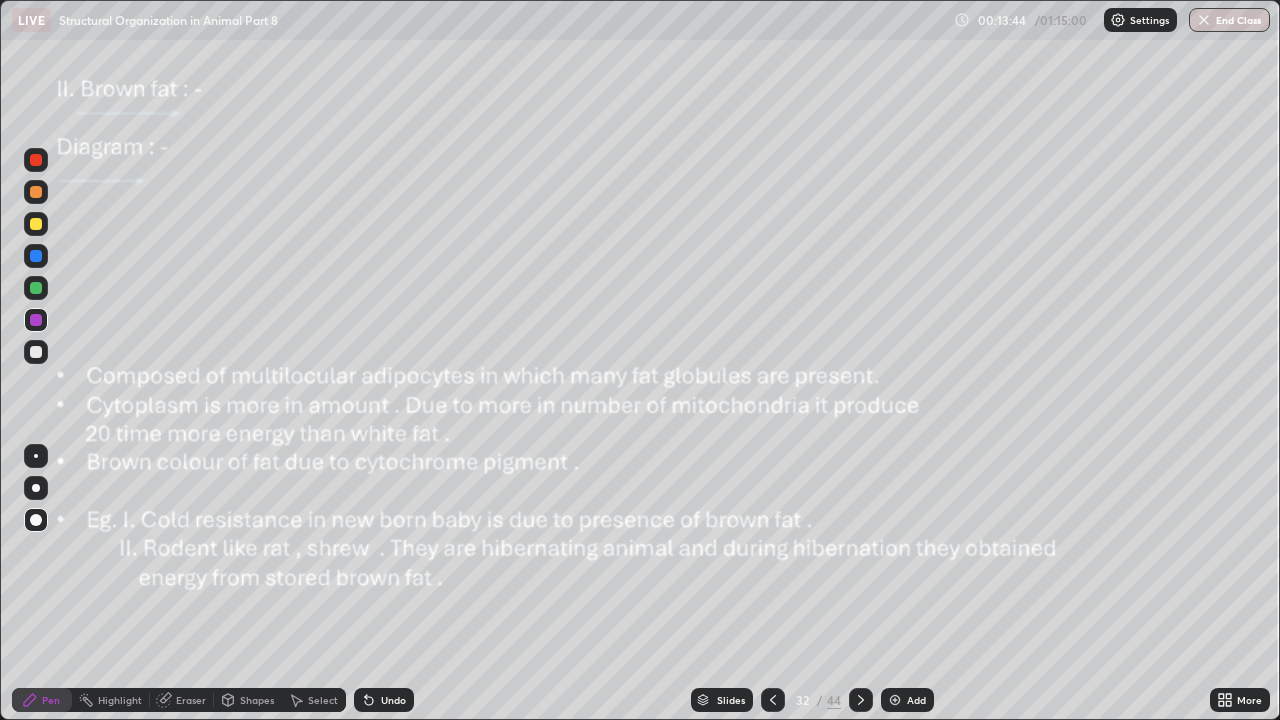 click at bounding box center [36, 520] 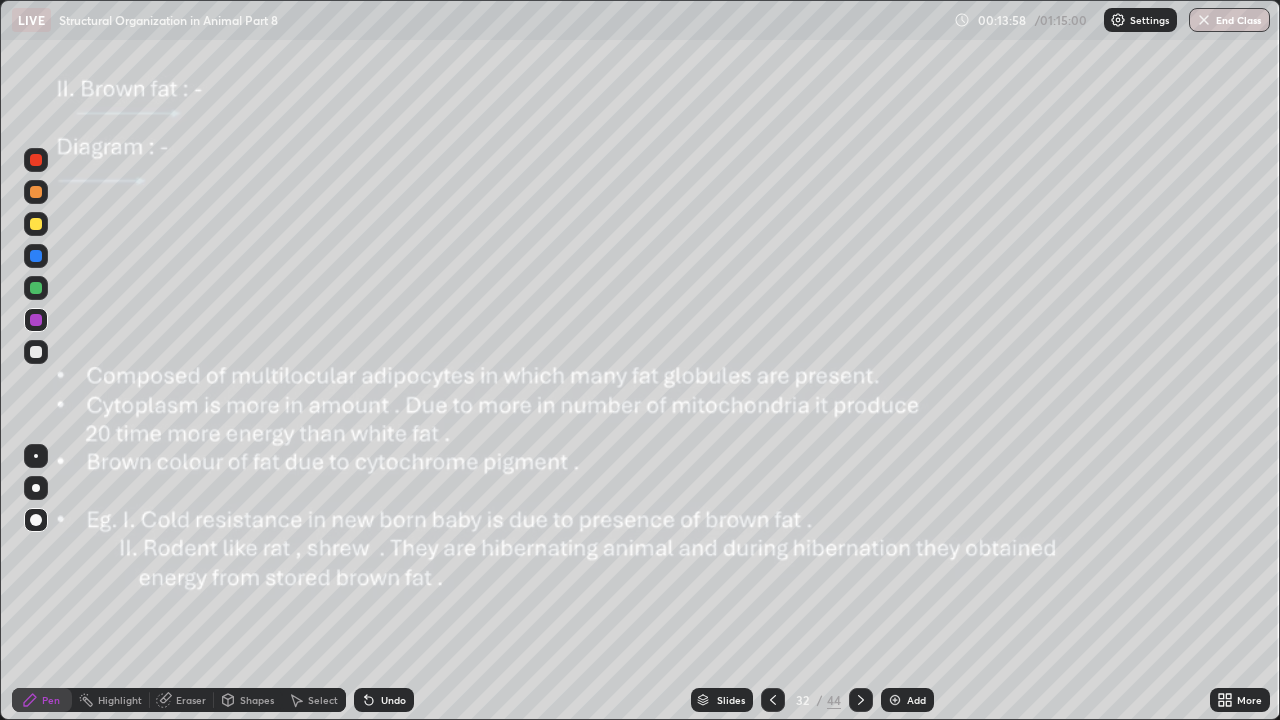 click at bounding box center (36, 256) 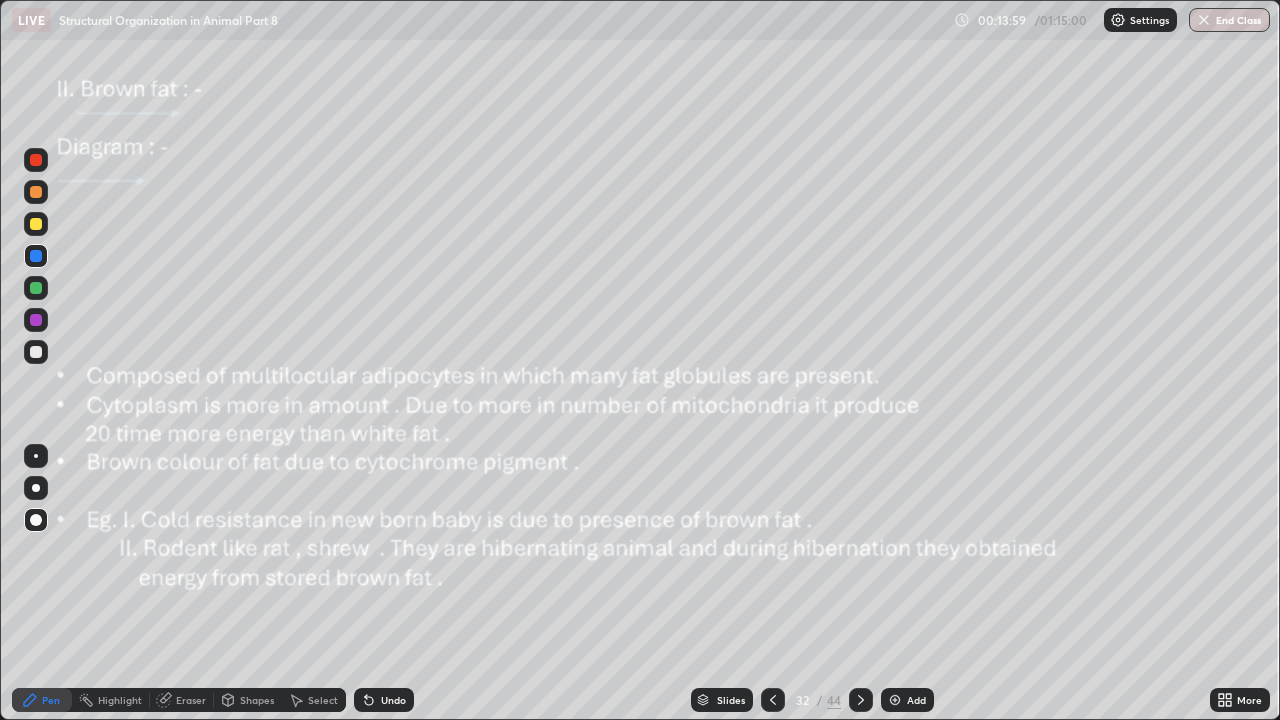 click at bounding box center (36, 488) 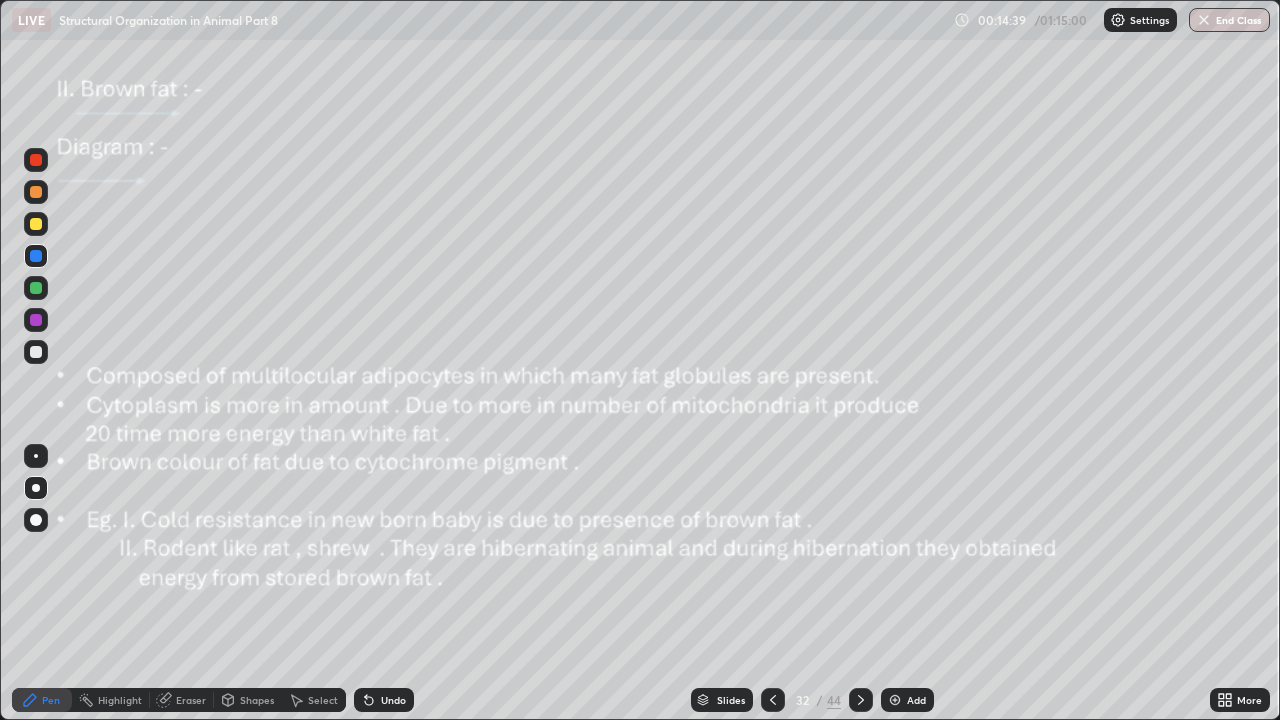 click on "Erase all" at bounding box center (36, 360) 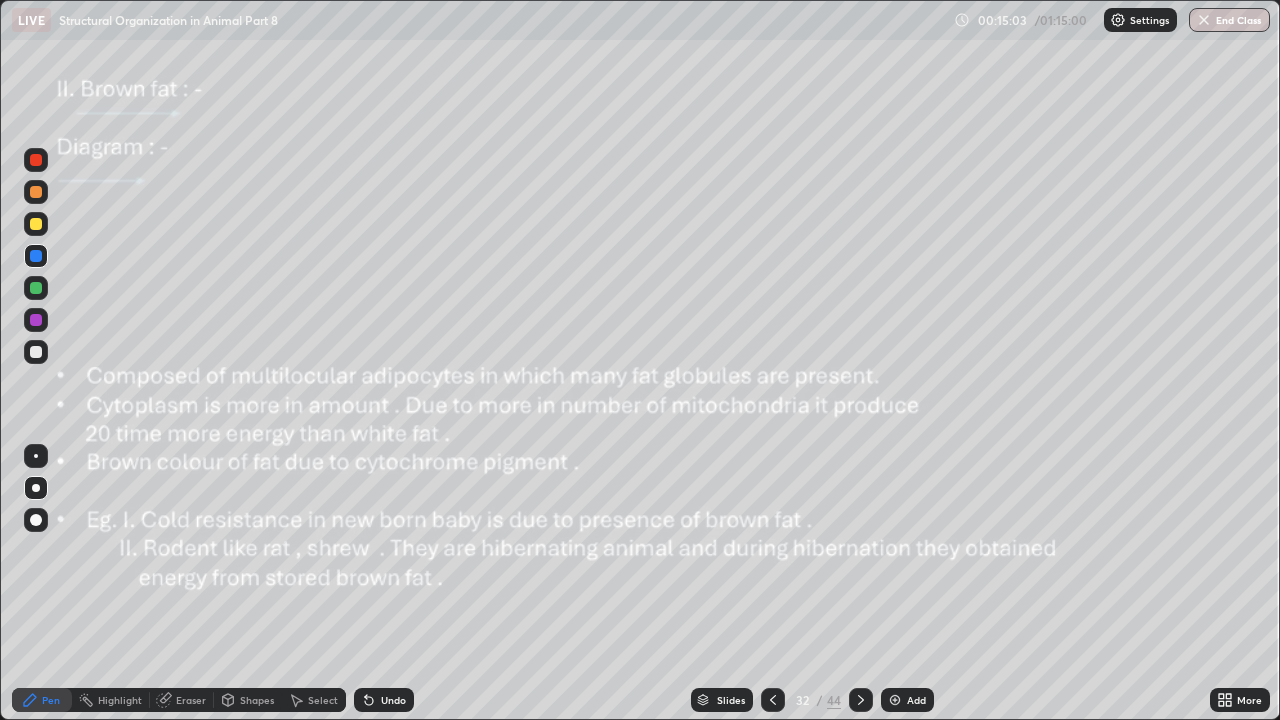click on "Erase all" at bounding box center [36, 360] 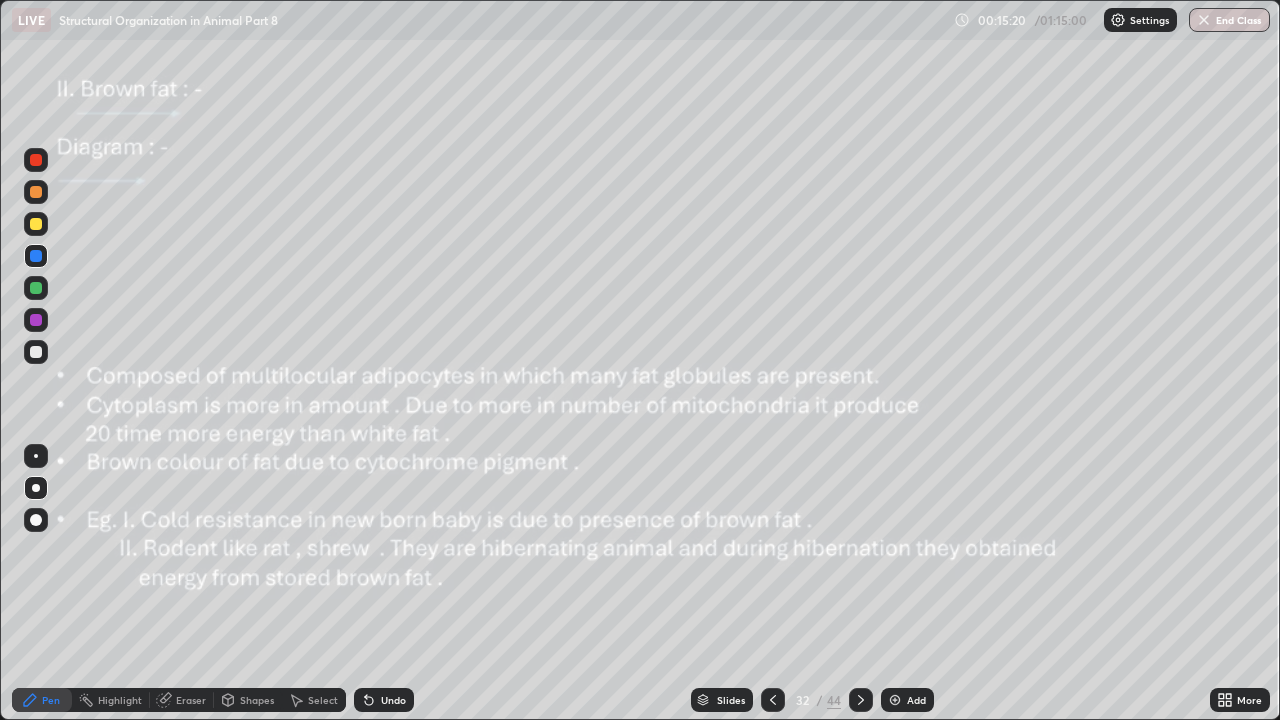 click at bounding box center [36, 488] 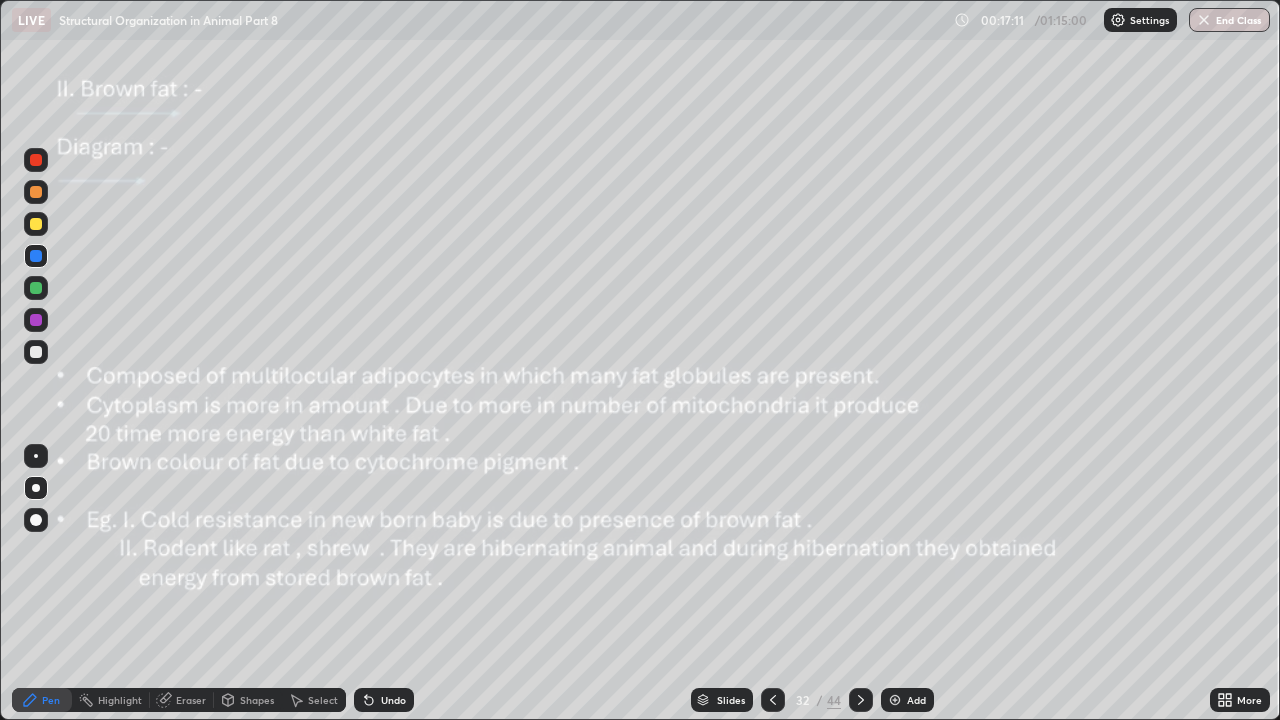 click 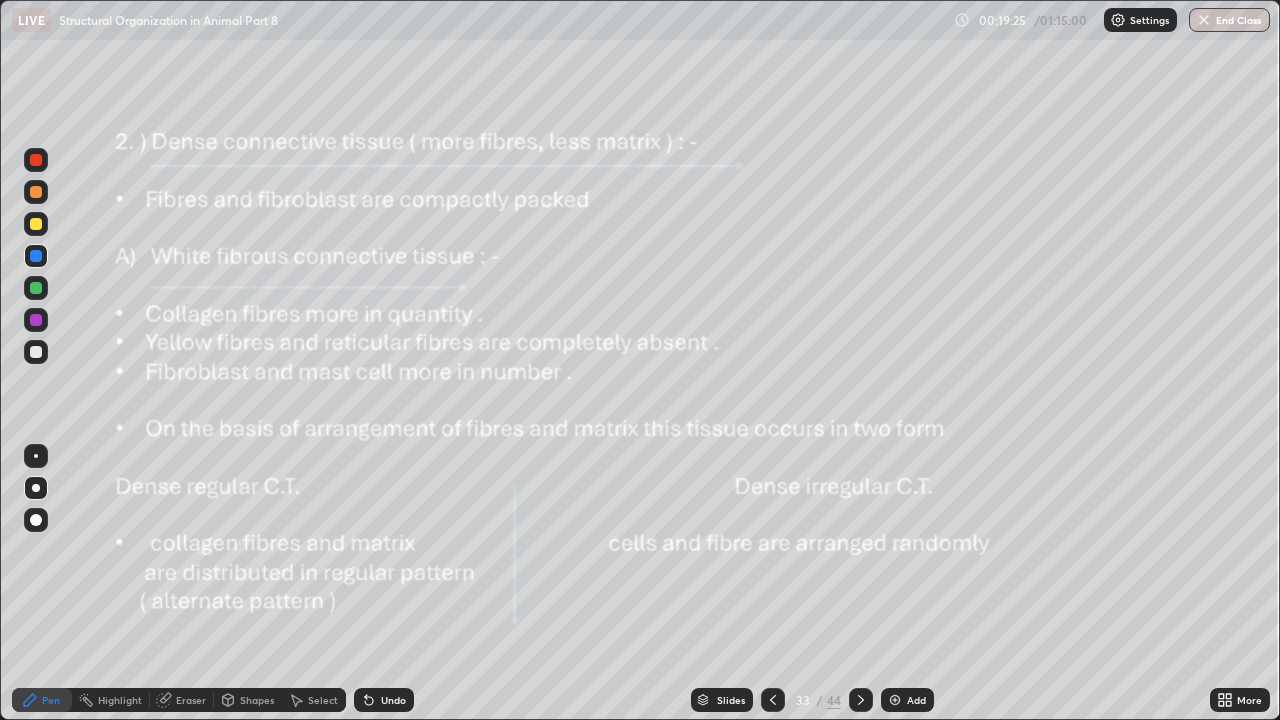 click 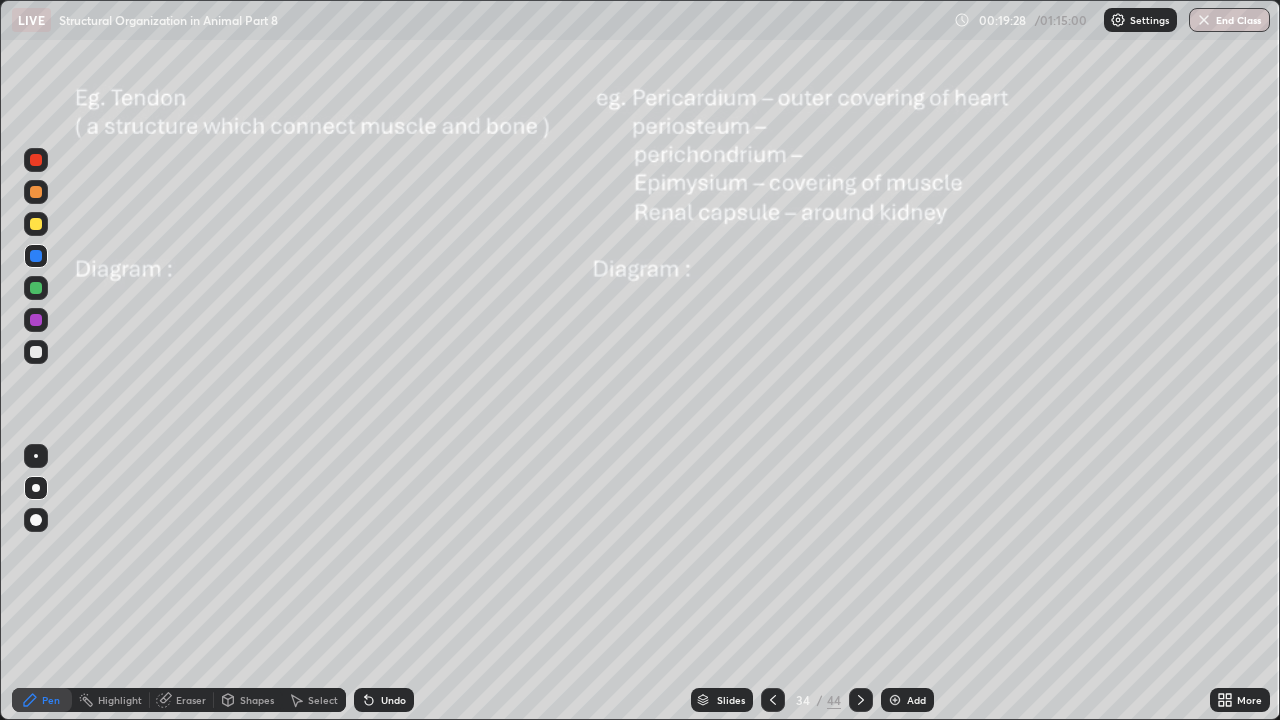 click 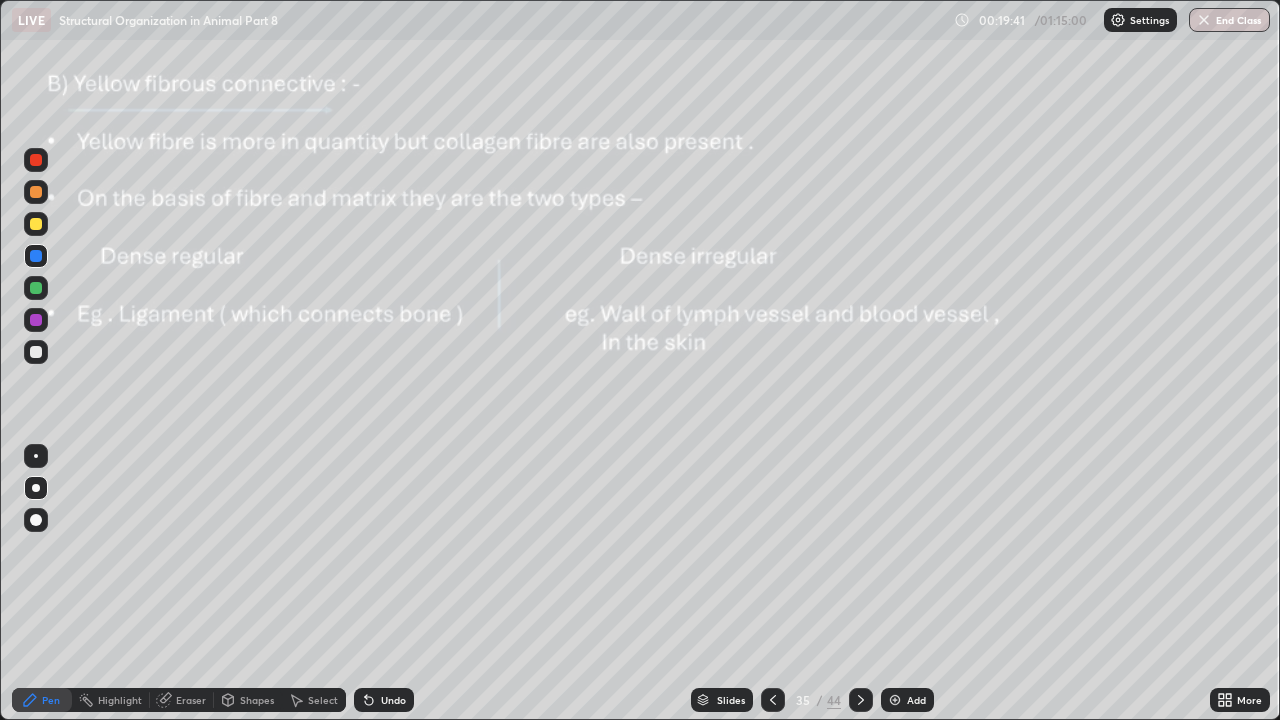 click 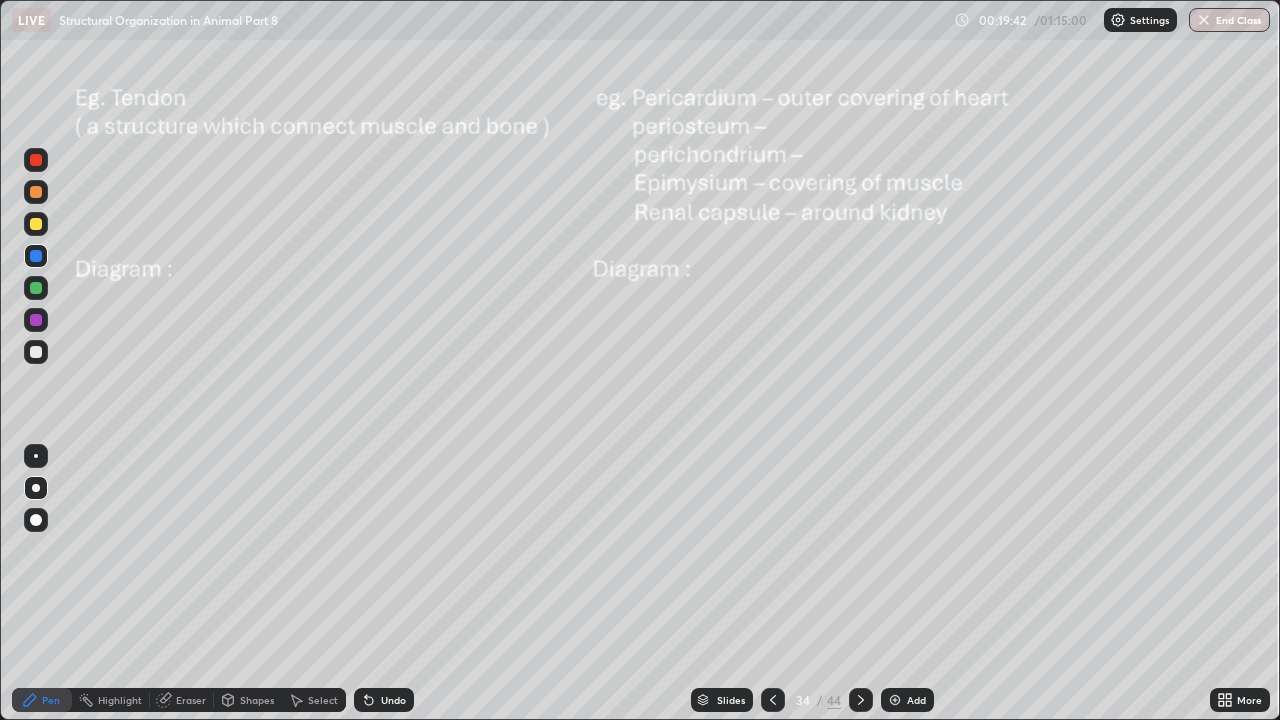 click 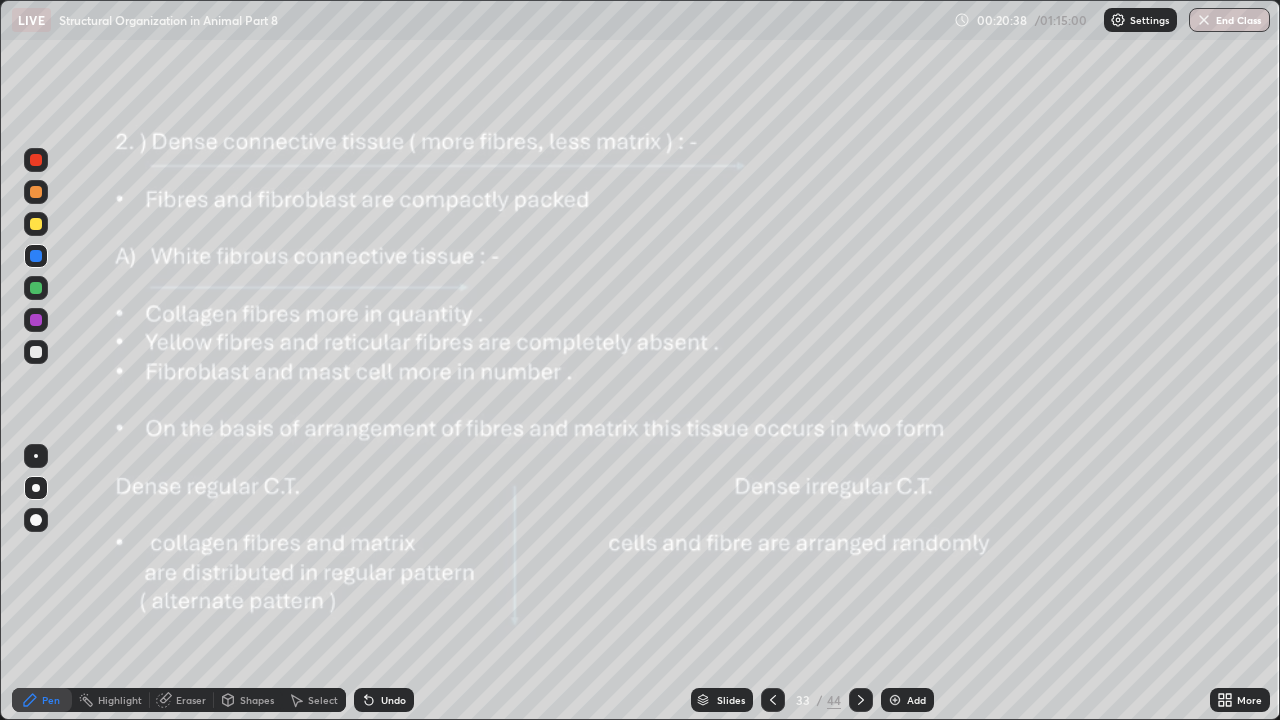 click 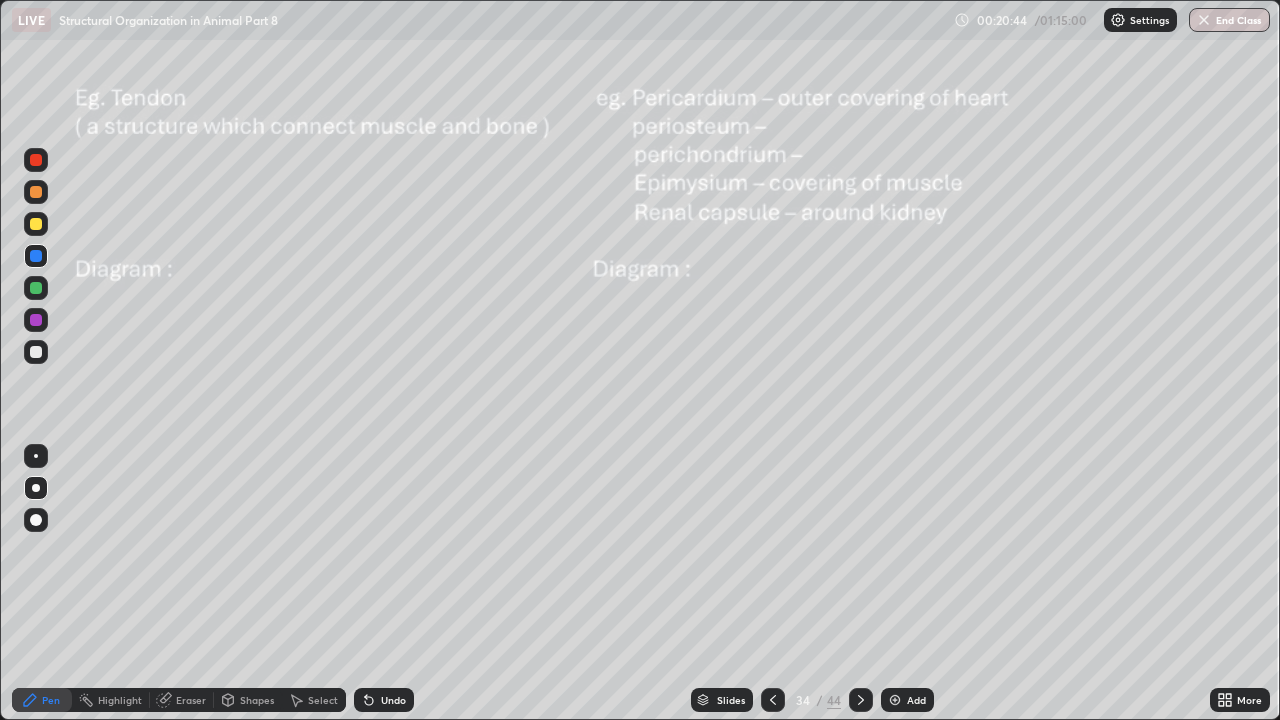 click at bounding box center (36, 160) 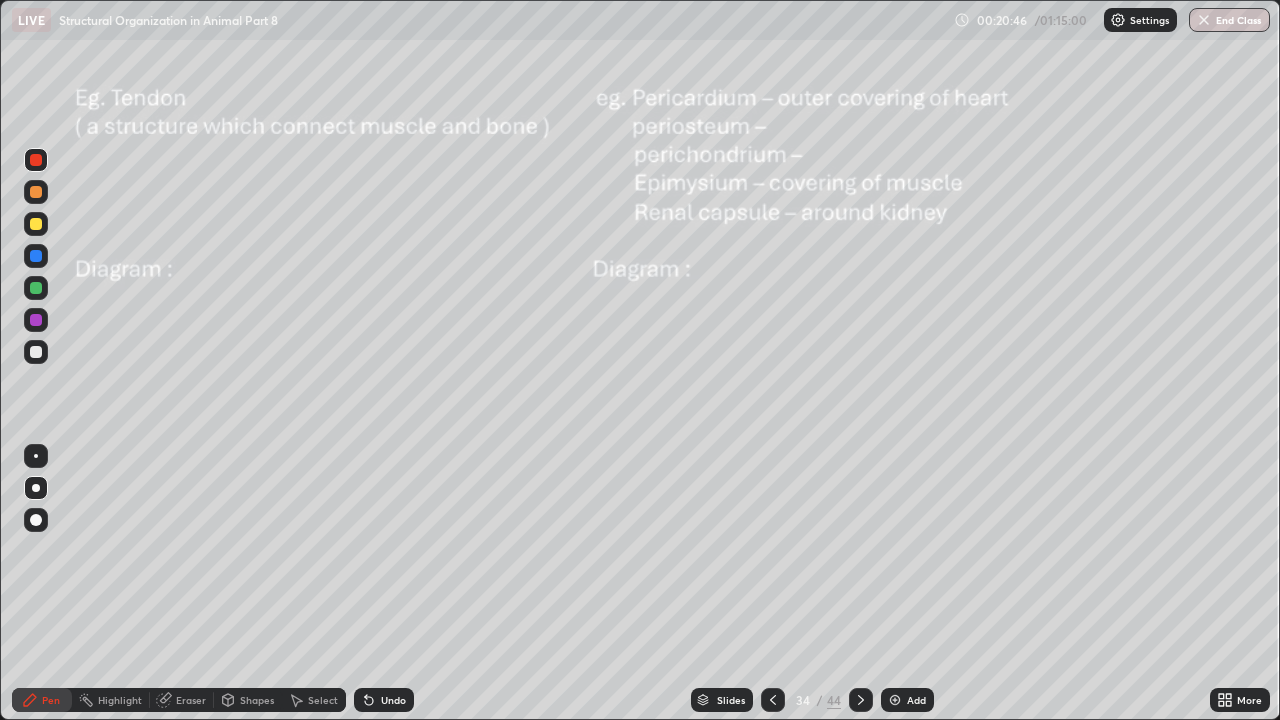 click at bounding box center [36, 456] 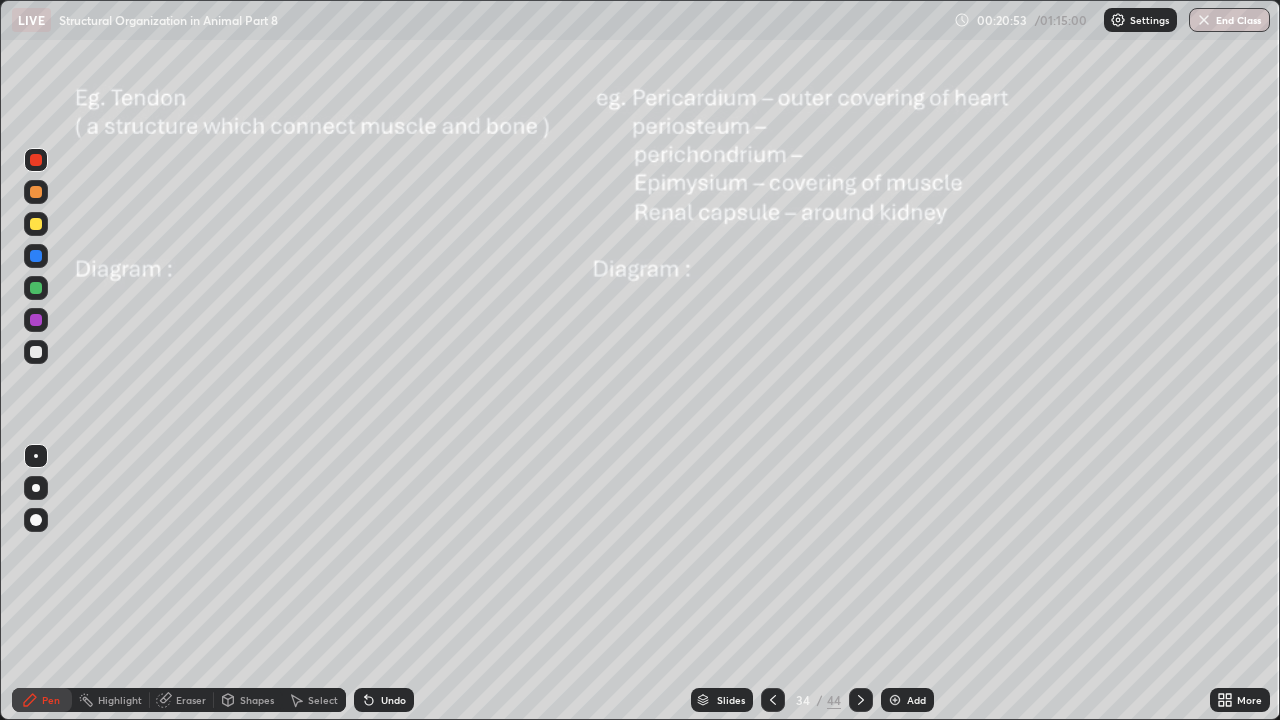 click at bounding box center [36, 192] 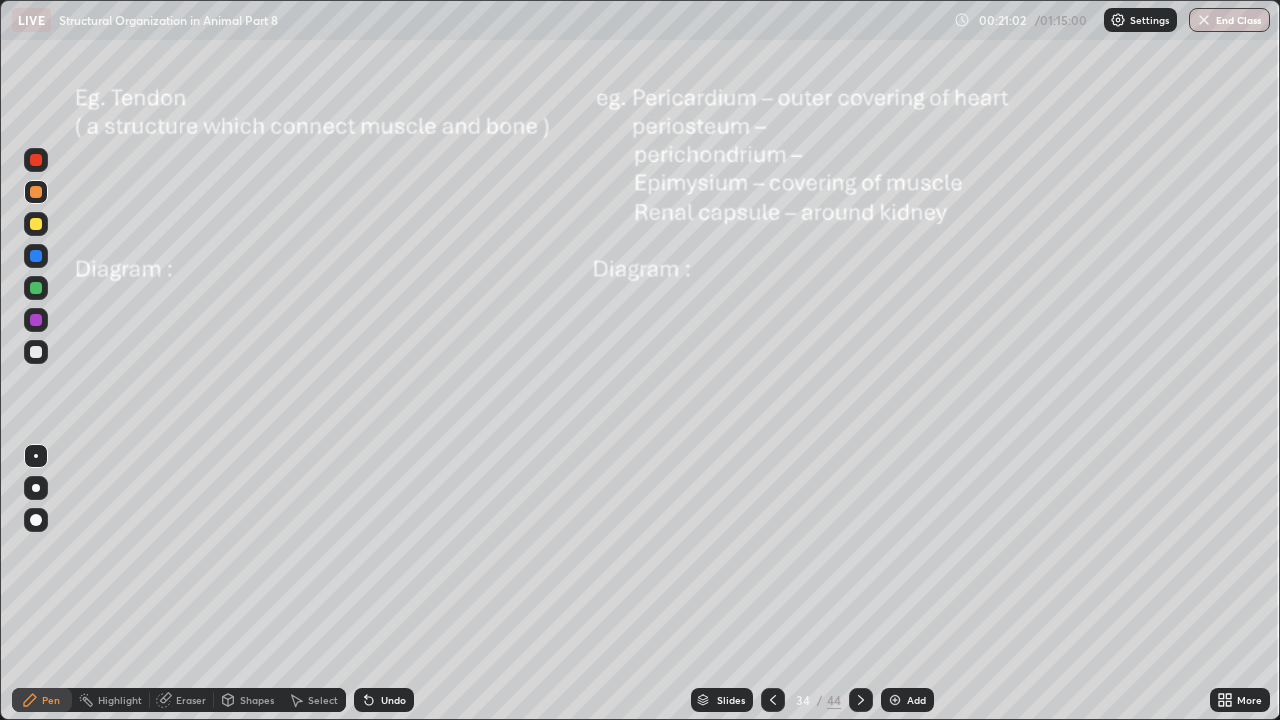 click at bounding box center [36, 224] 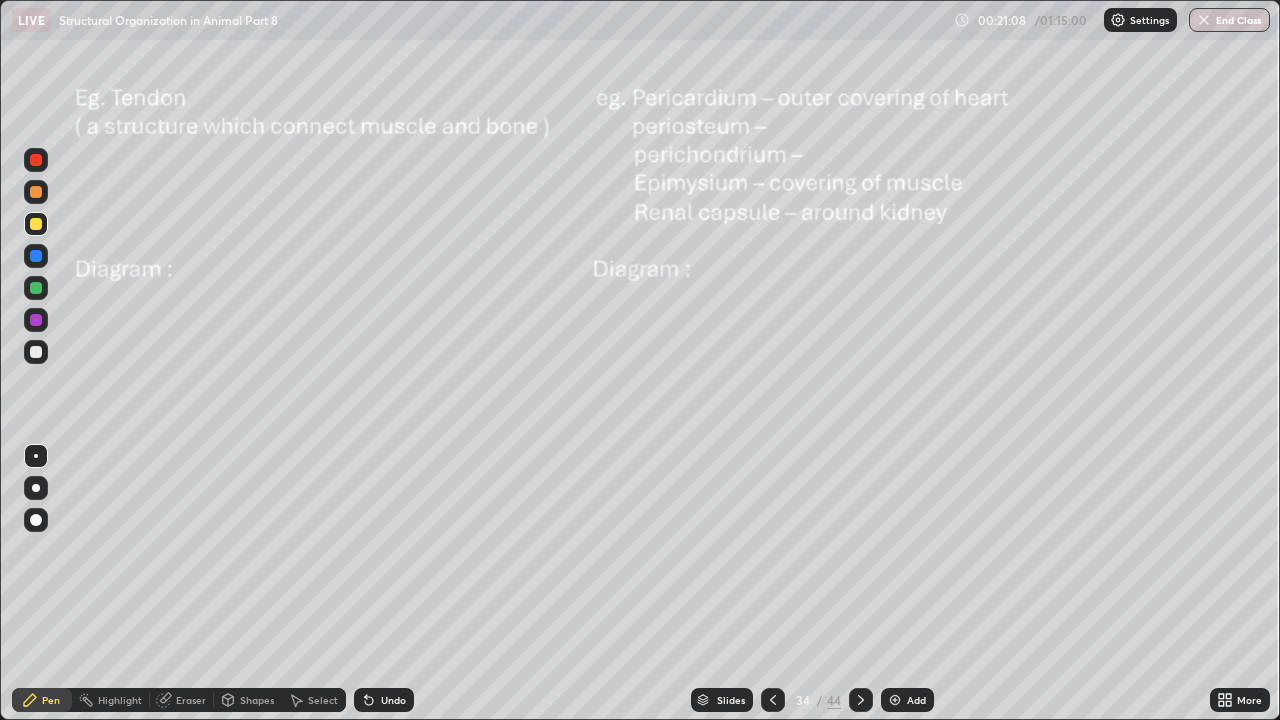 click 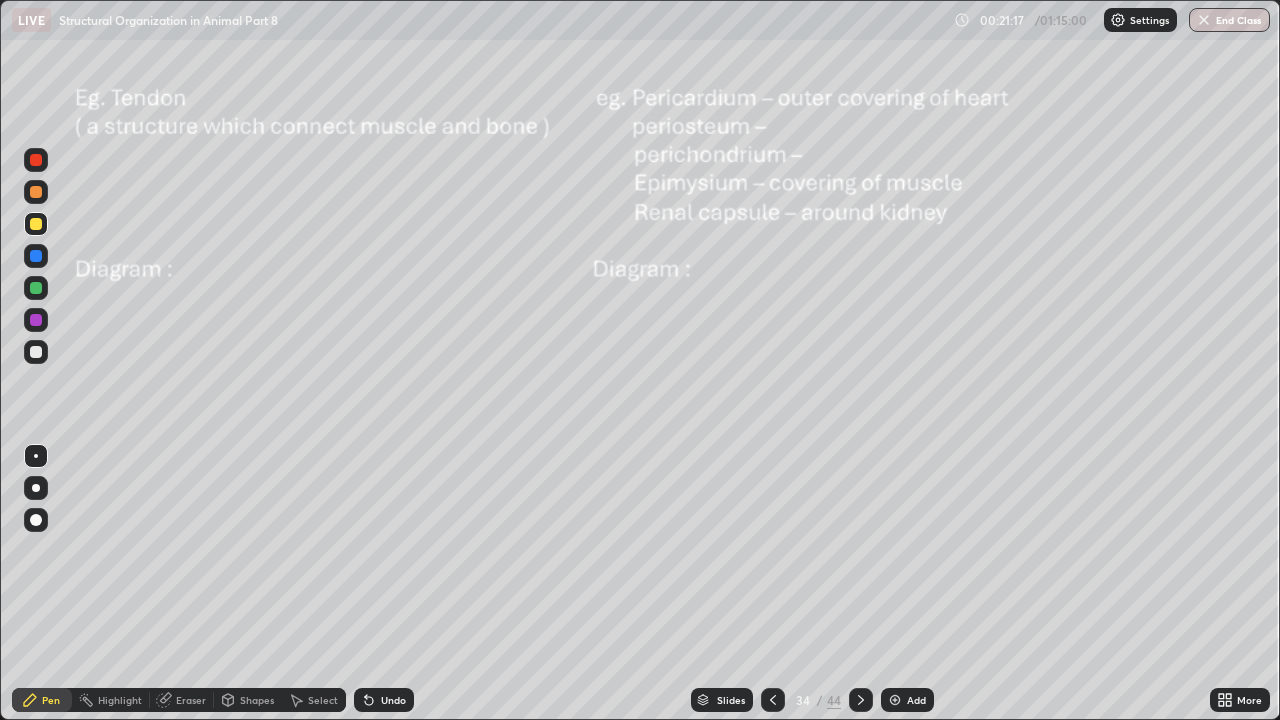 click at bounding box center [36, 192] 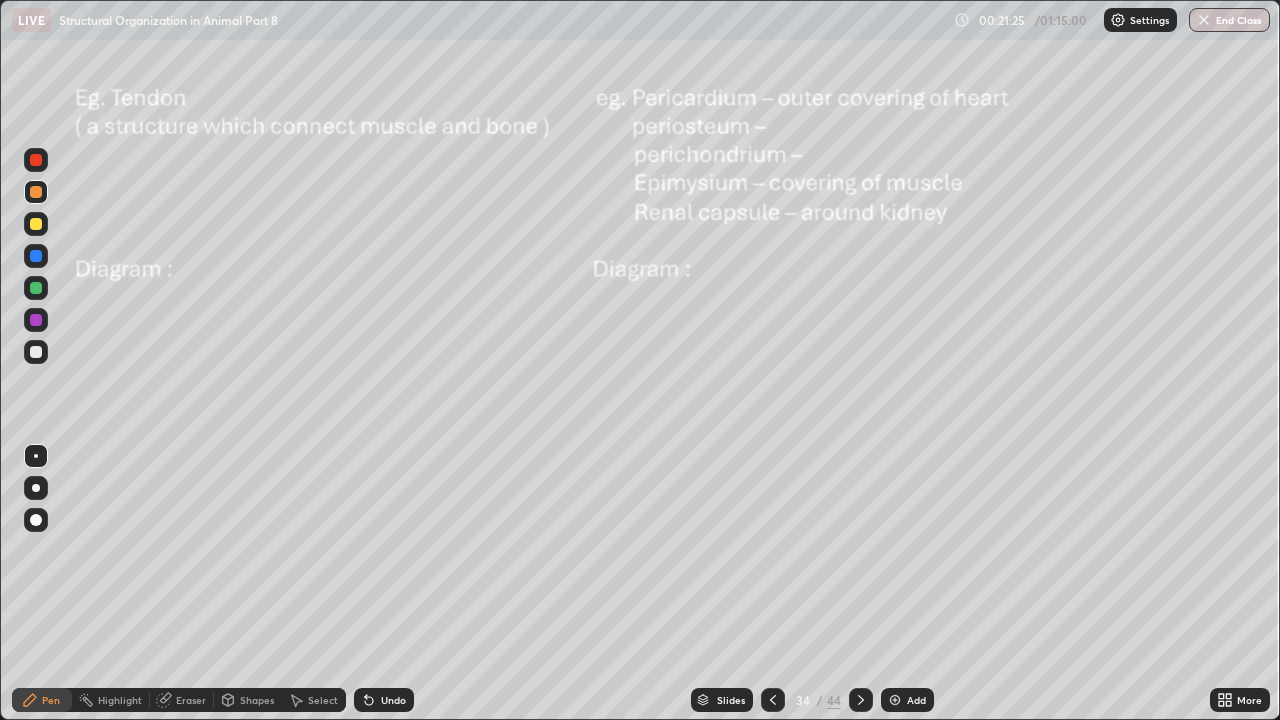 click on "Undo" at bounding box center [393, 700] 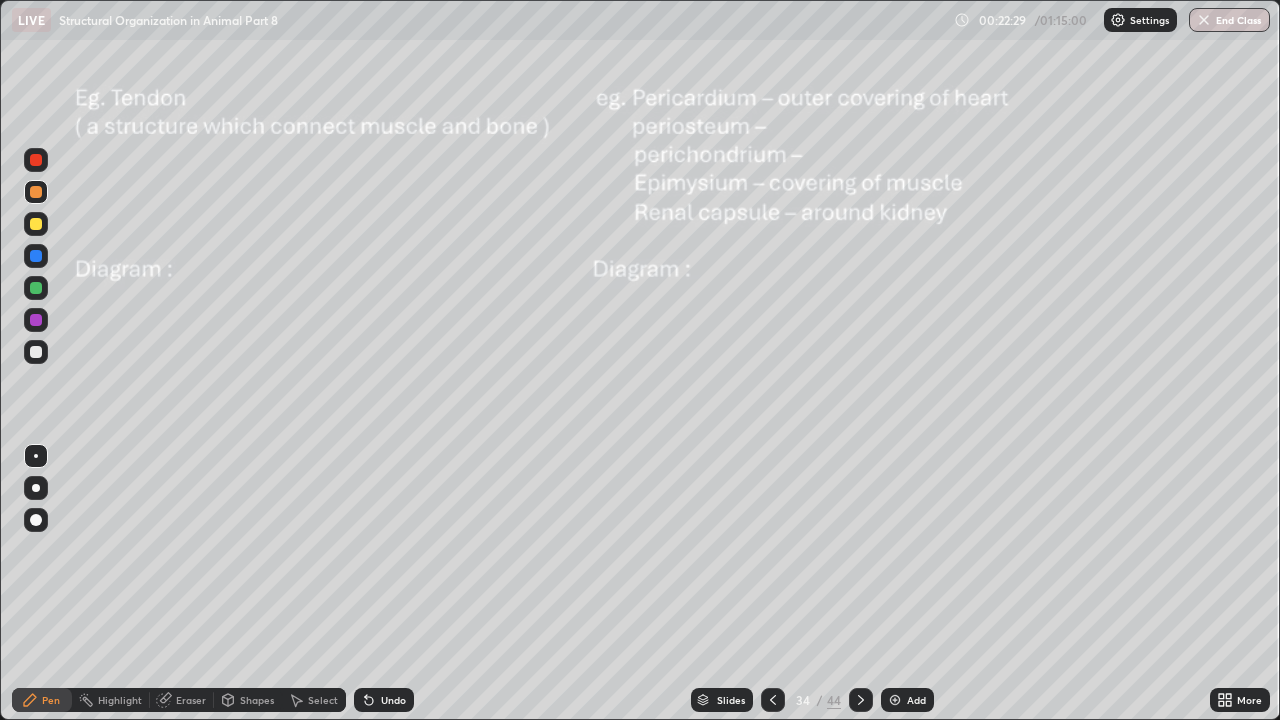 click 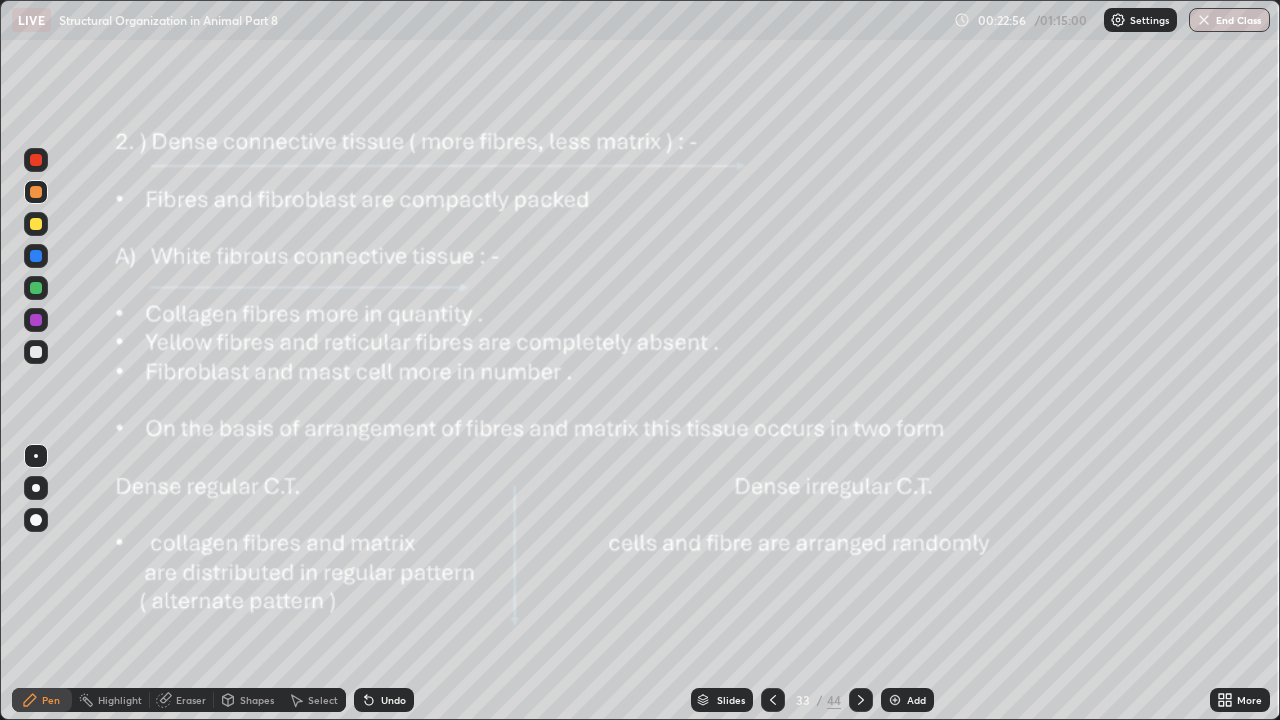 click 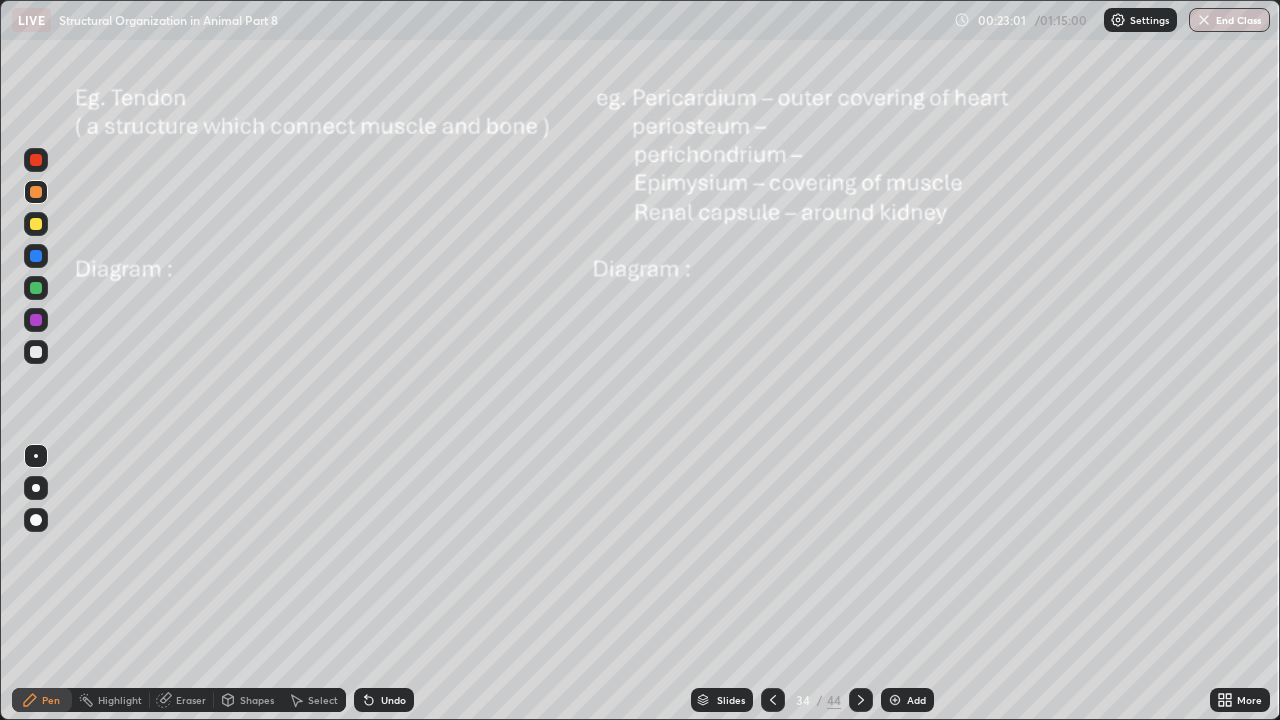 click at bounding box center [36, 224] 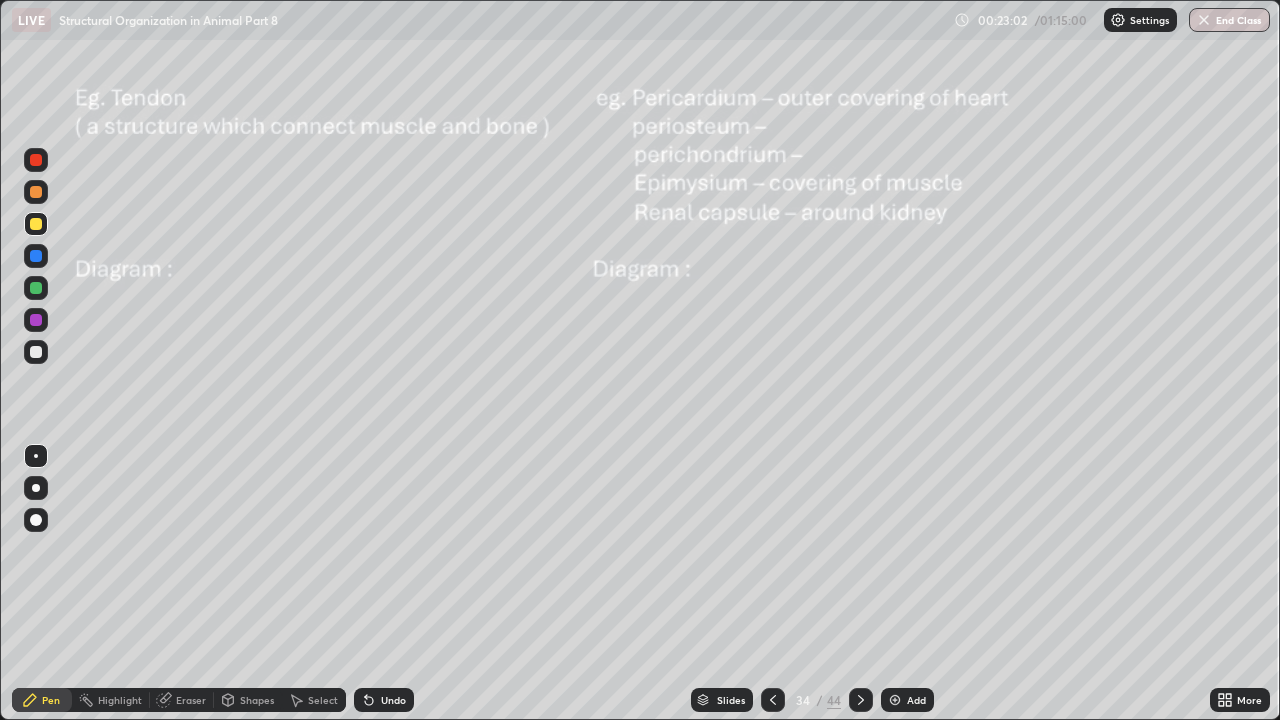 click at bounding box center (36, 488) 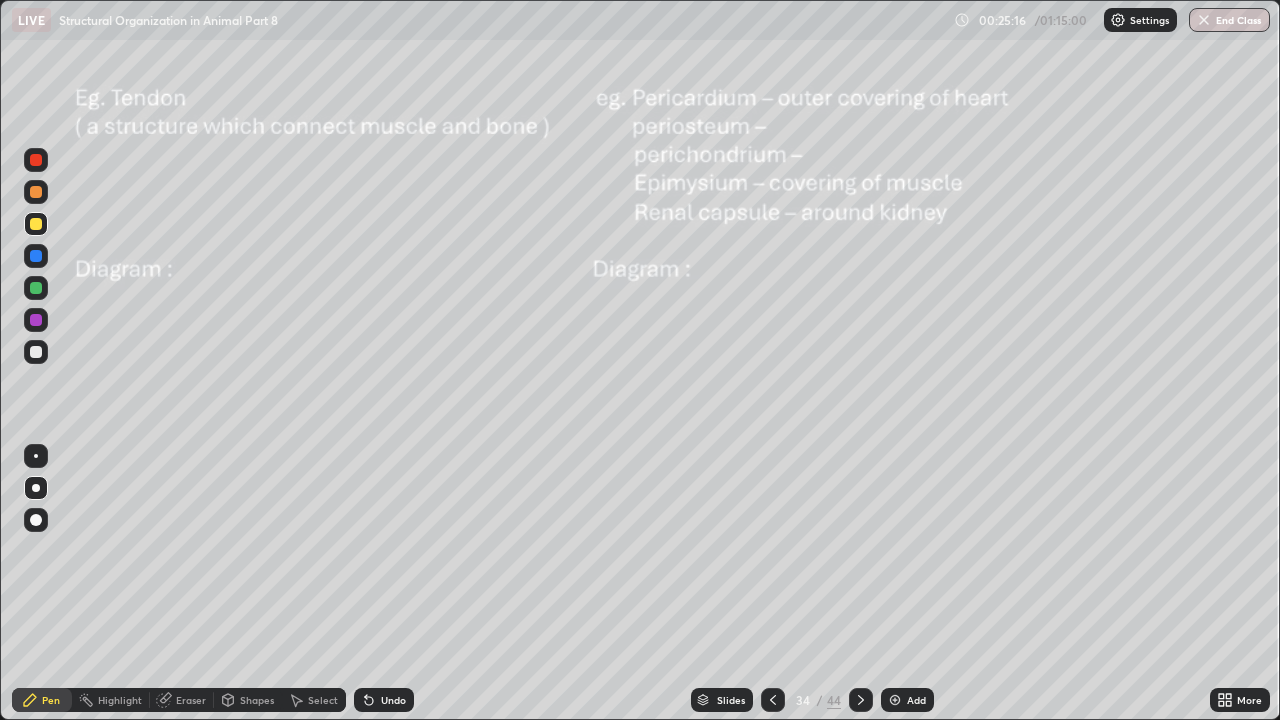 click 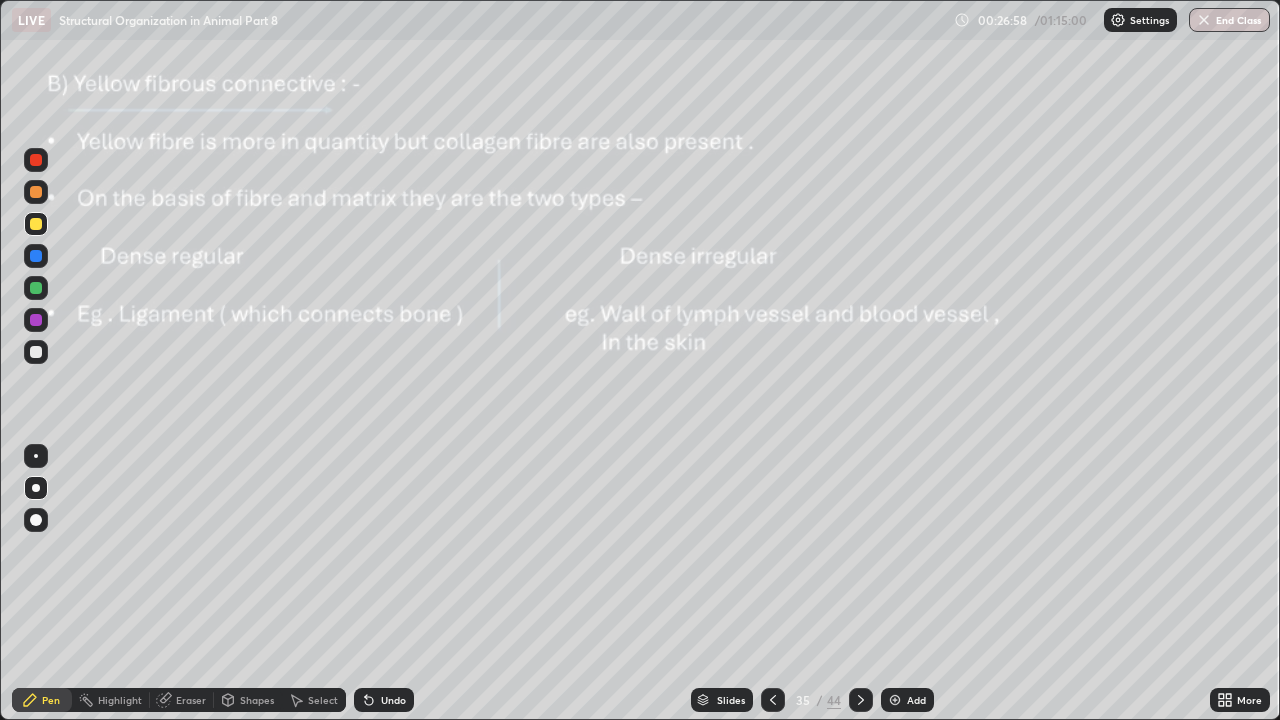 click 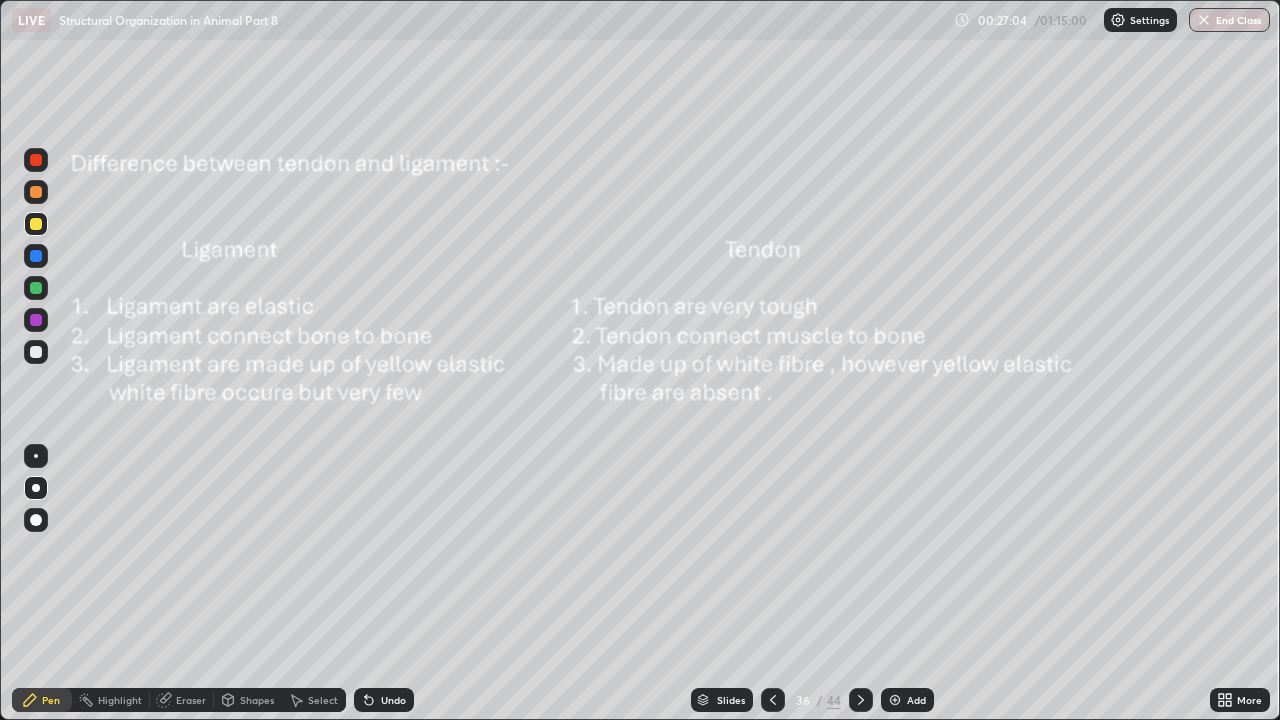 click at bounding box center (36, 456) 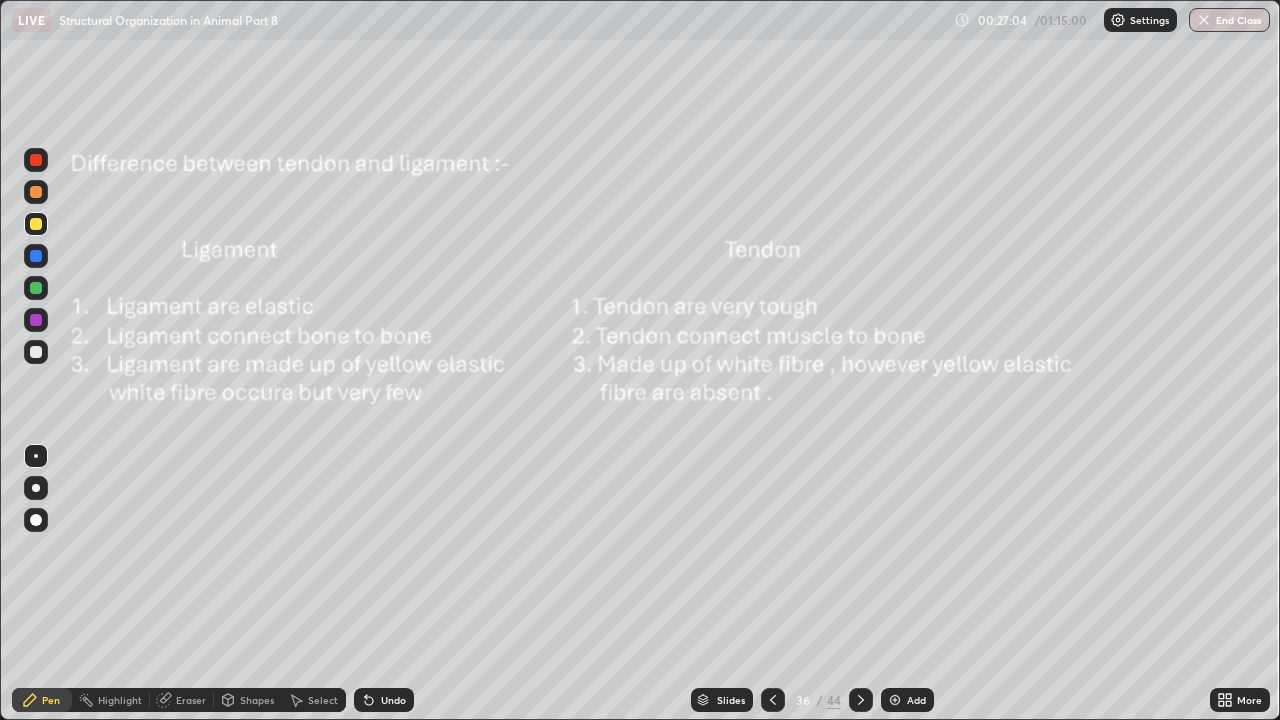 click at bounding box center [36, 192] 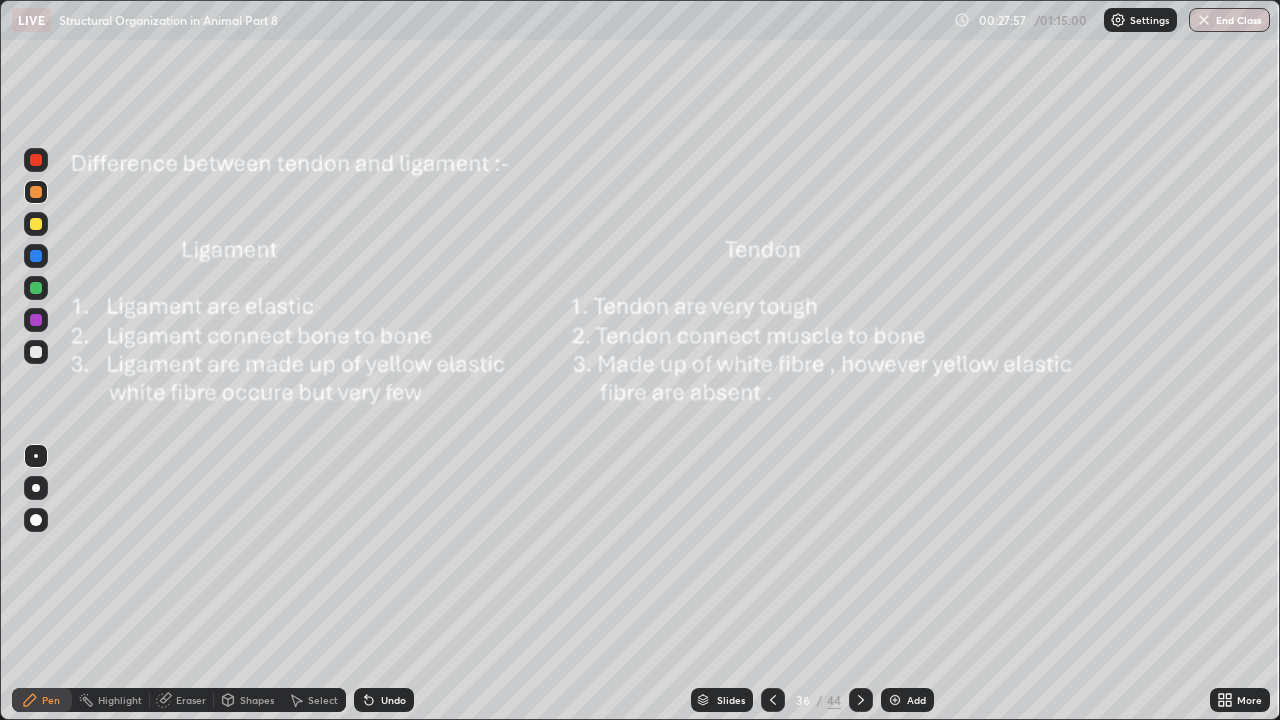 click 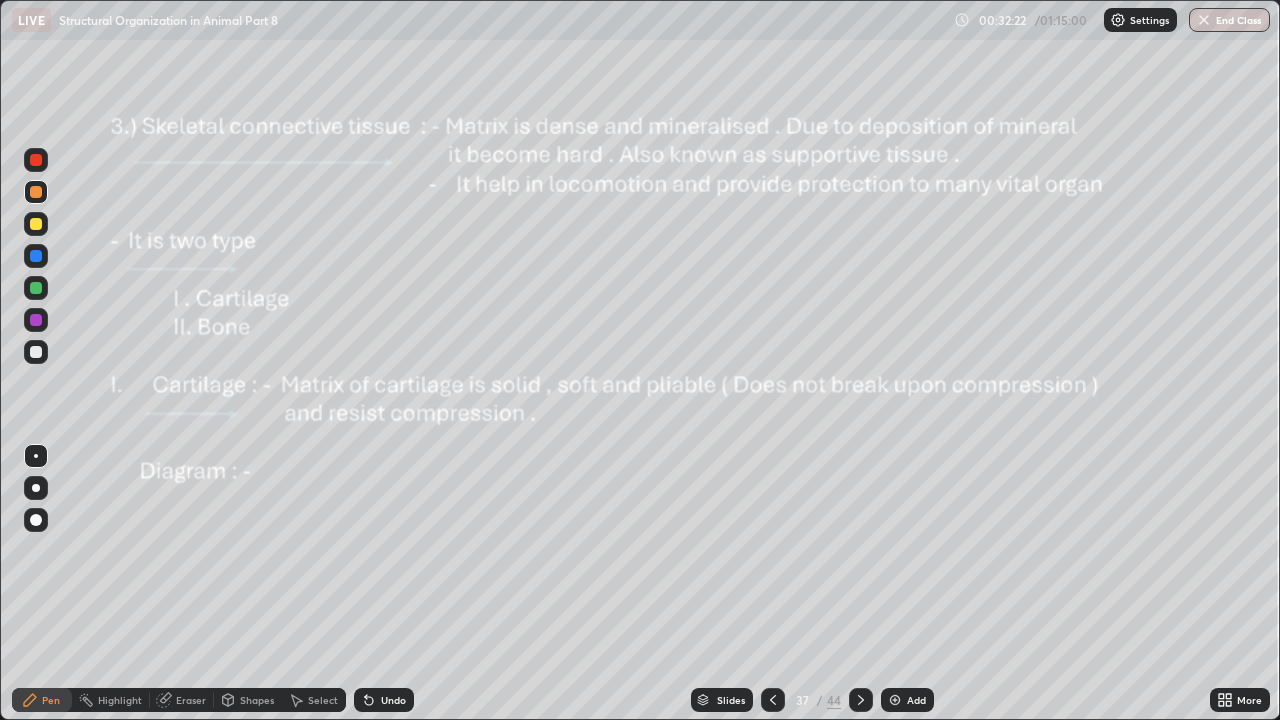 click 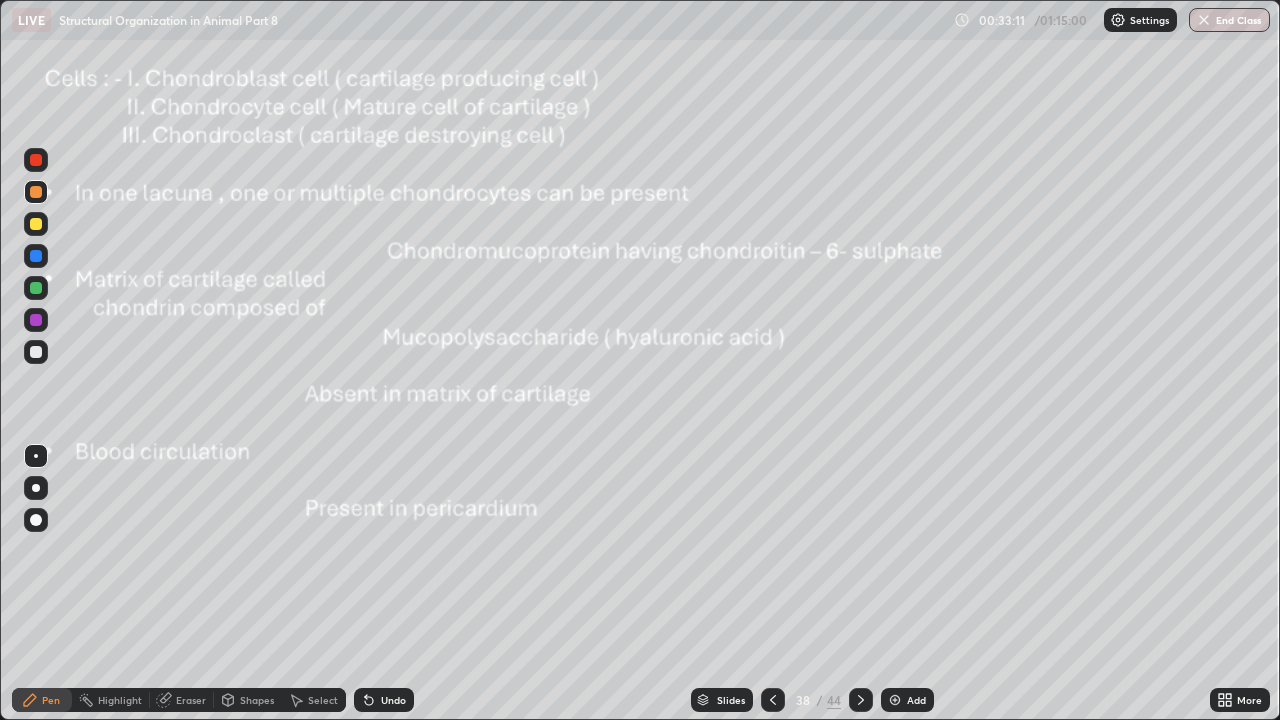 click on "Erase all" at bounding box center [36, 360] 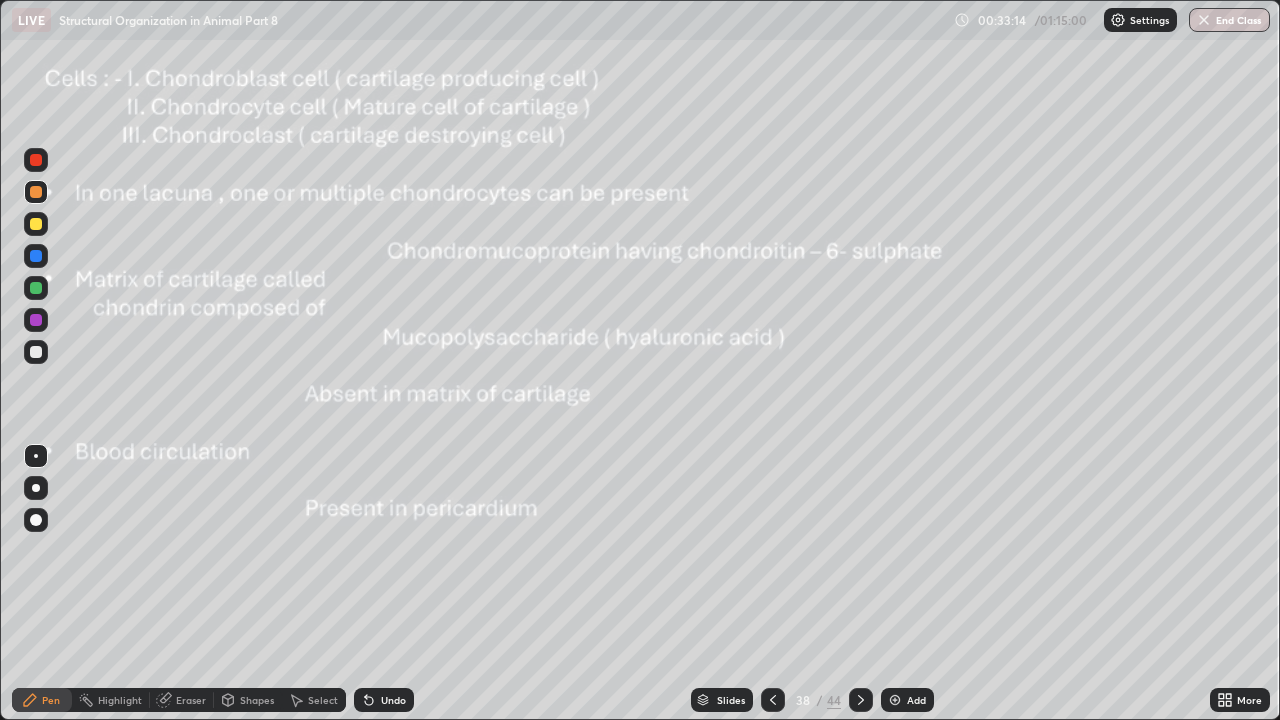 click on "Erase all" at bounding box center (36, 360) 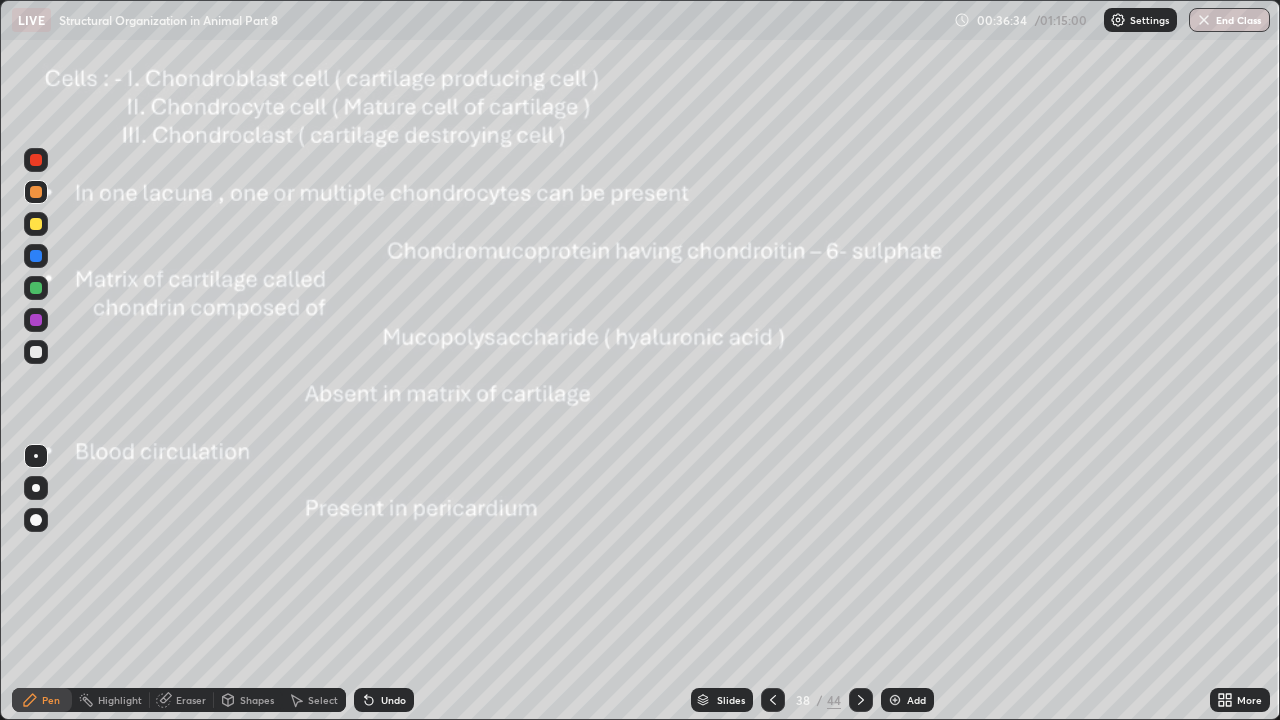 click 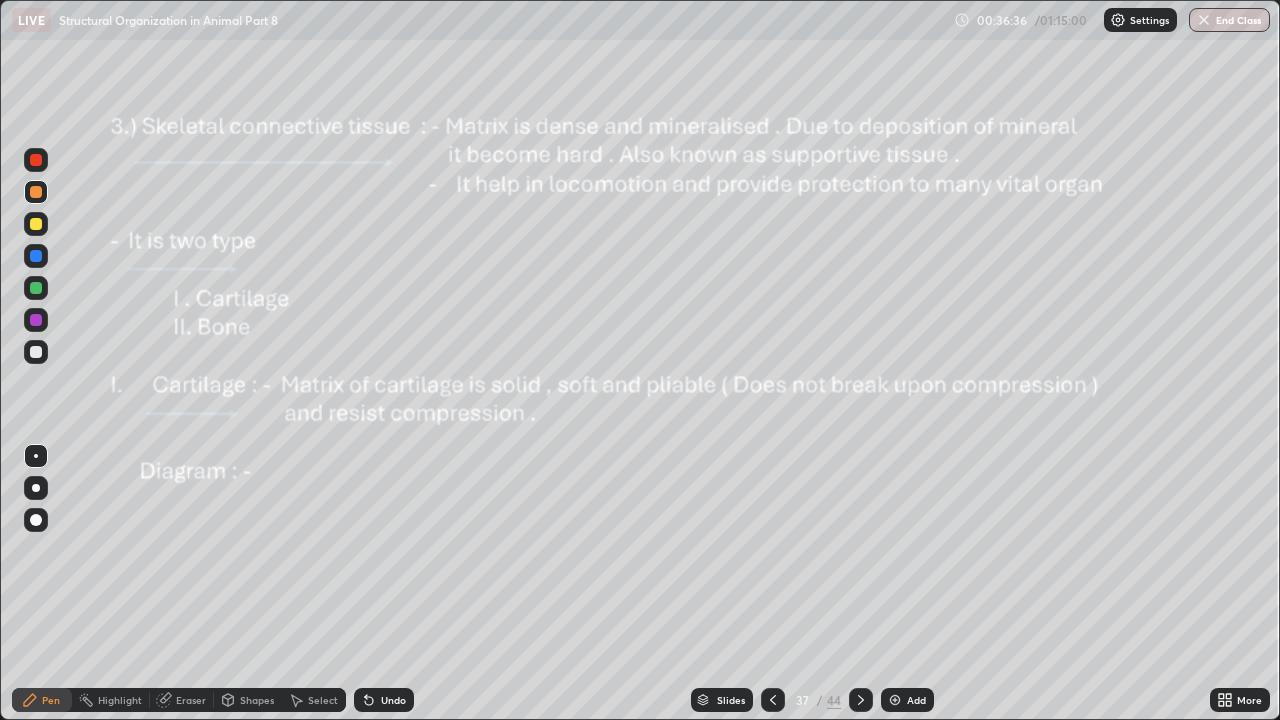 click at bounding box center (895, 700) 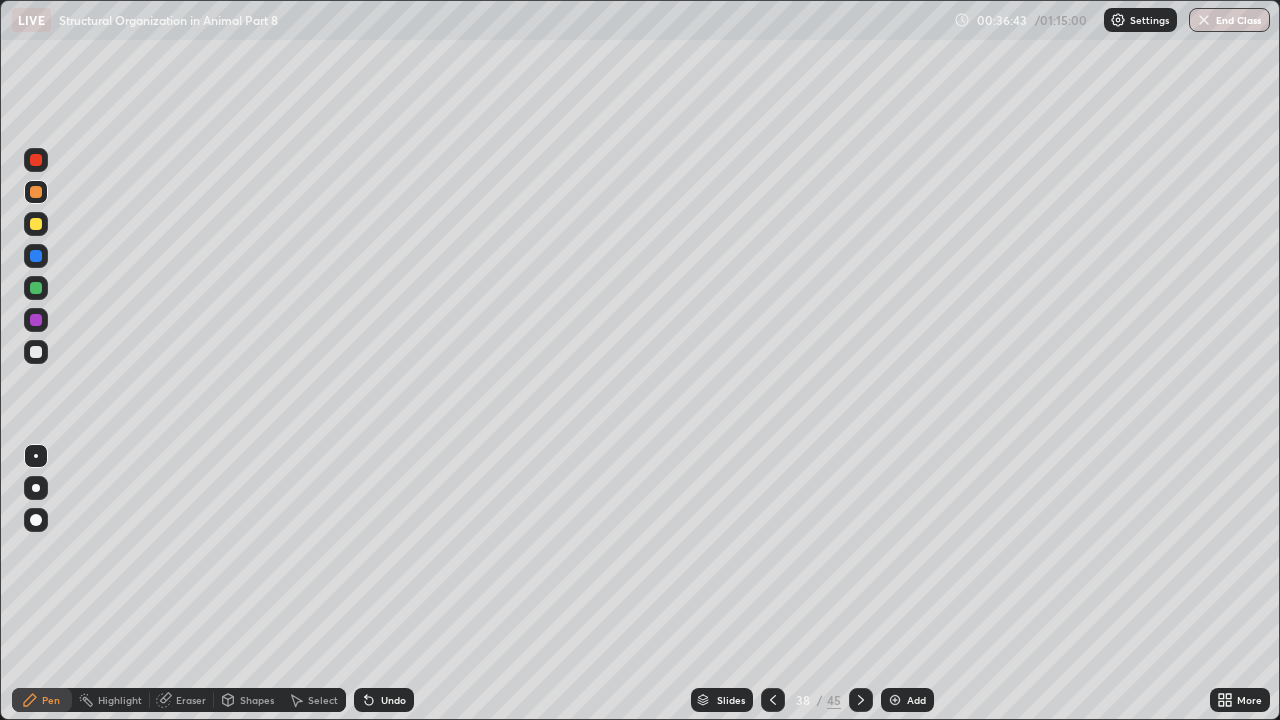 click at bounding box center [36, 456] 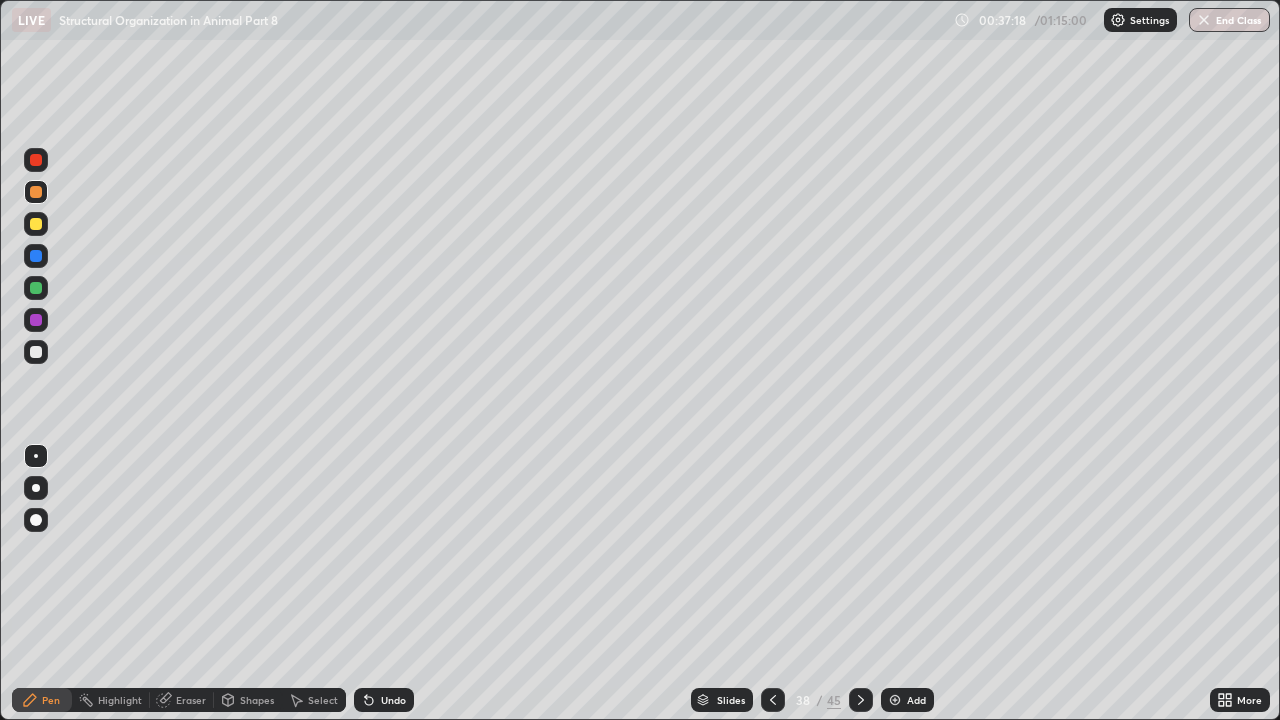 click at bounding box center [36, 288] 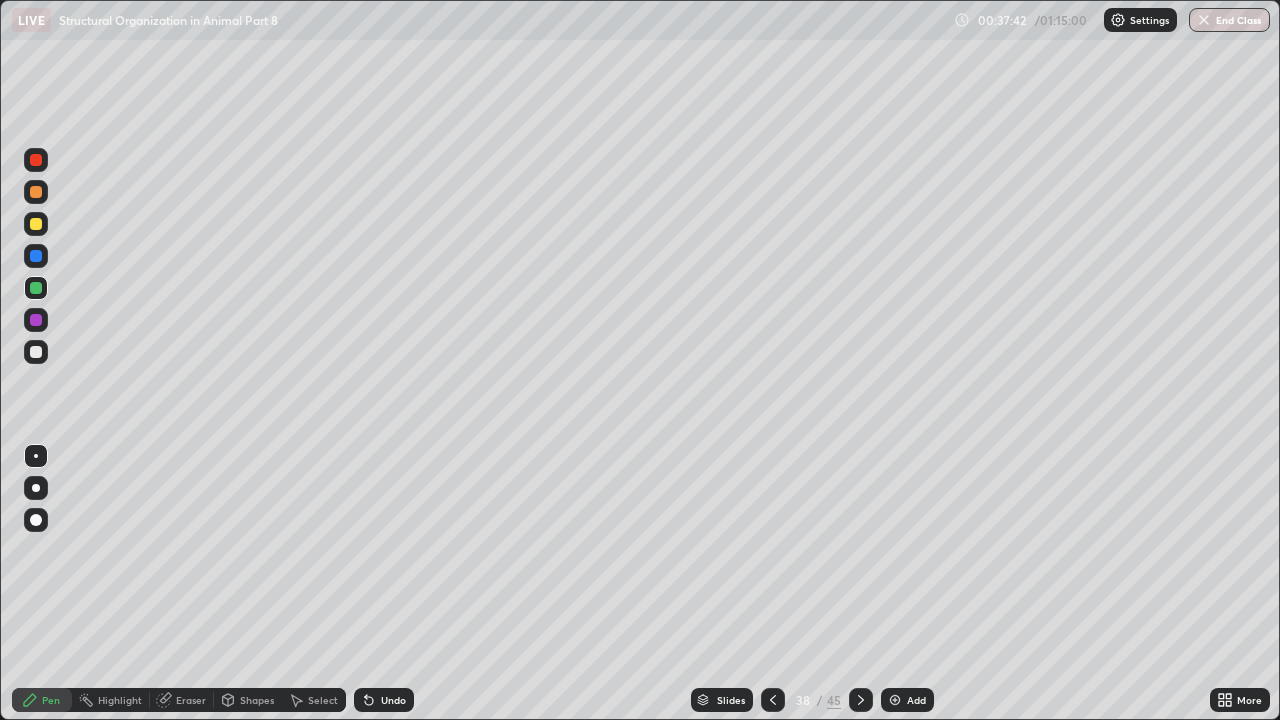 click at bounding box center [36, 520] 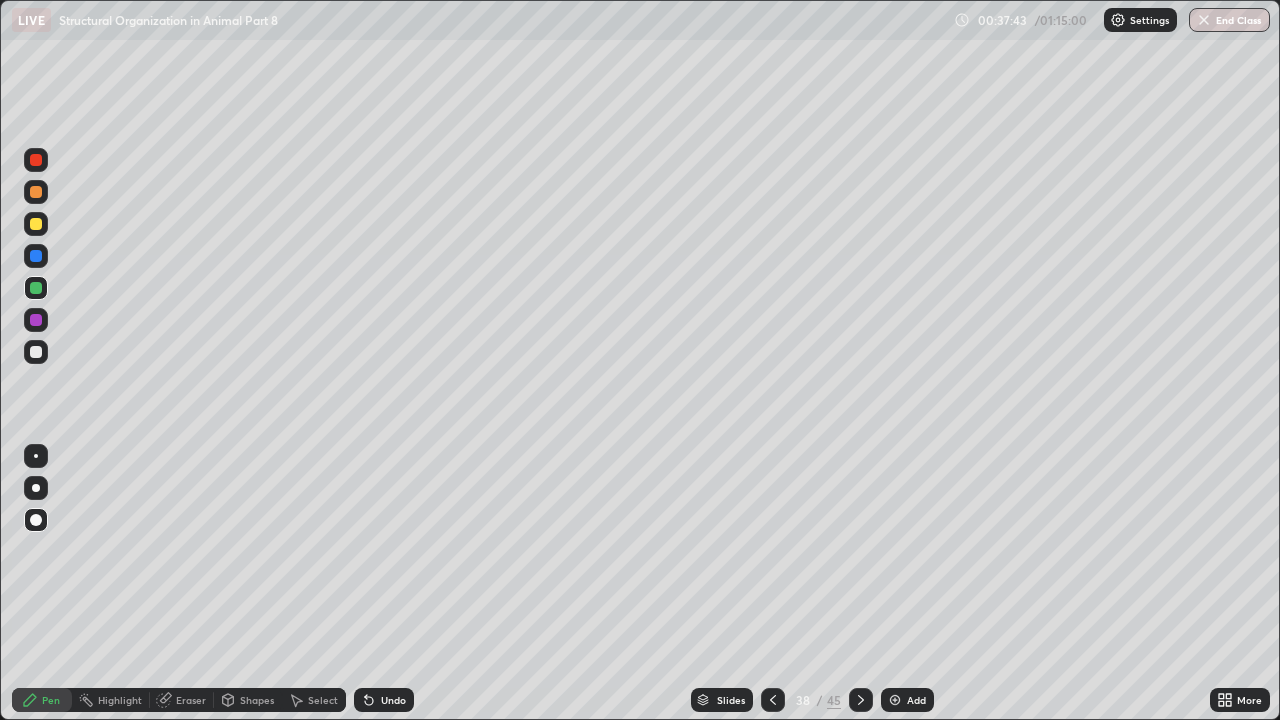 click at bounding box center [36, 160] 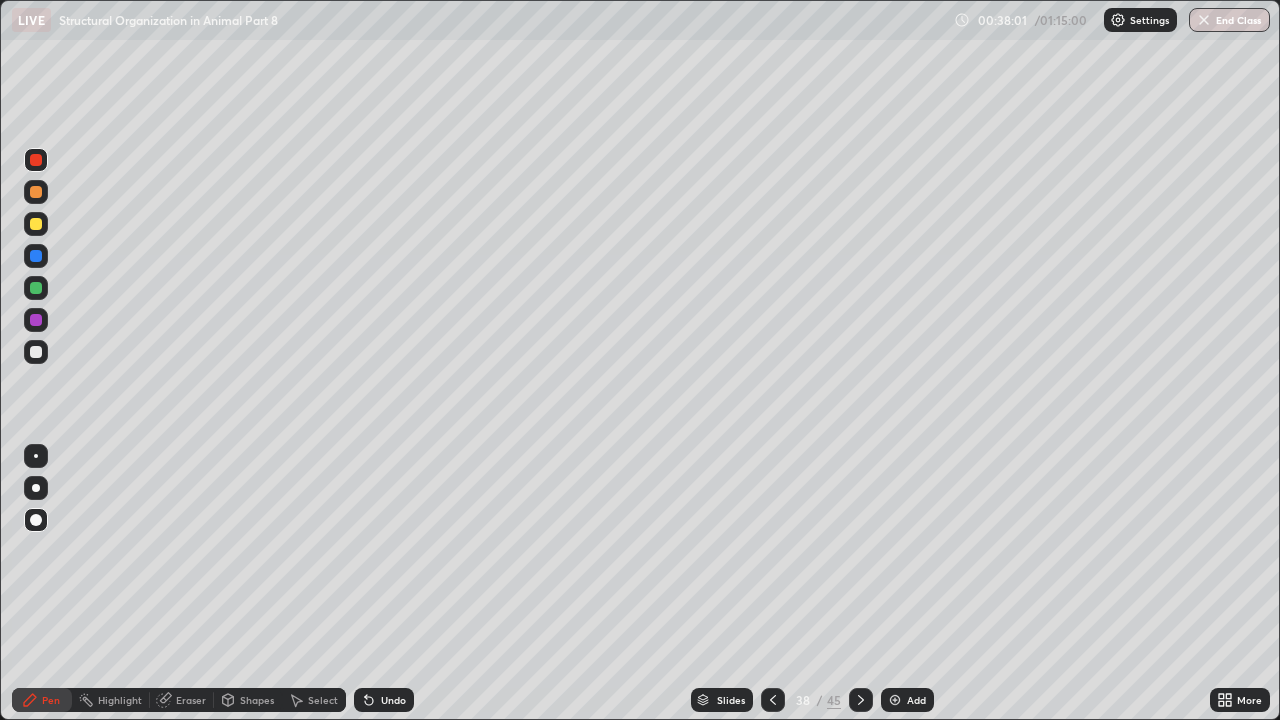 click at bounding box center (36, 192) 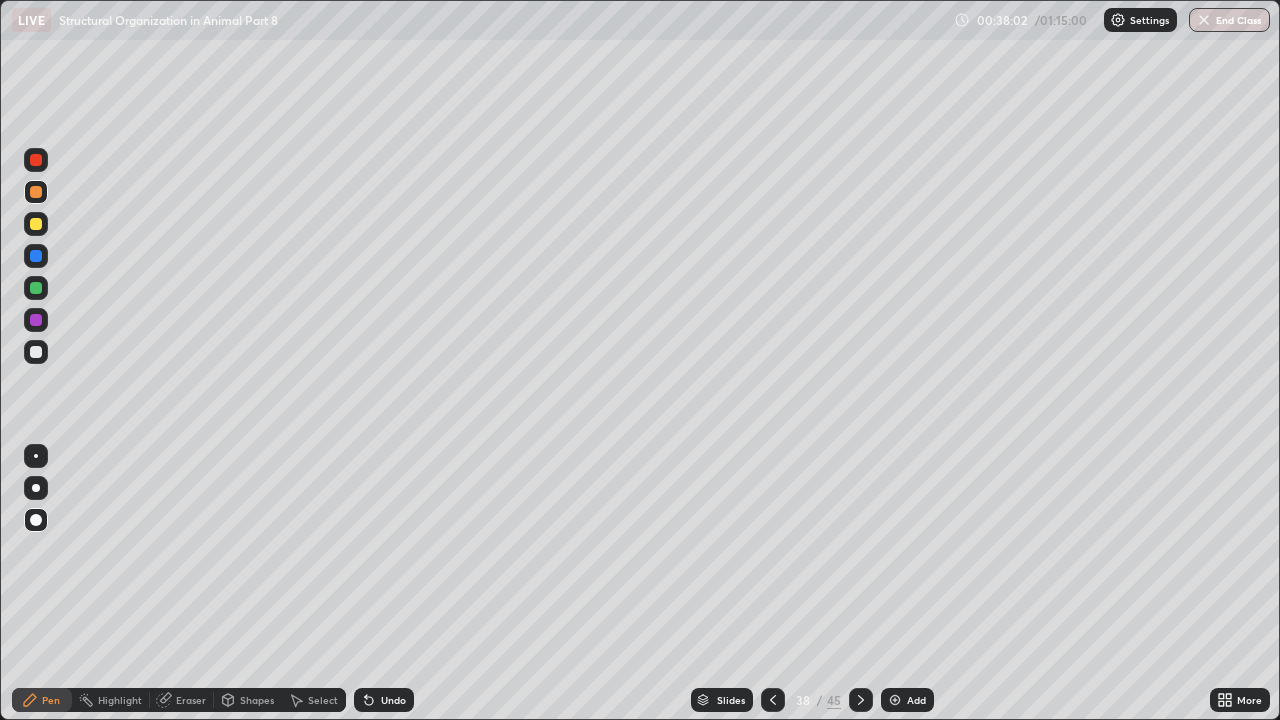 click at bounding box center [36, 456] 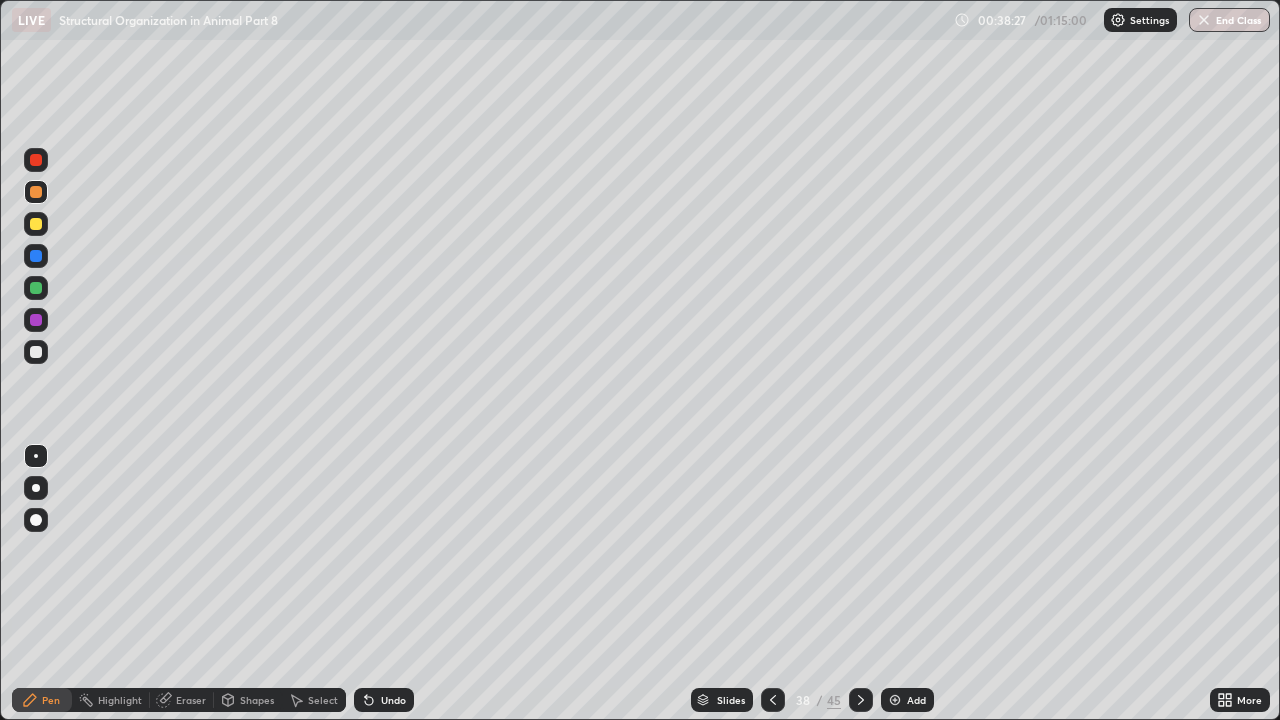 click at bounding box center (36, 160) 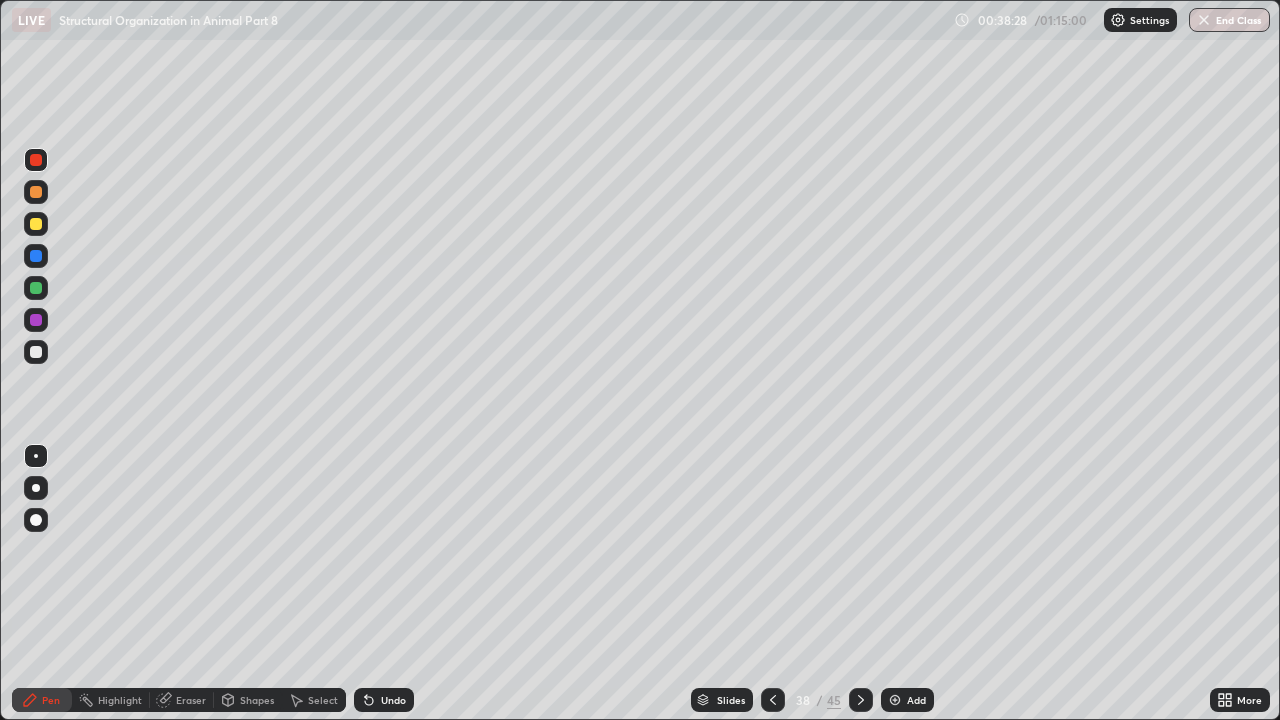 click at bounding box center (36, 456) 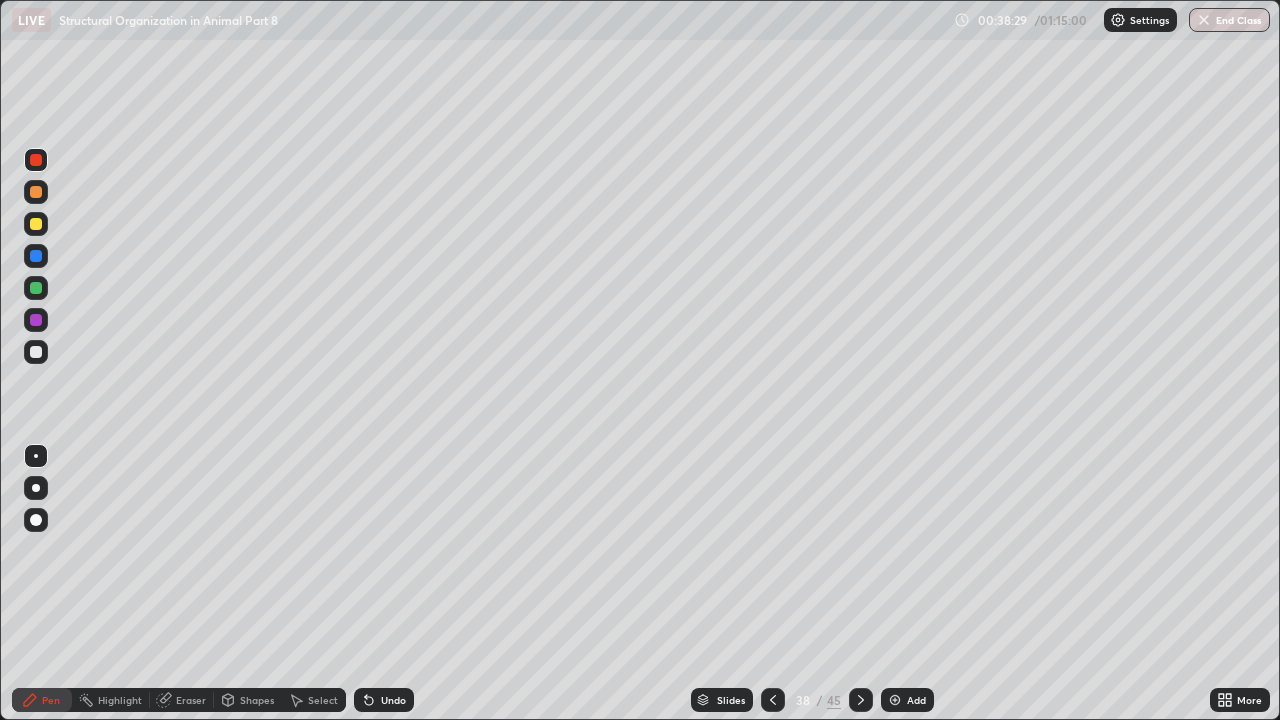 click at bounding box center (36, 488) 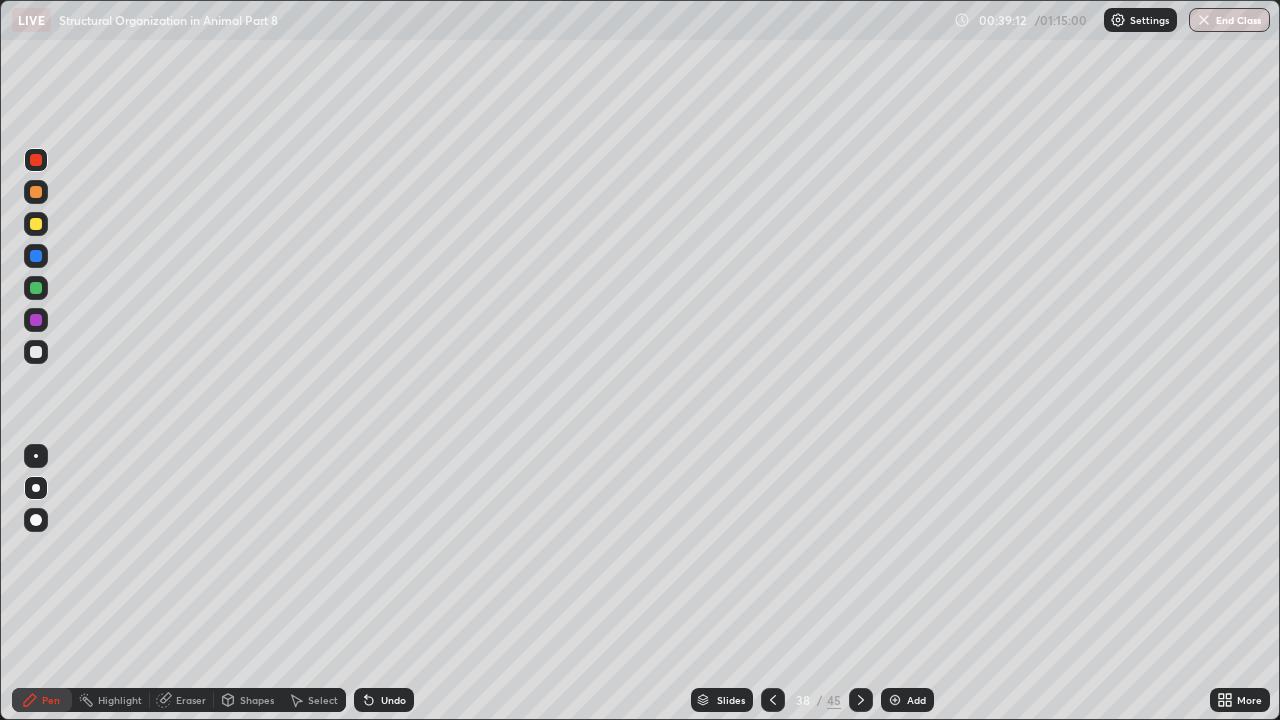 click 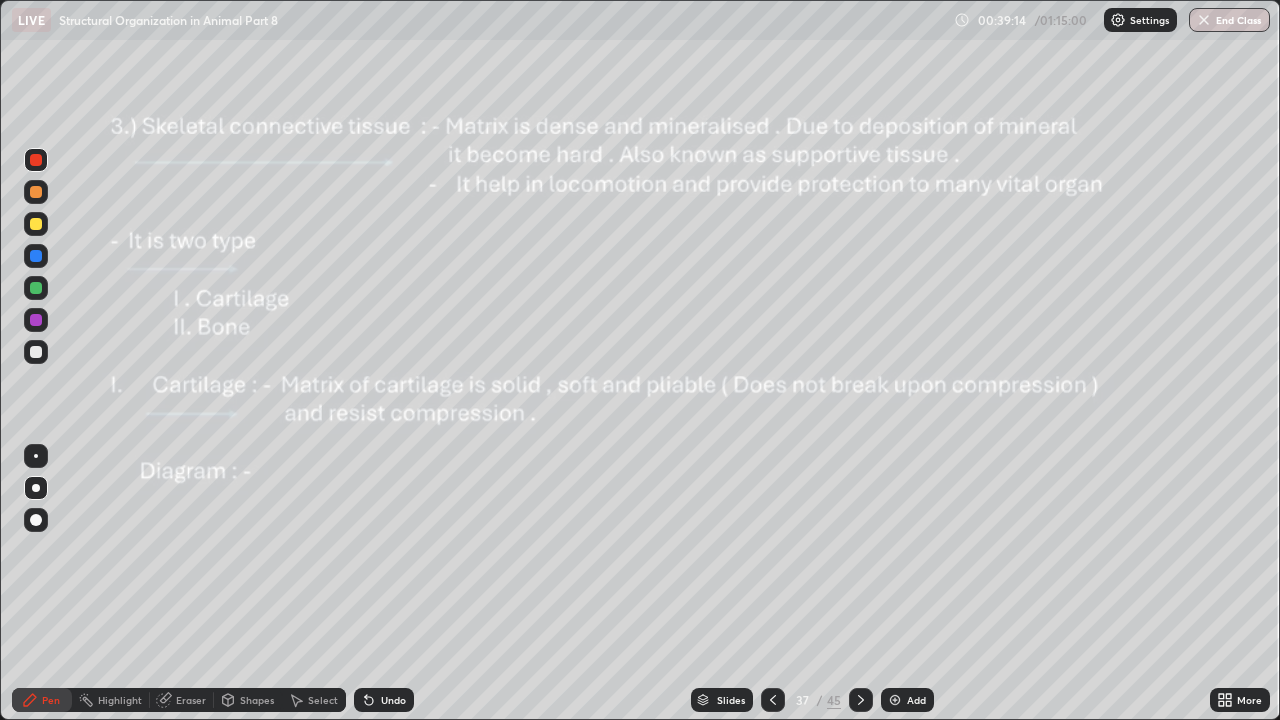 click at bounding box center [861, 700] 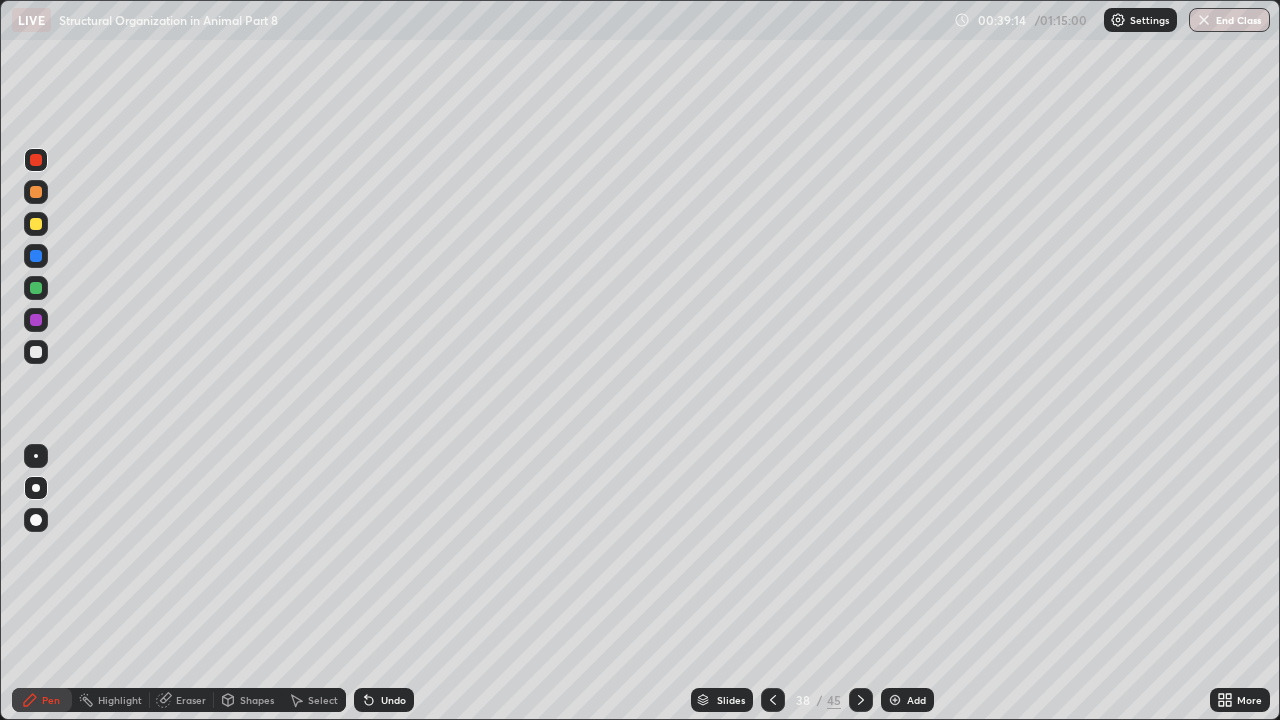 click 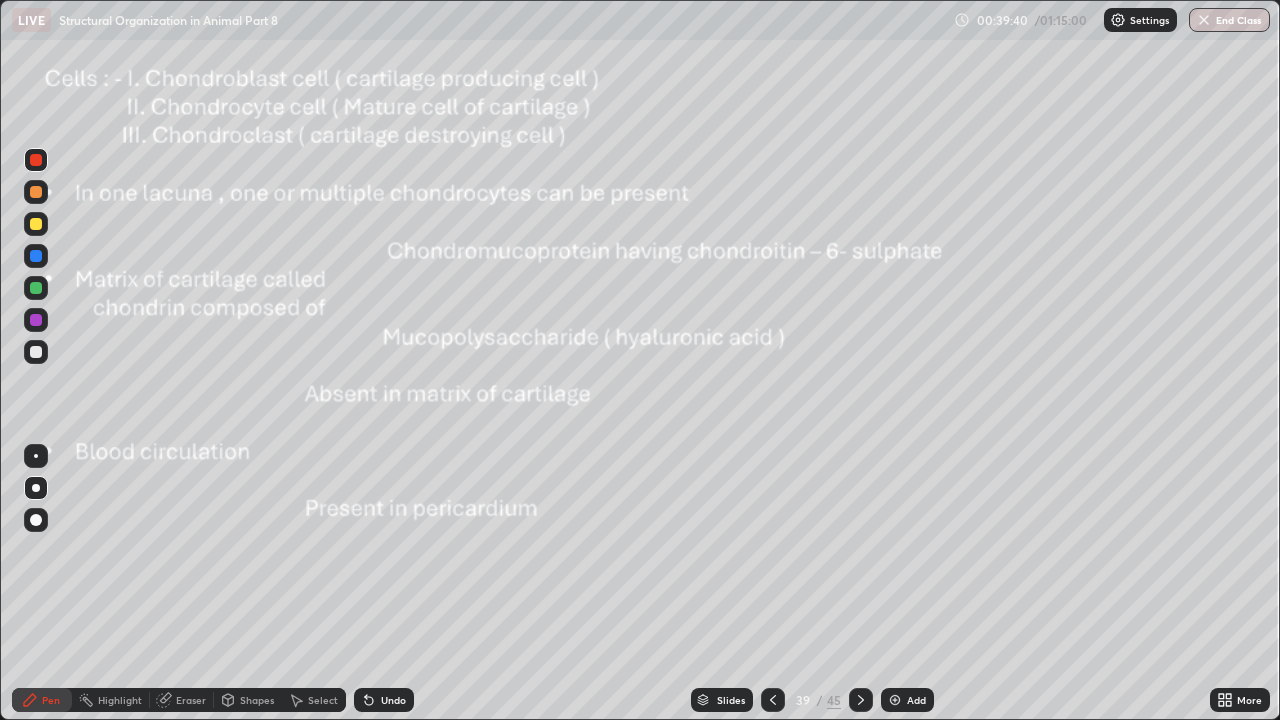 click 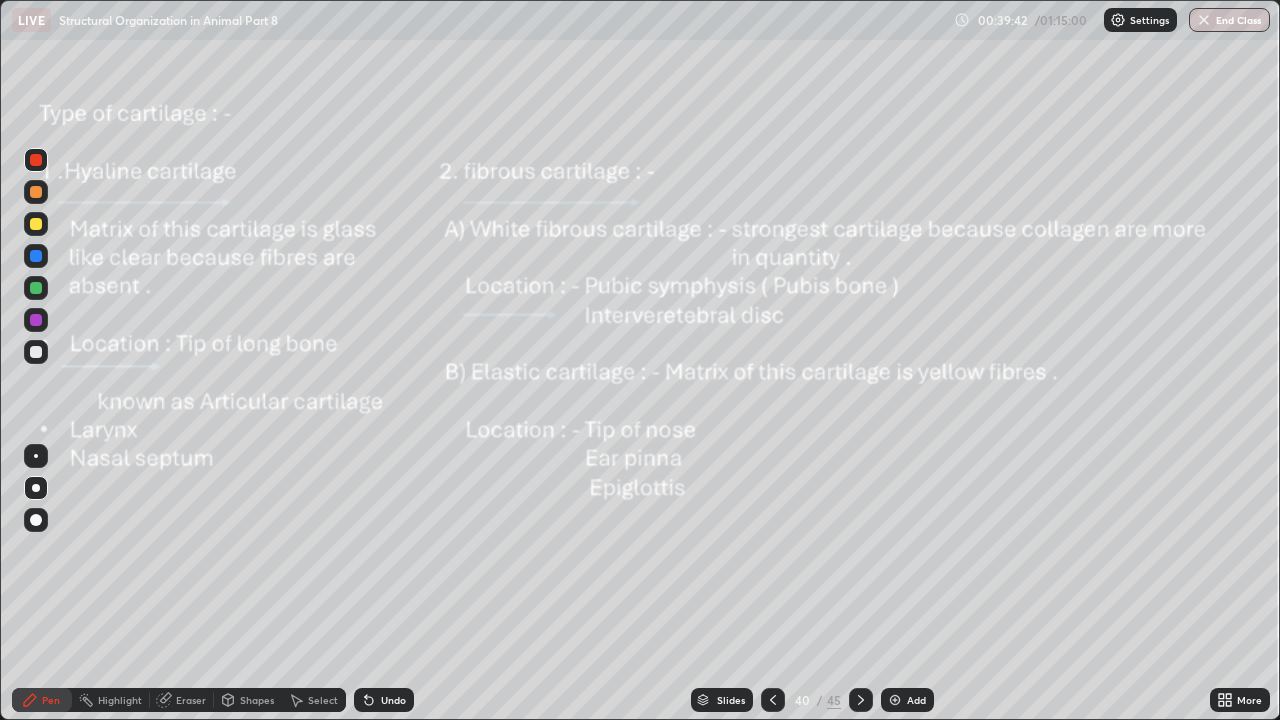 click 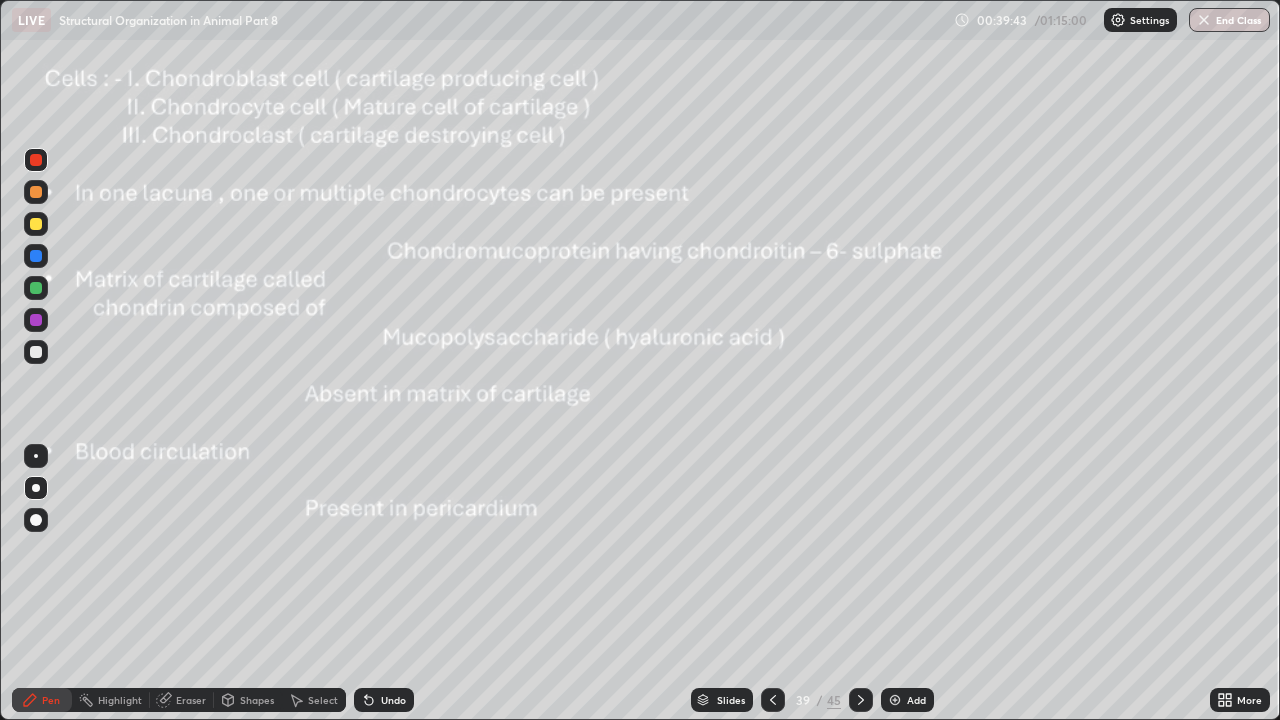 click 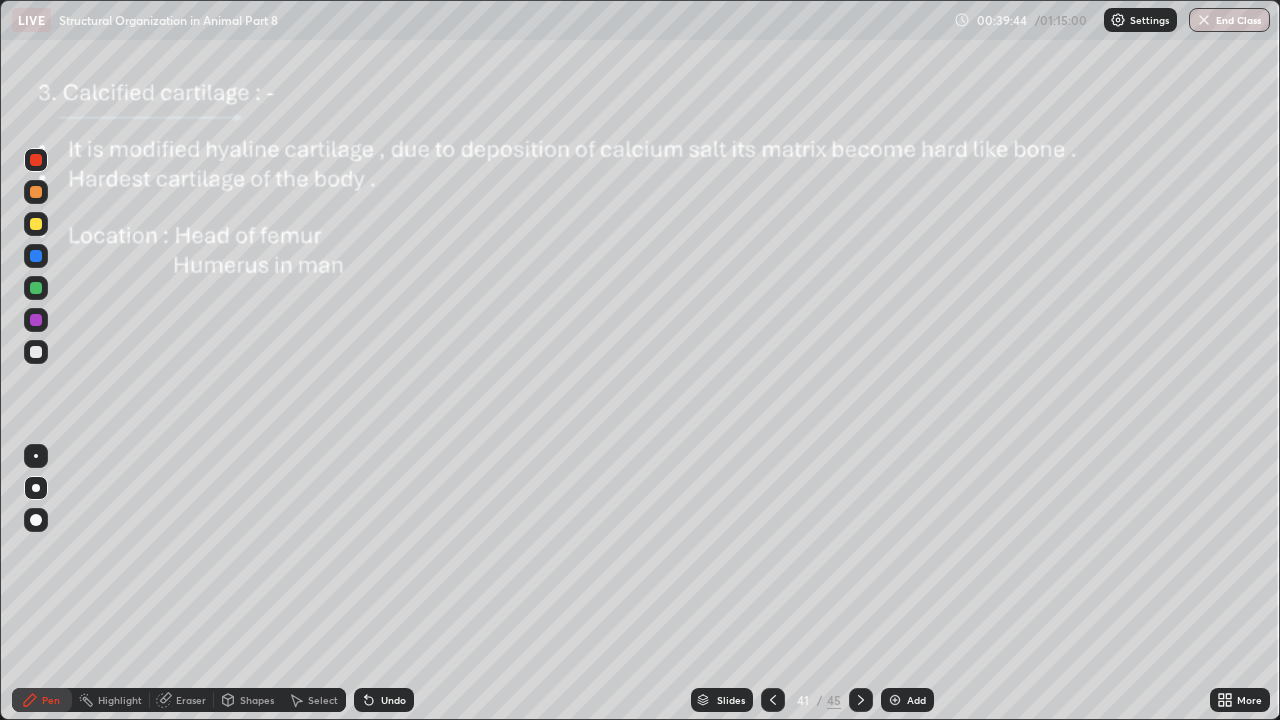 click 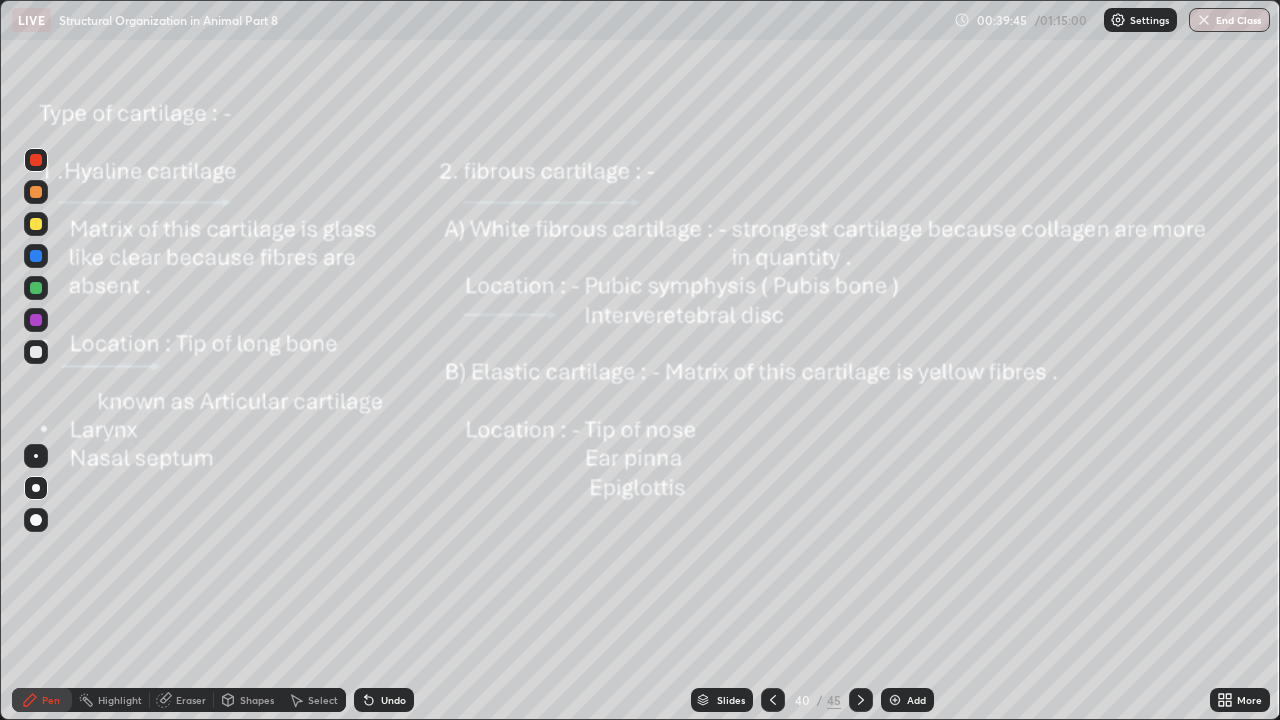 click 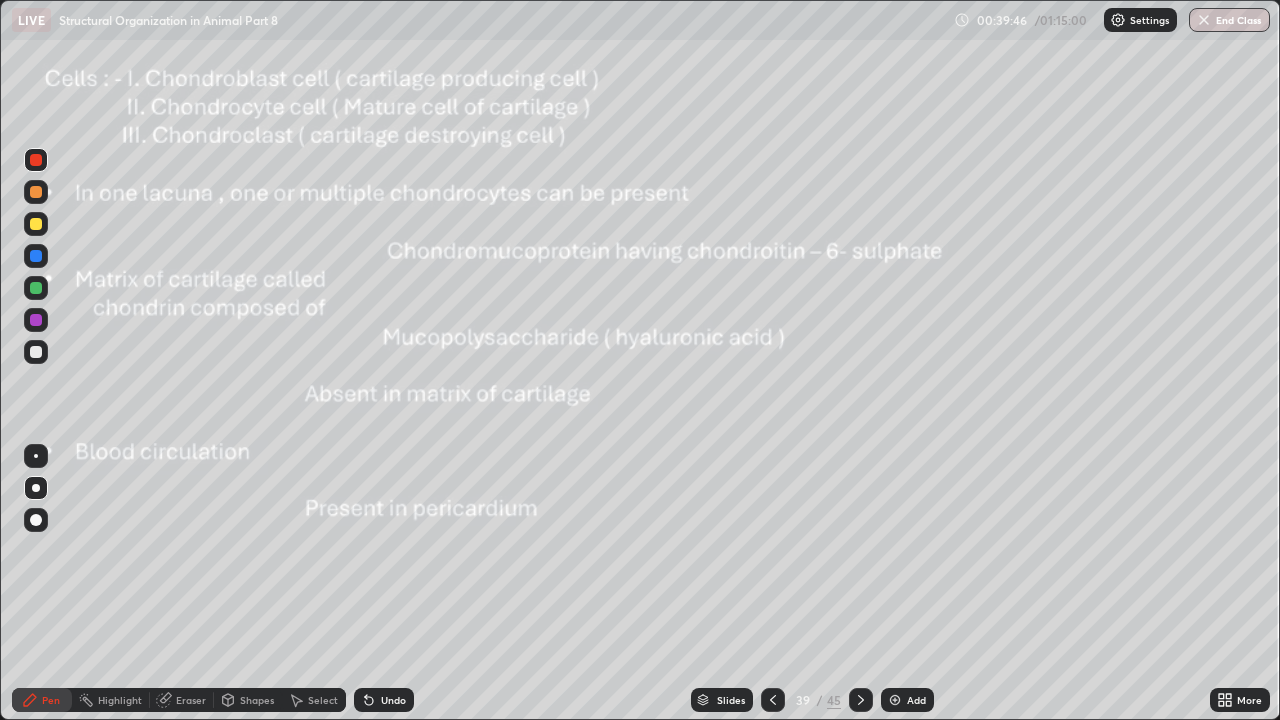 click 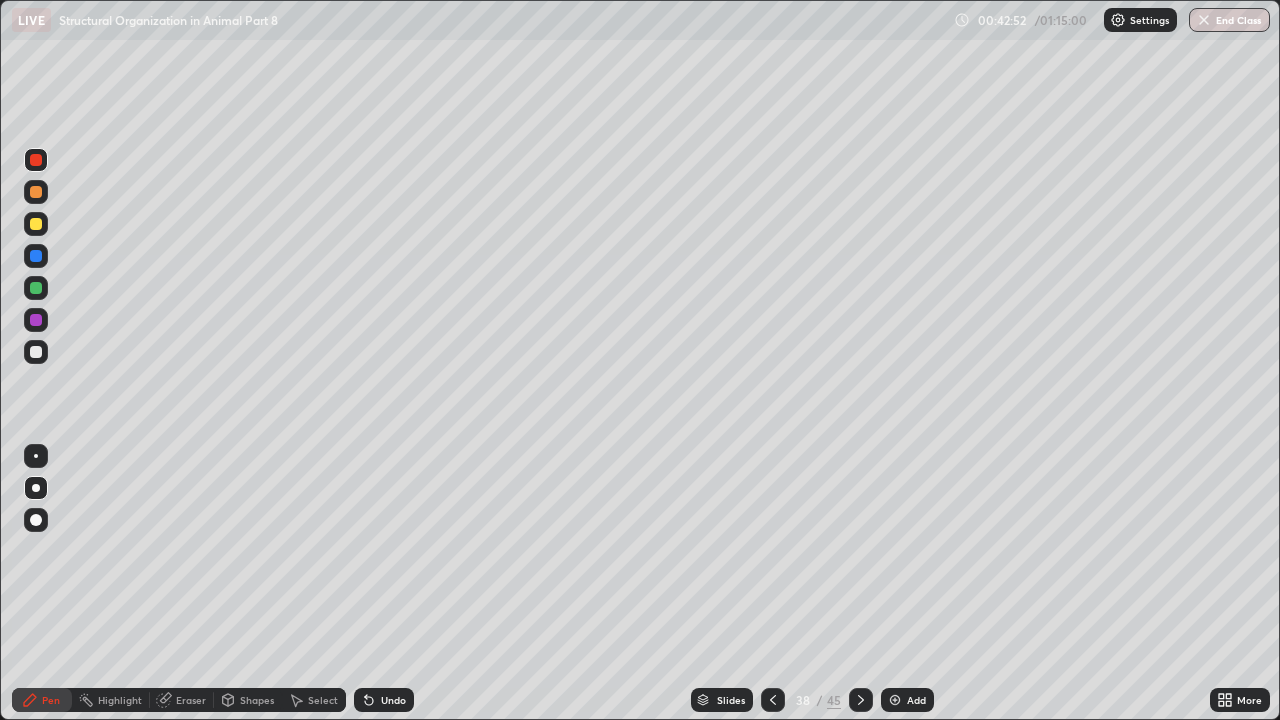 click 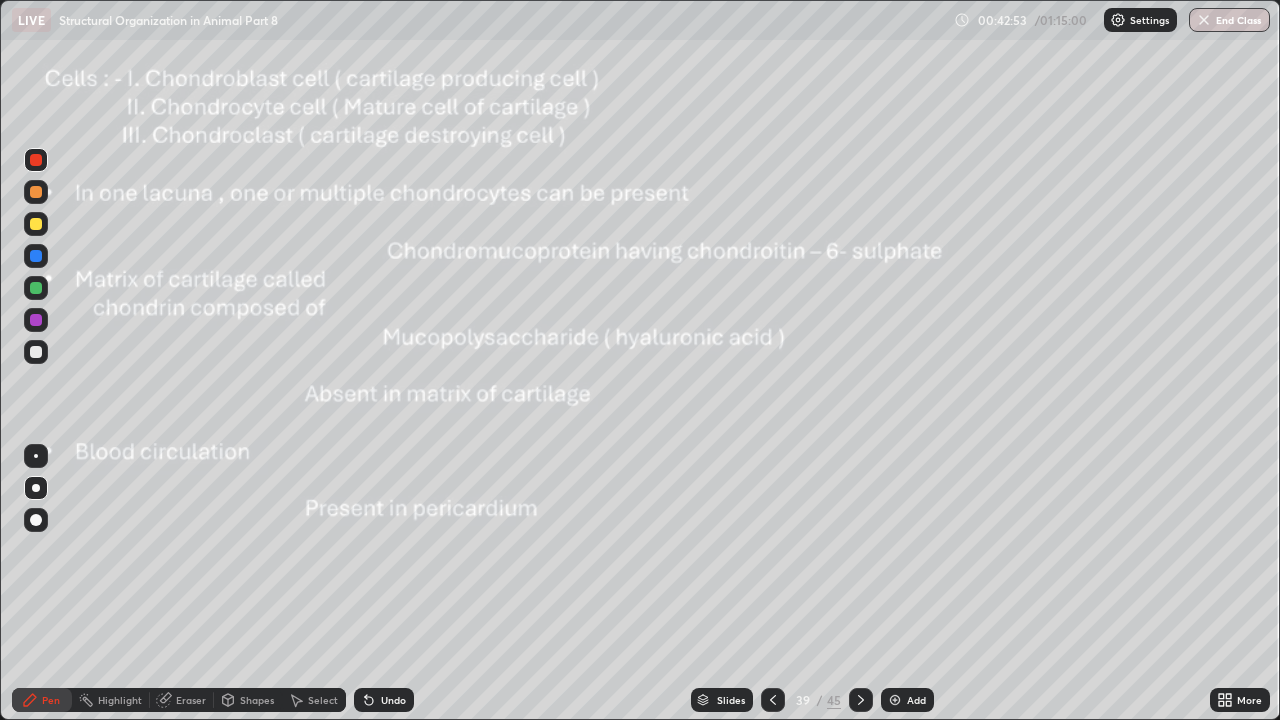 click 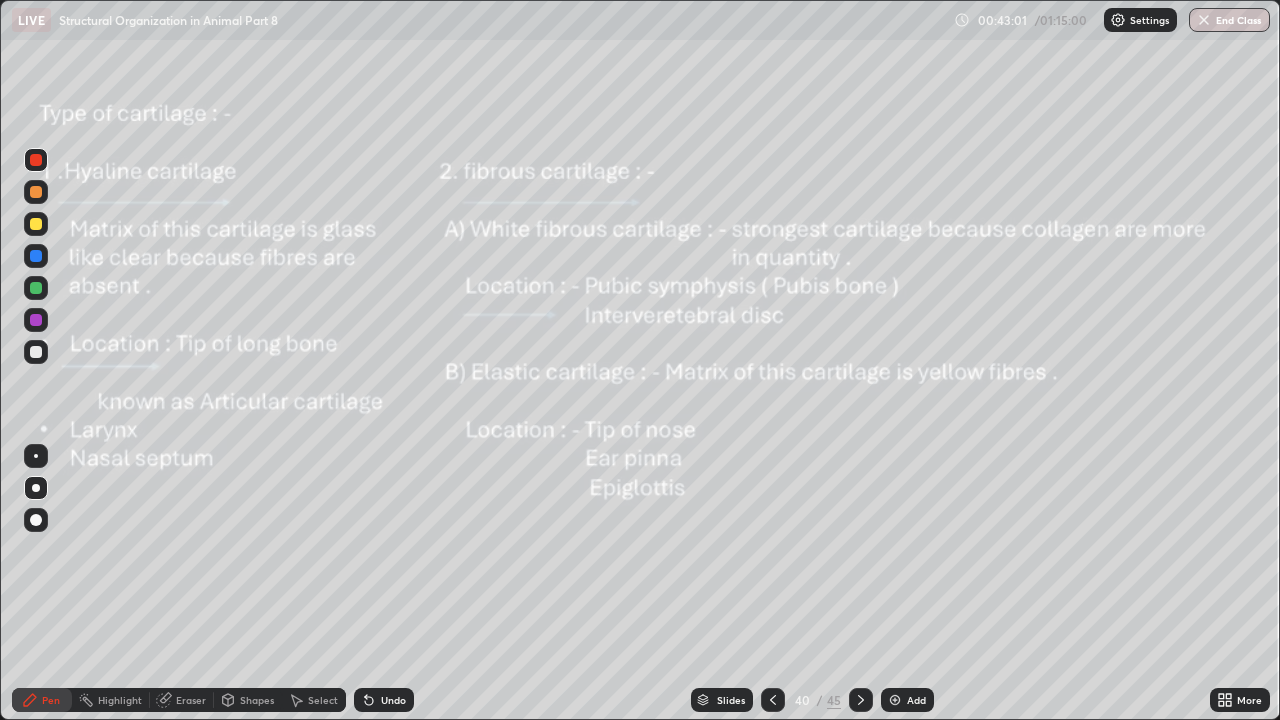 click at bounding box center [36, 224] 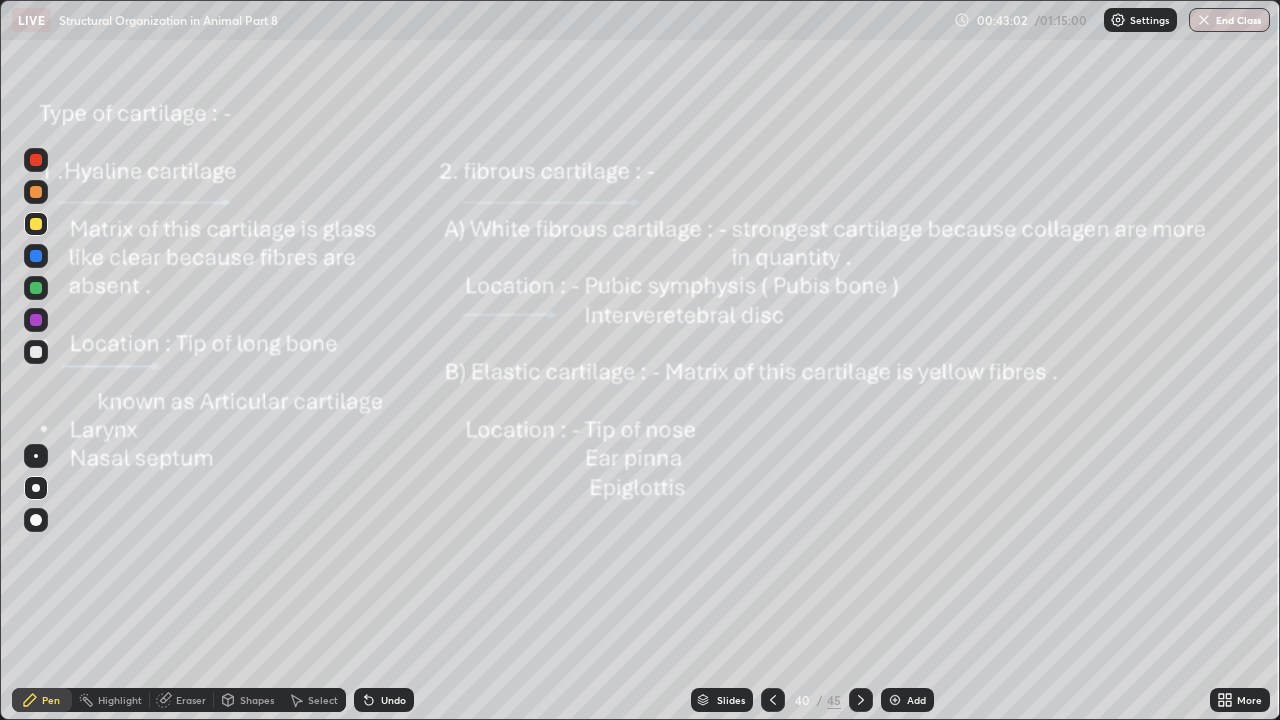 click at bounding box center [36, 192] 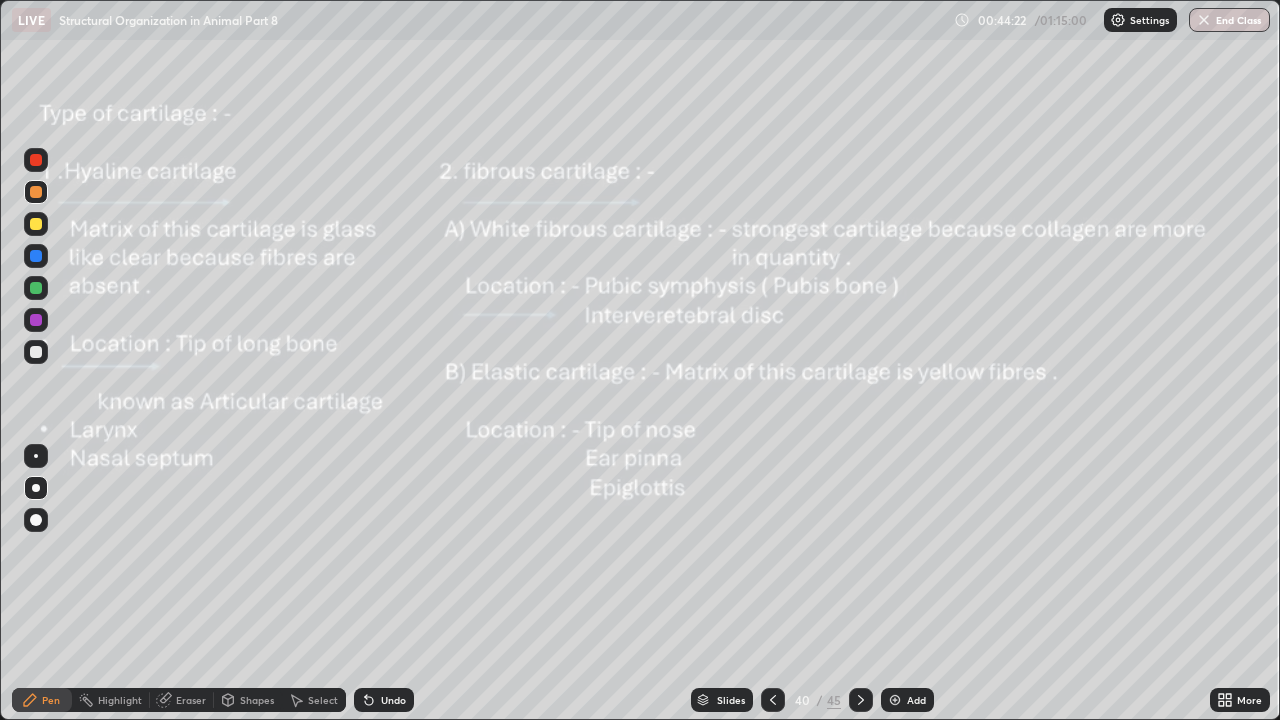 click at bounding box center [36, 456] 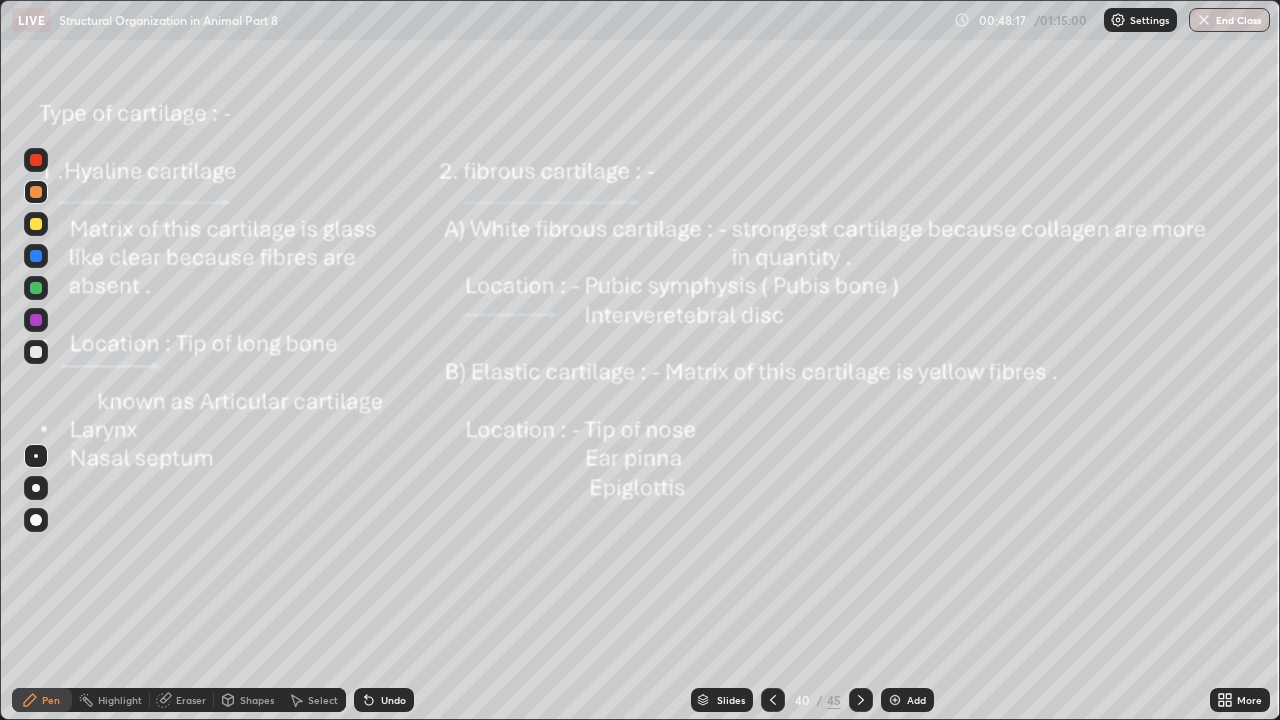 click on "Erase all" at bounding box center [36, 360] 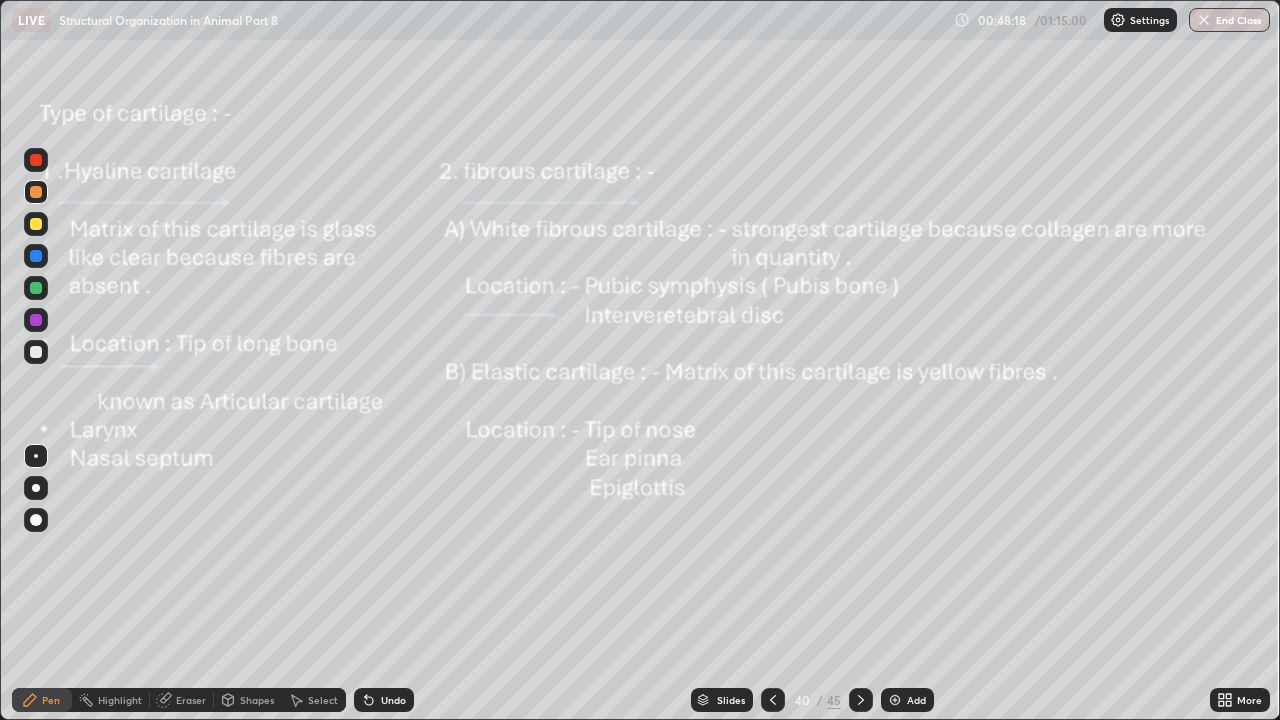 click at bounding box center [36, 456] 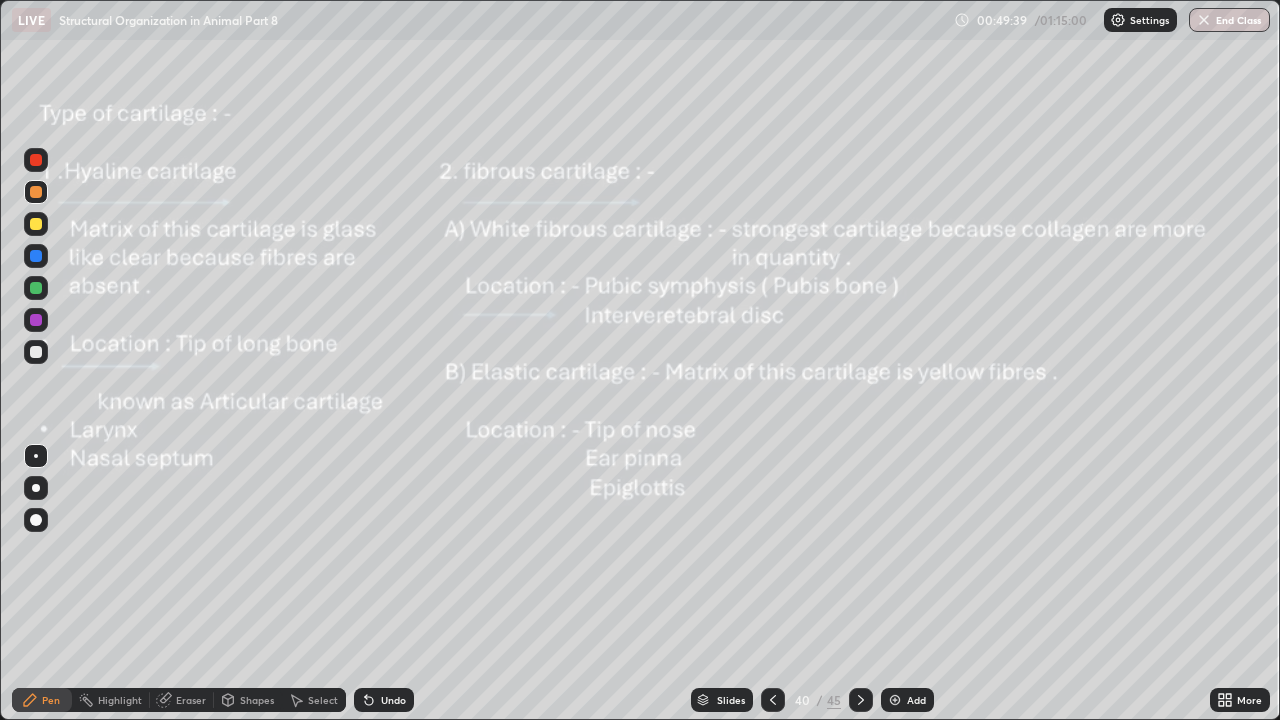 click 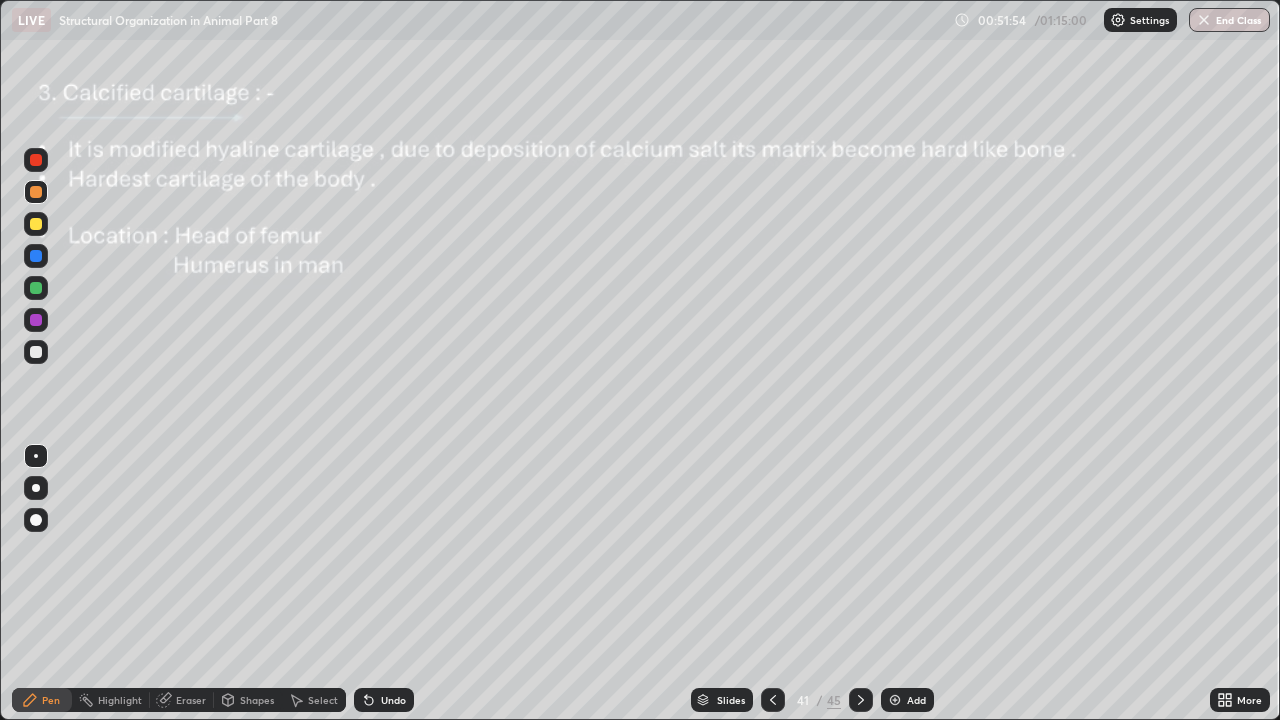 click at bounding box center (861, 700) 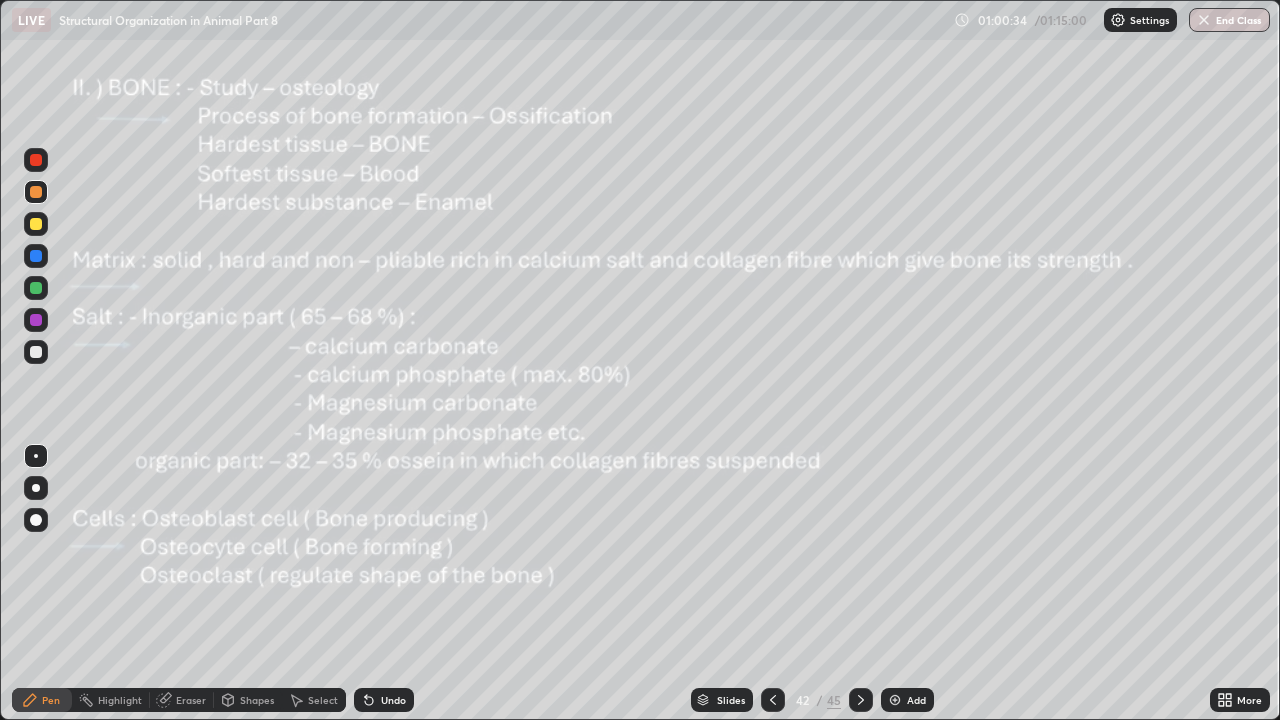 click 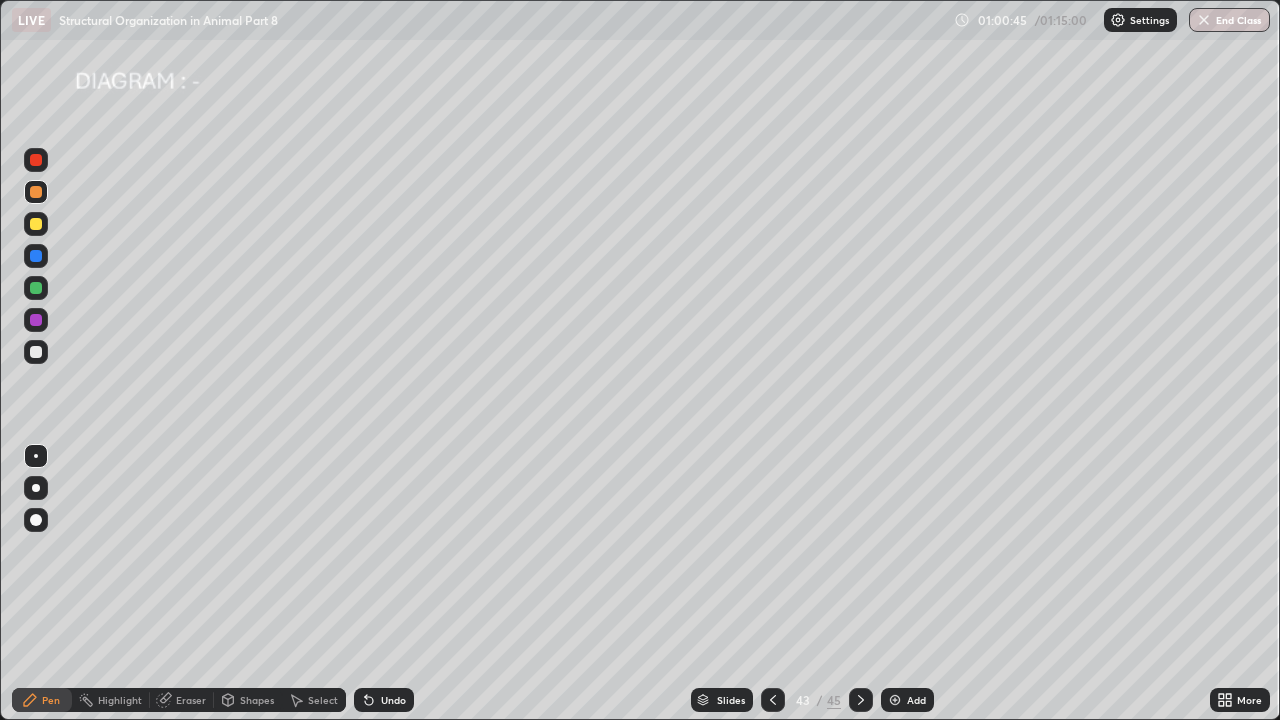 click 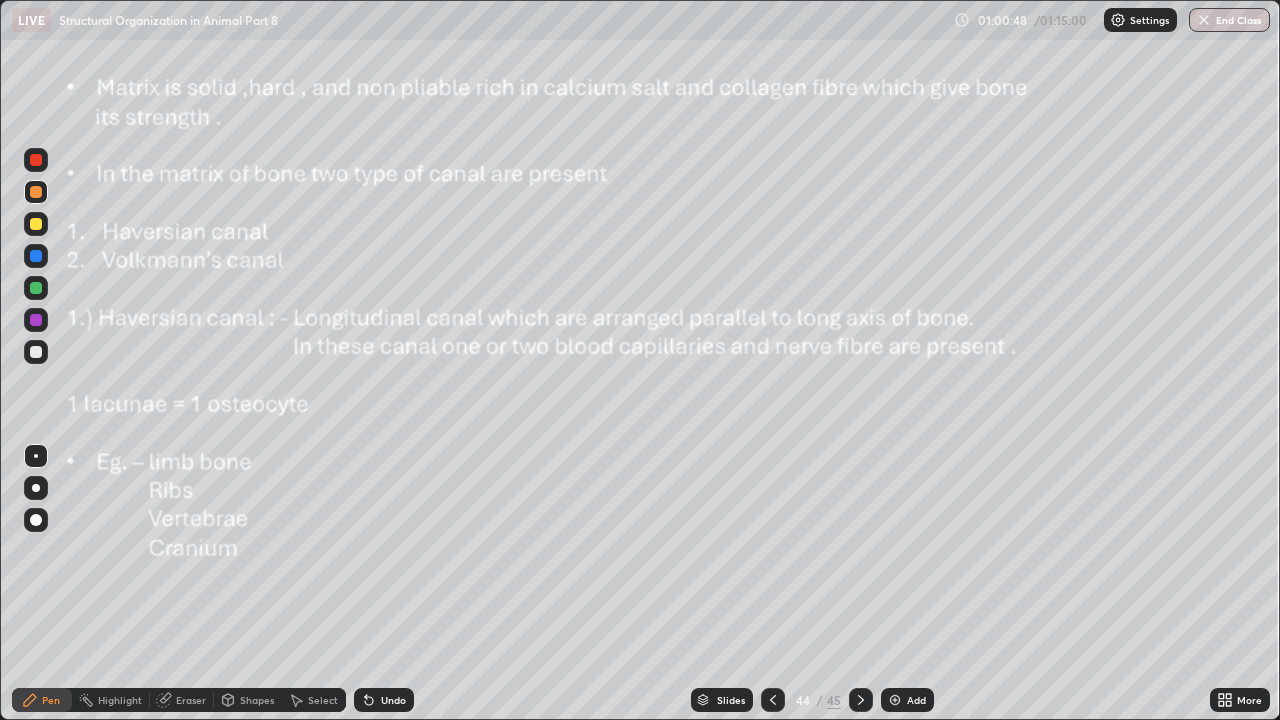 click 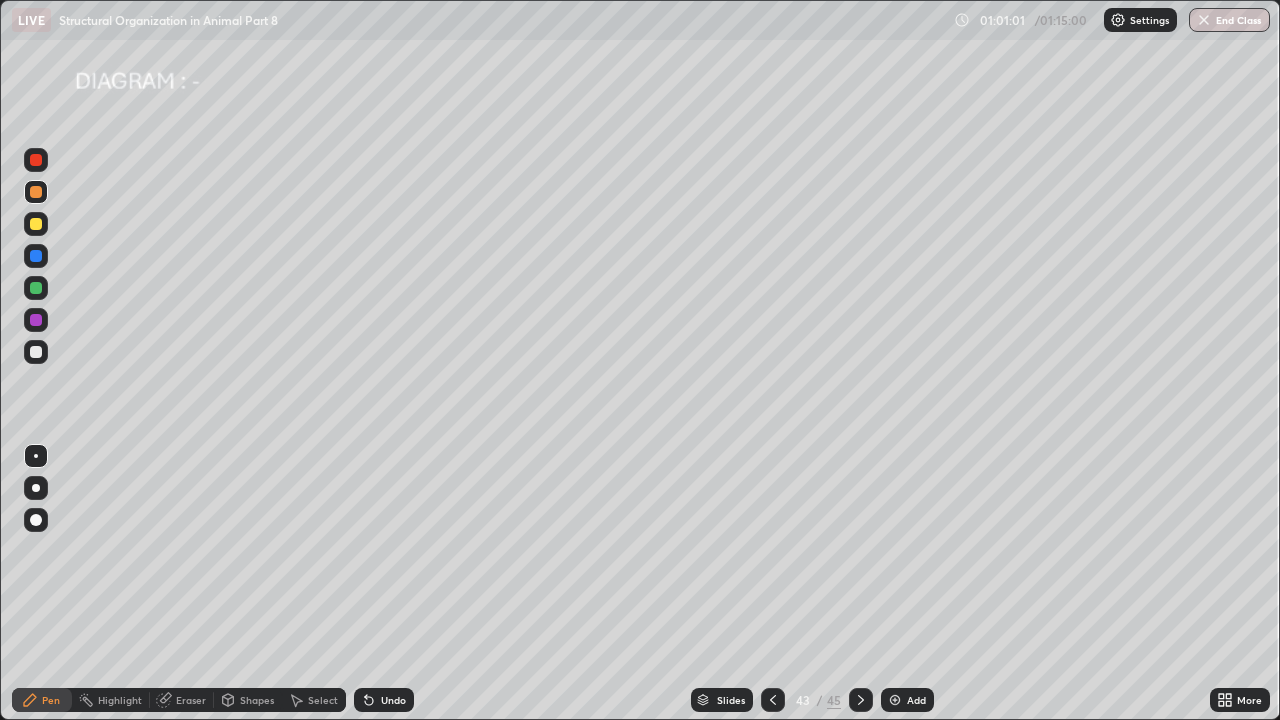 click at bounding box center [36, 488] 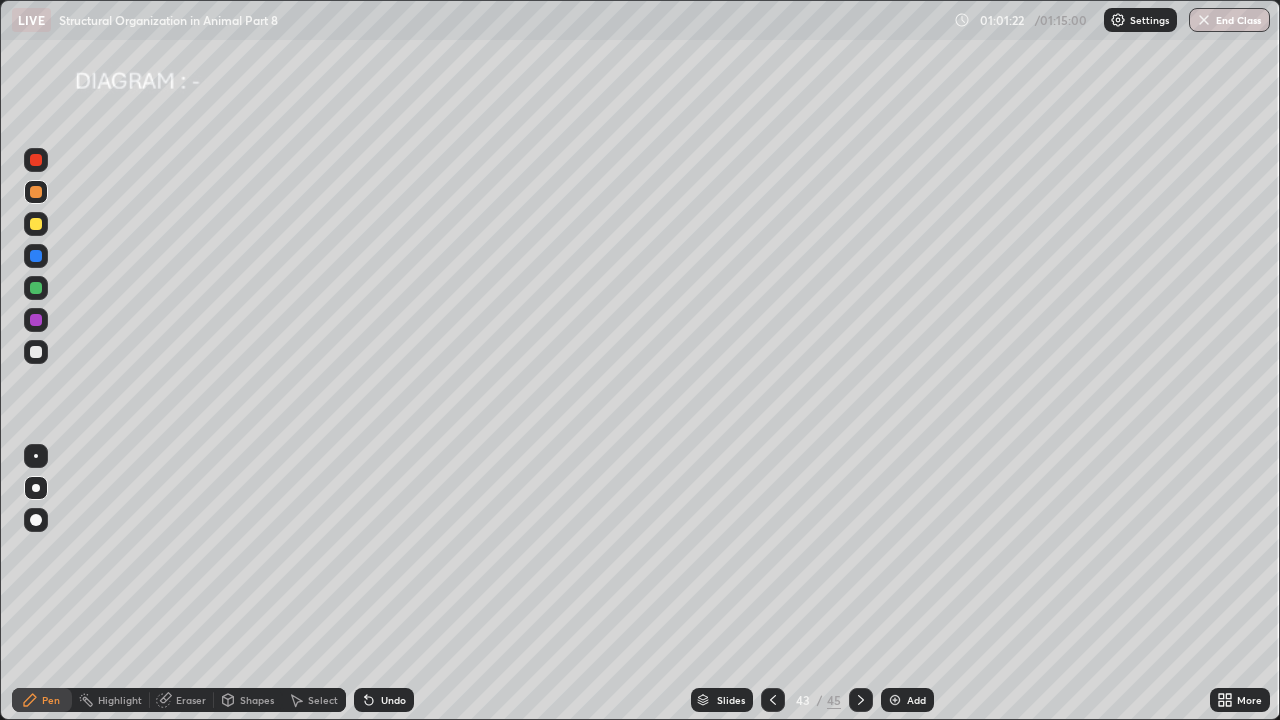 click at bounding box center (36, 456) 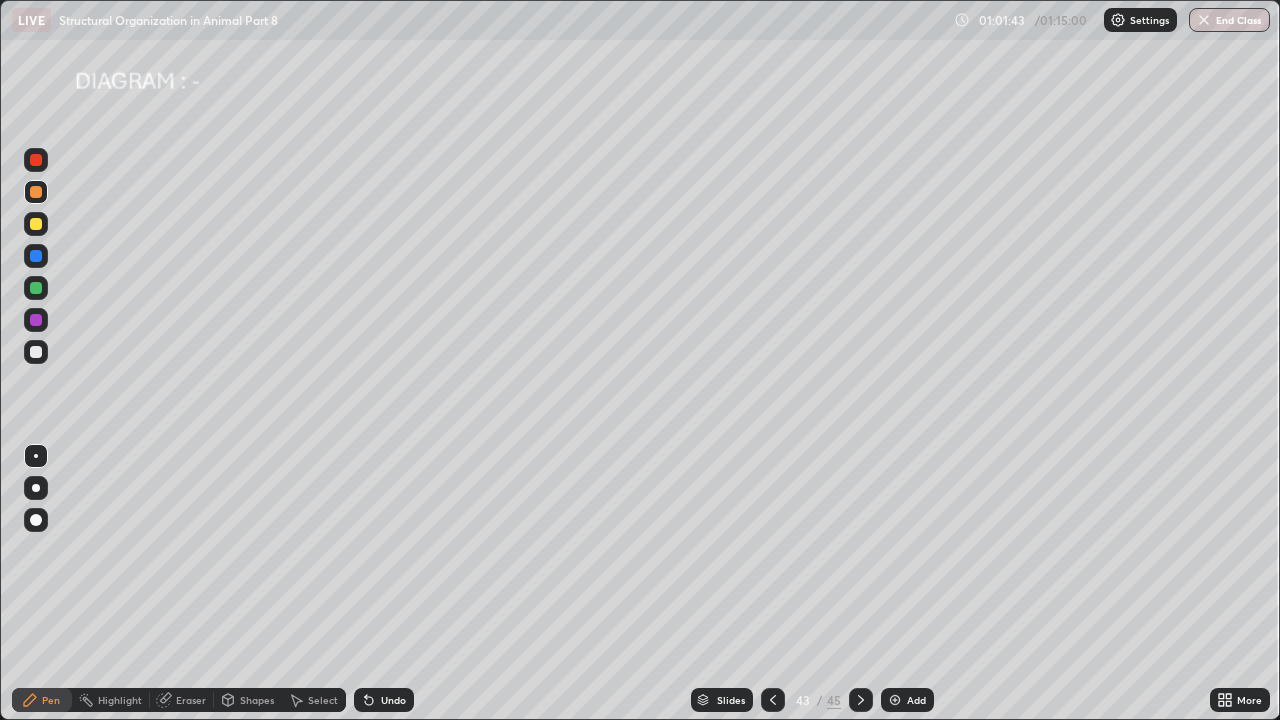 click at bounding box center [36, 256] 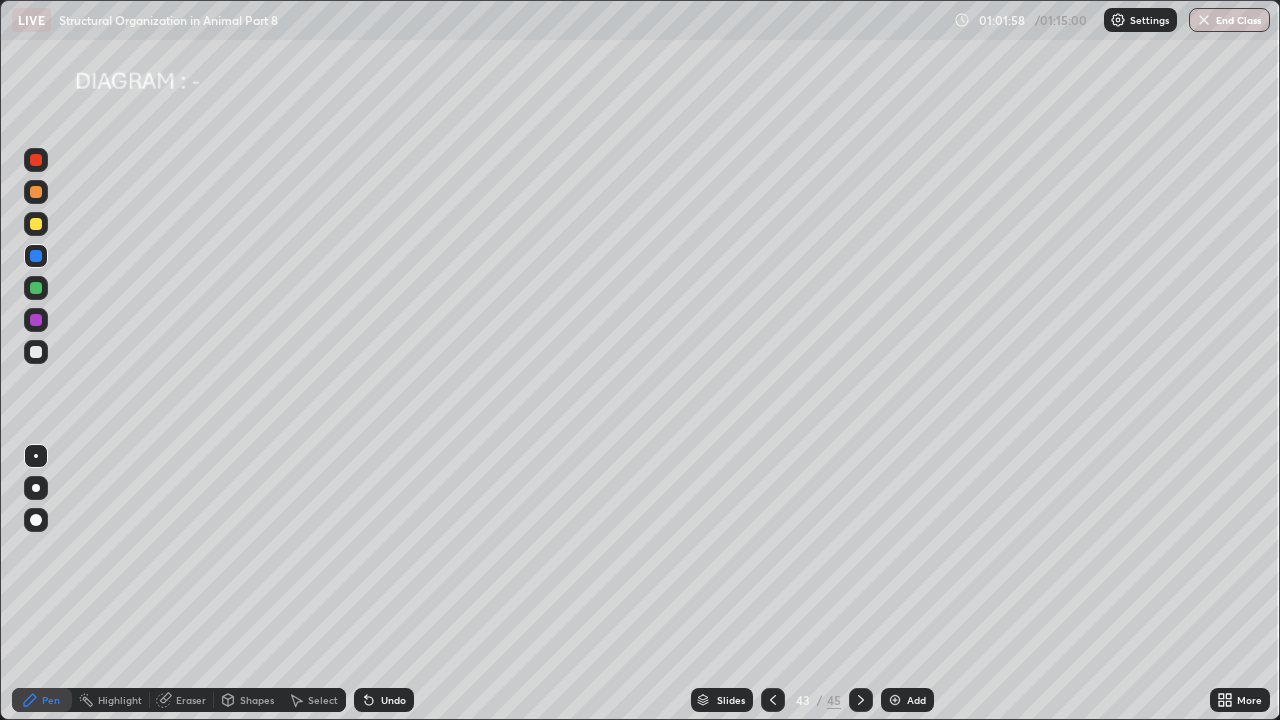 click at bounding box center (36, 320) 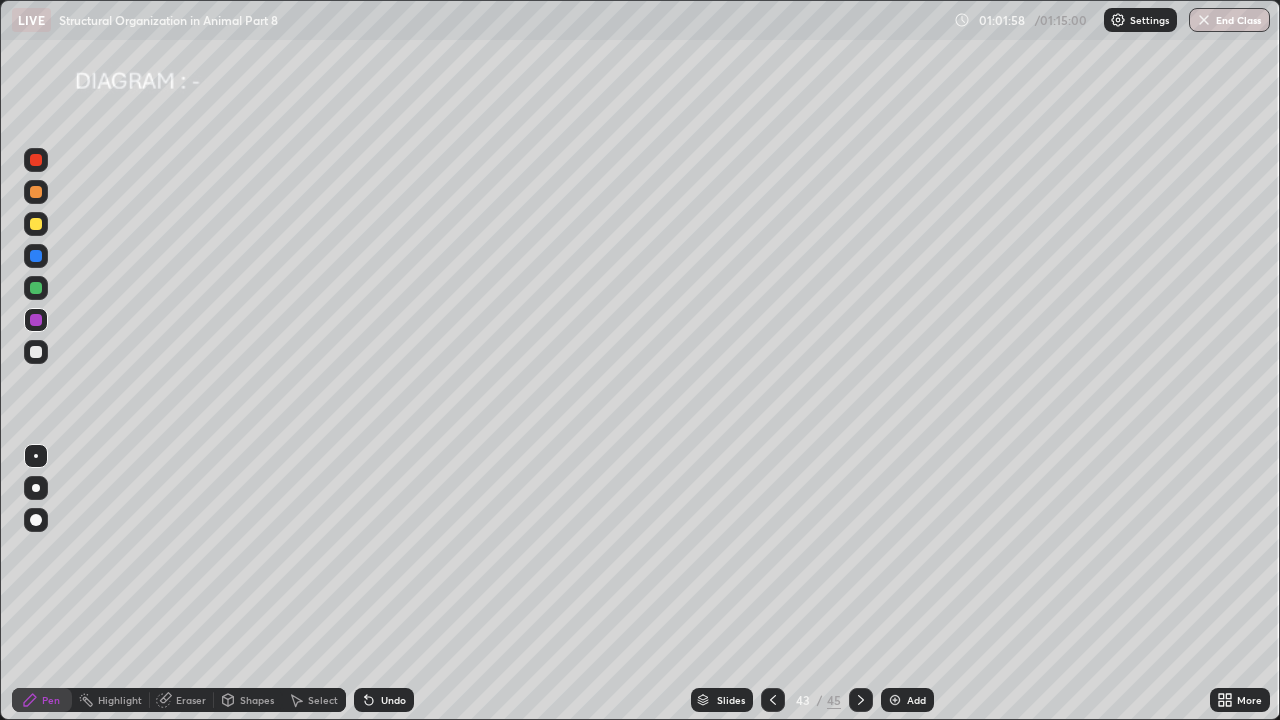 click at bounding box center (36, 520) 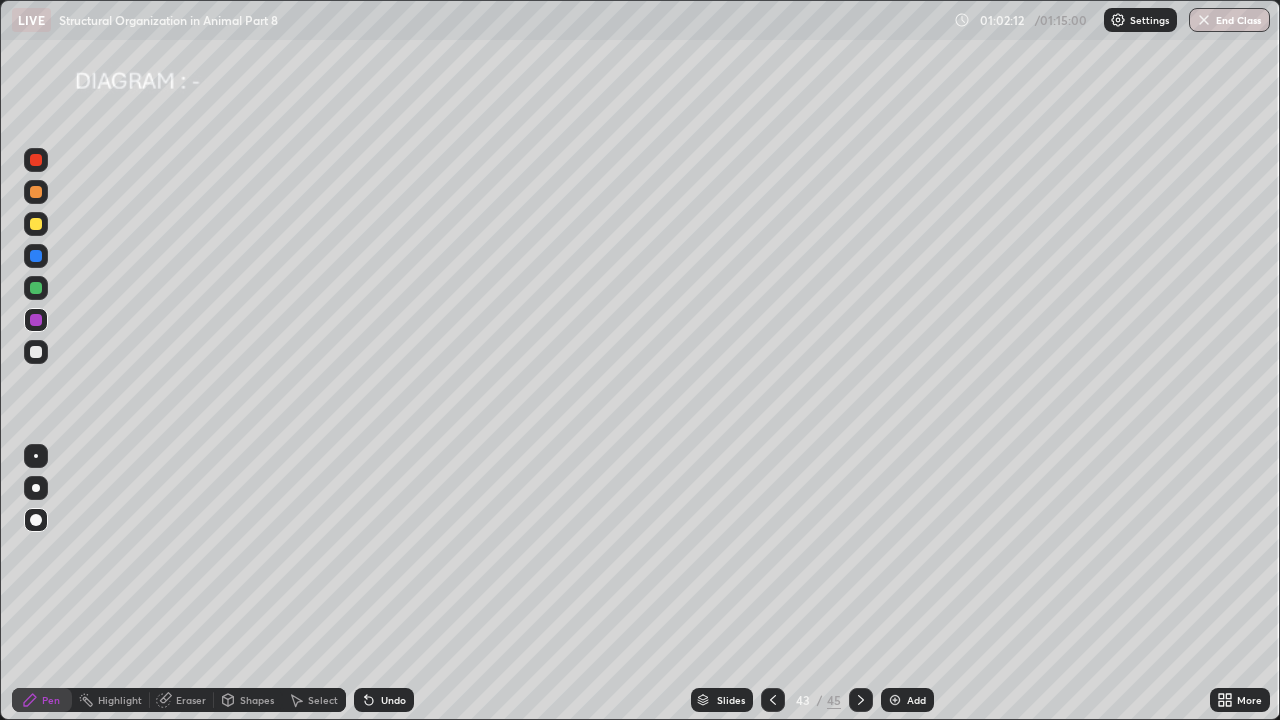 click at bounding box center [36, 224] 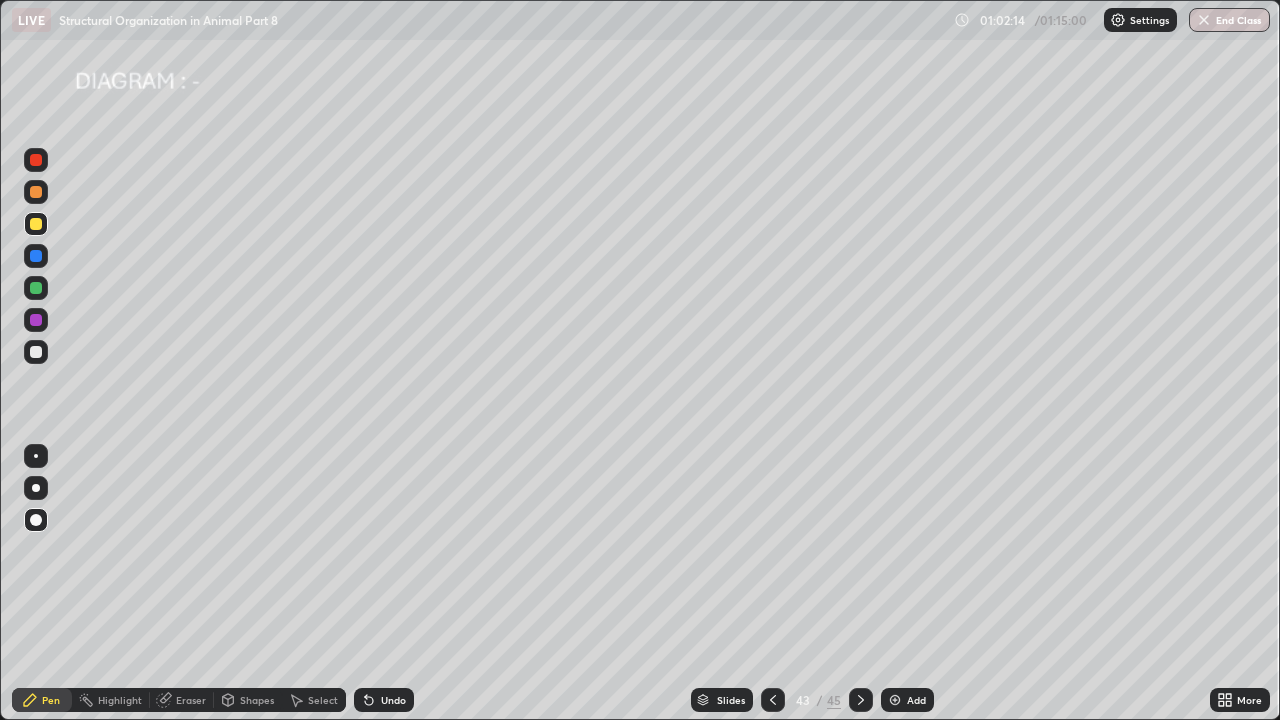 click at bounding box center [36, 456] 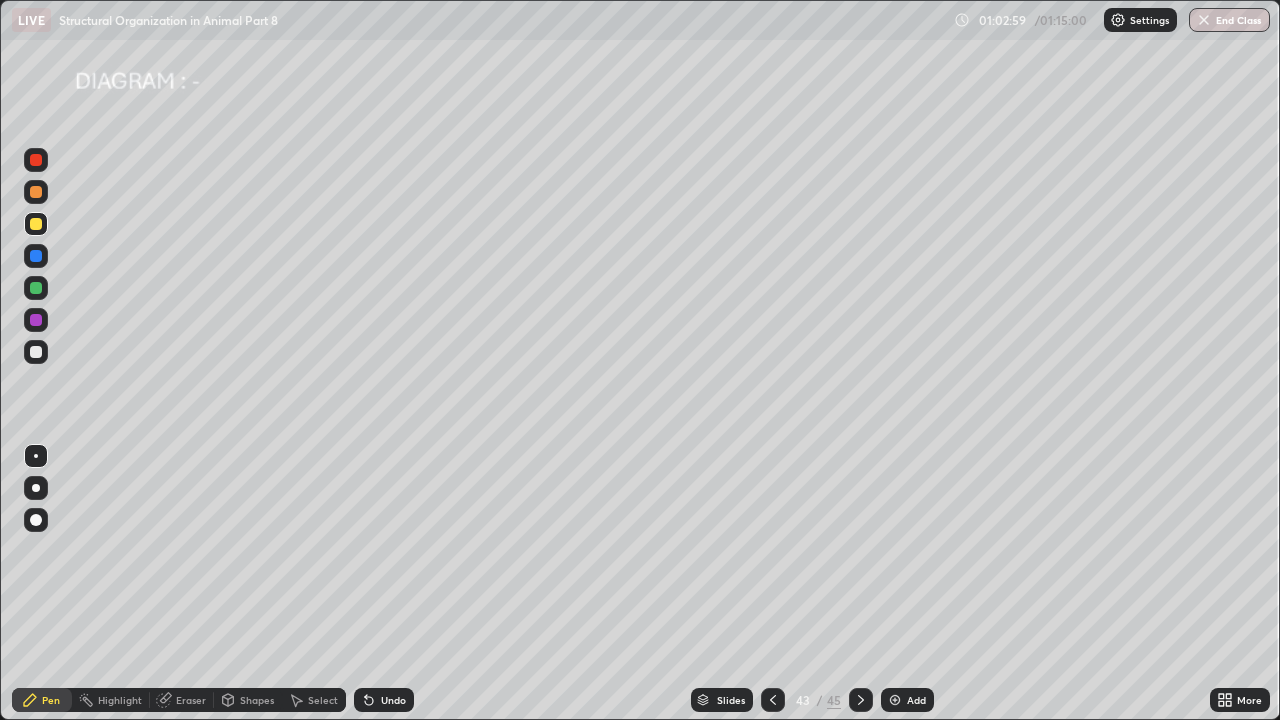 click at bounding box center (36, 288) 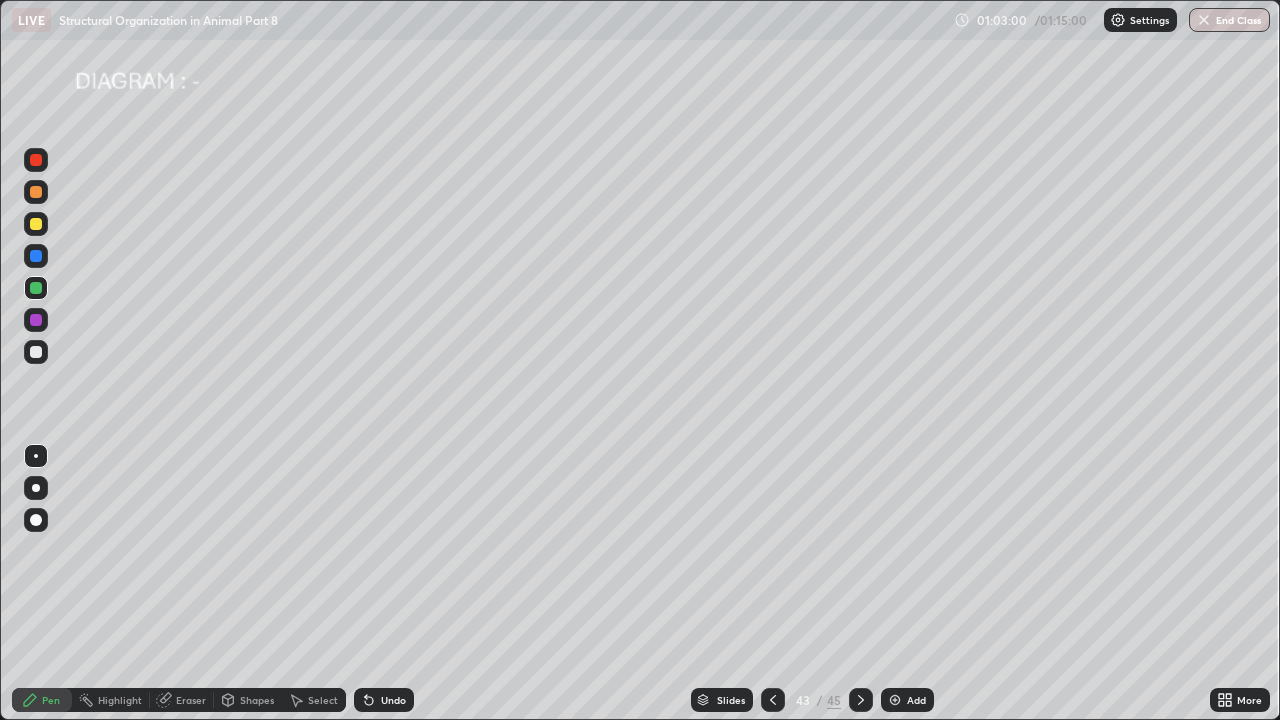 click at bounding box center (36, 488) 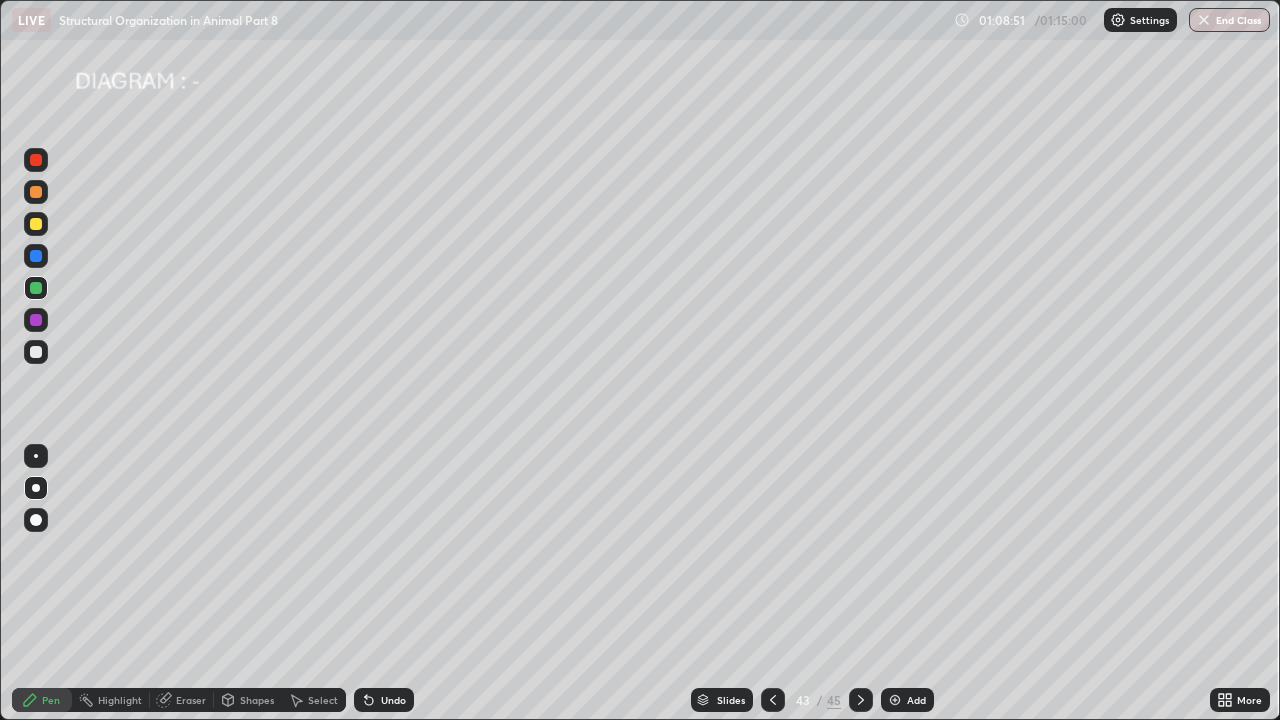click on "Undo" at bounding box center [393, 700] 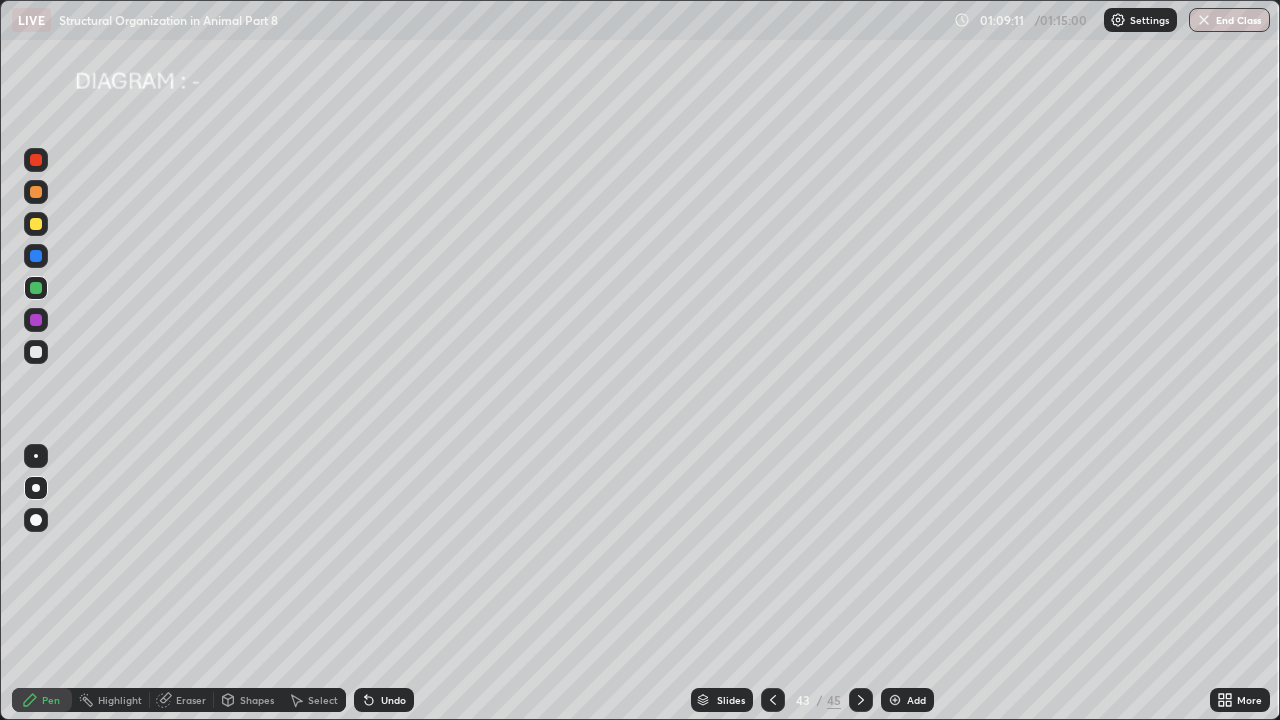 click 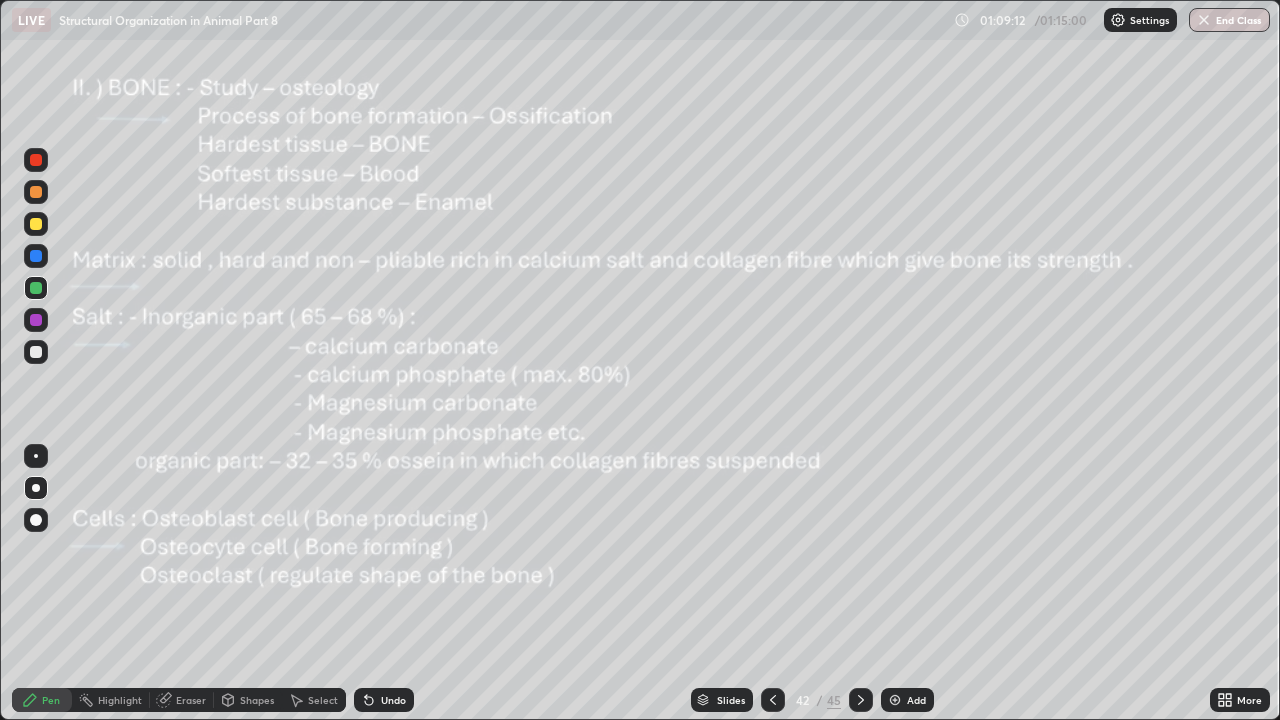 click 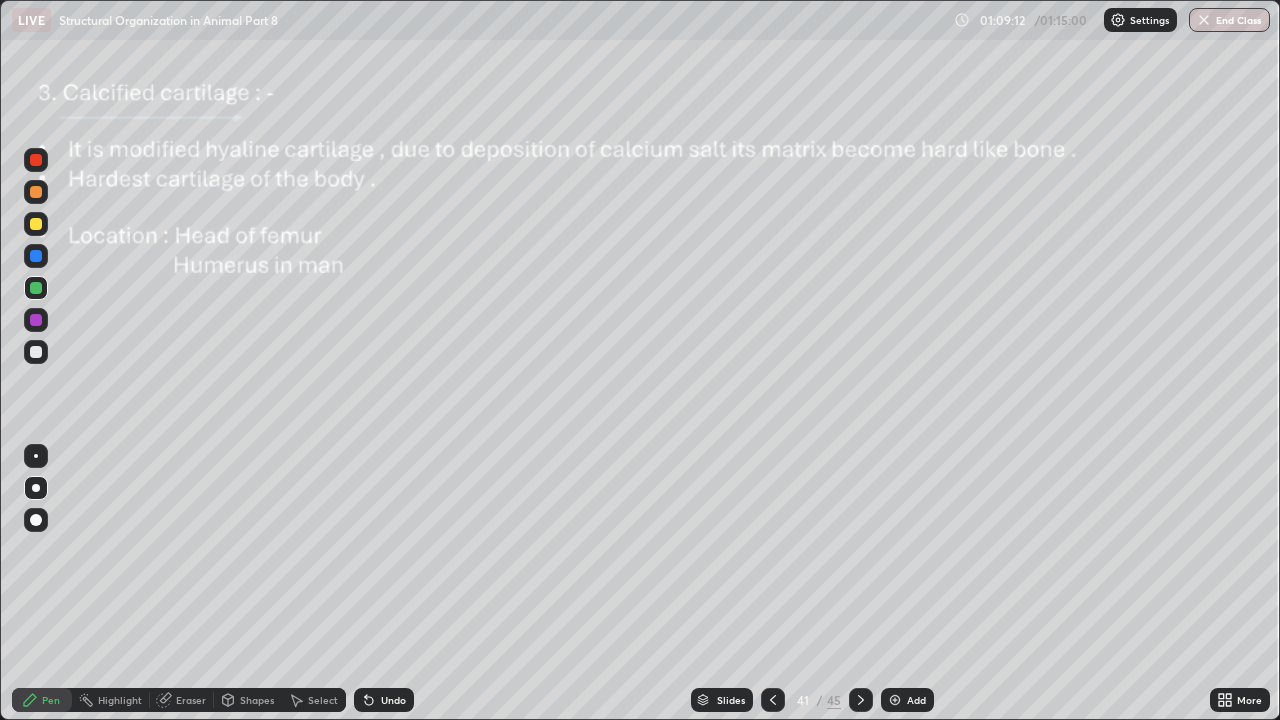click 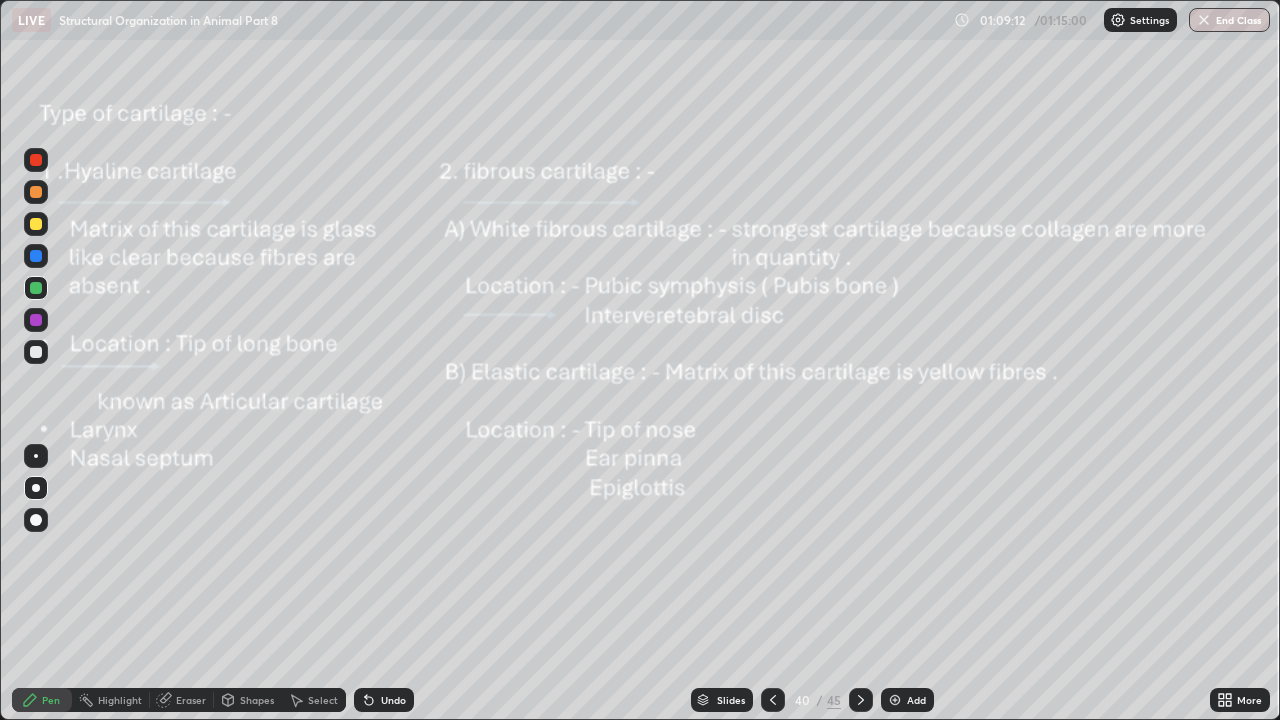 click 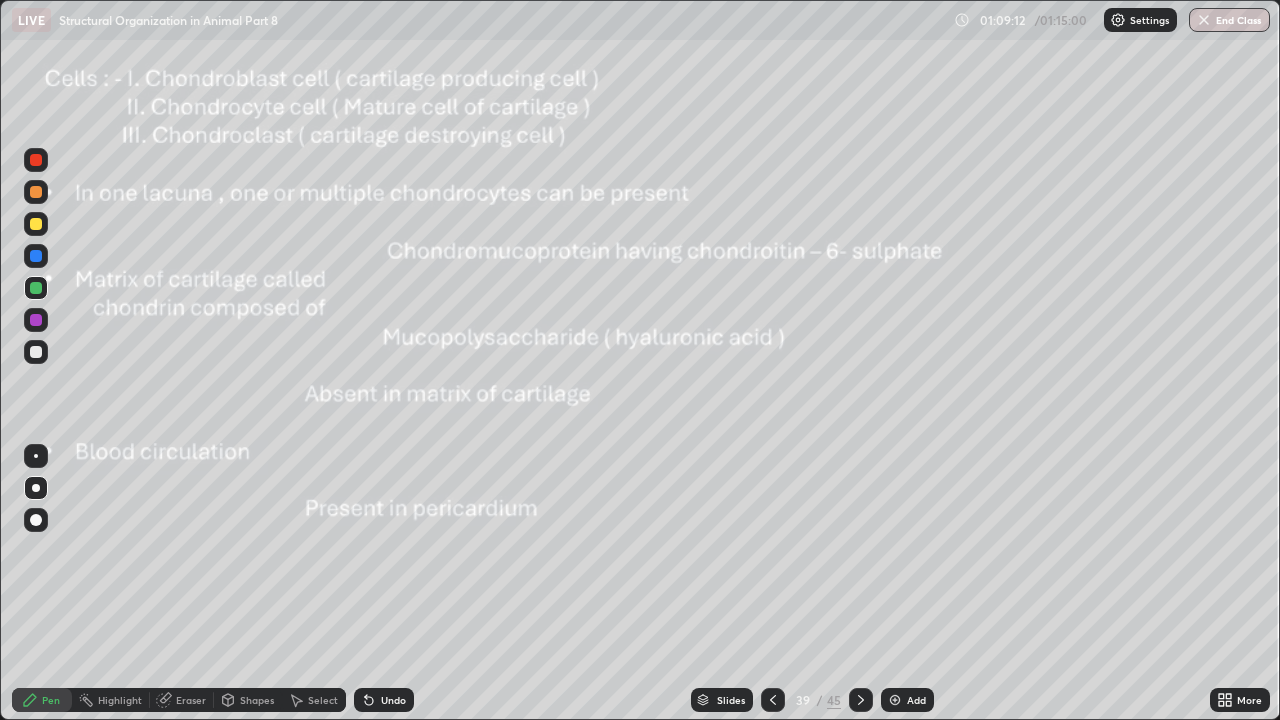 click 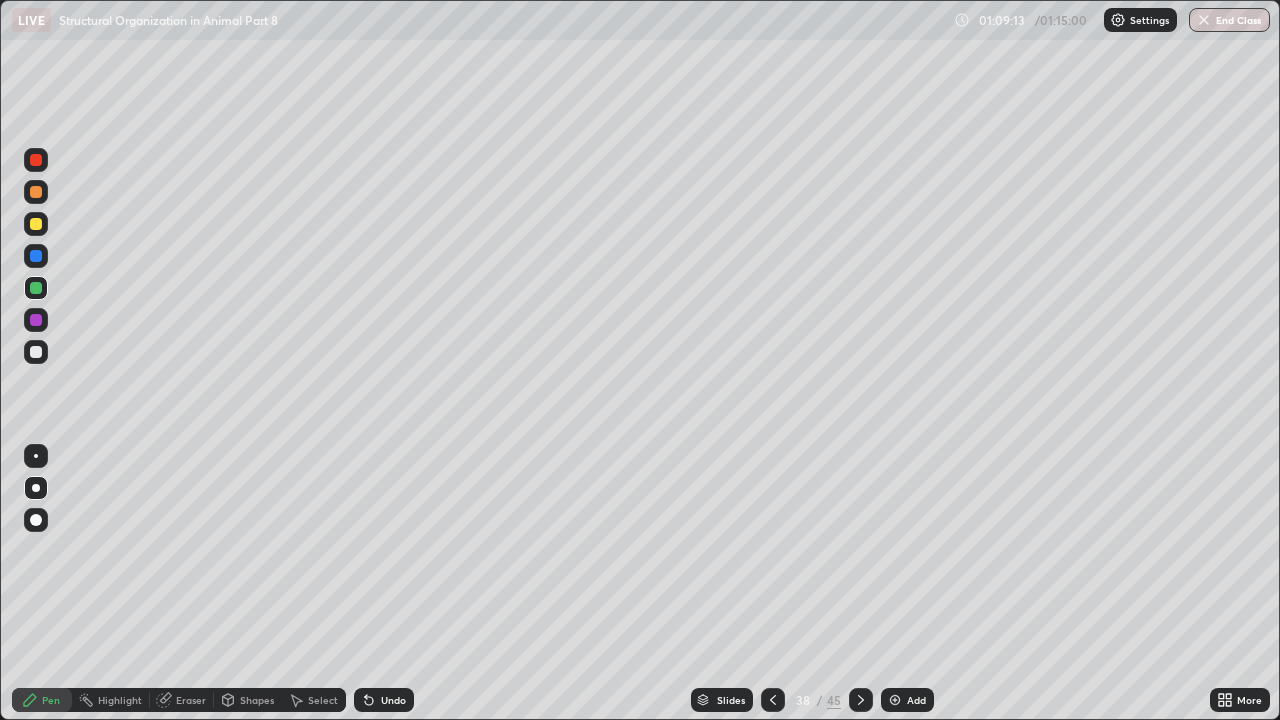 click 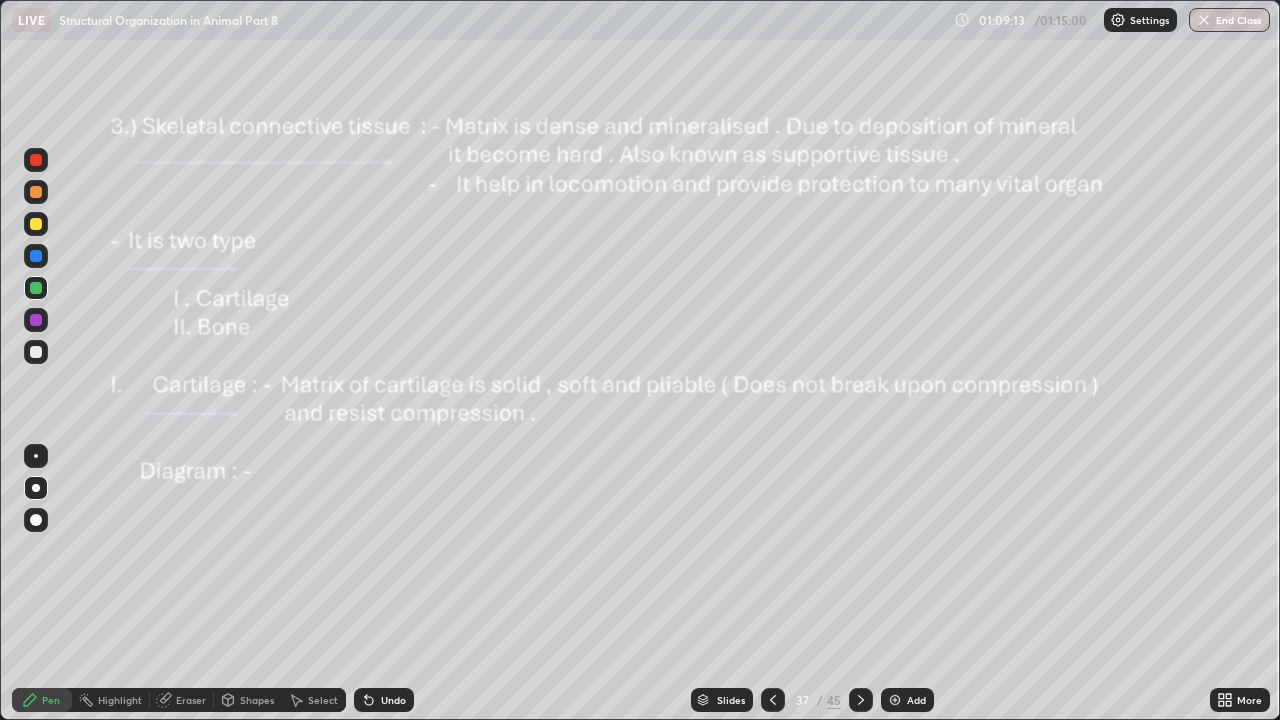 click at bounding box center [773, 700] 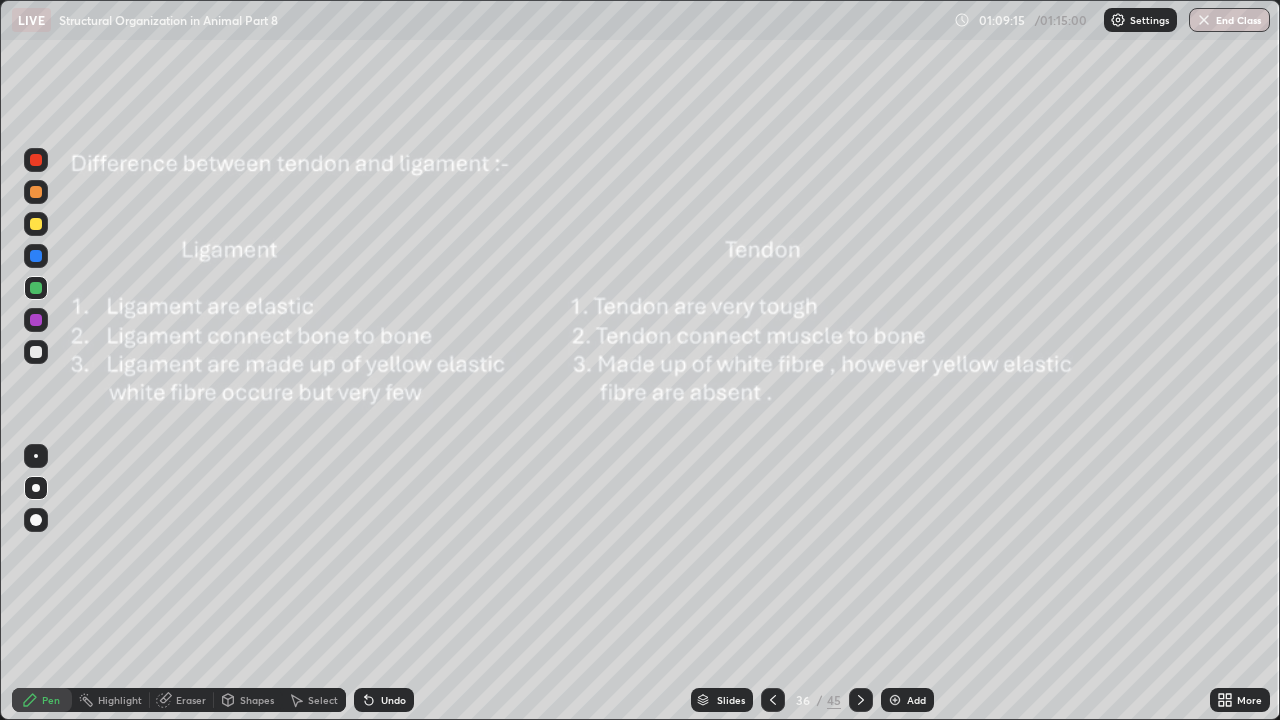 click 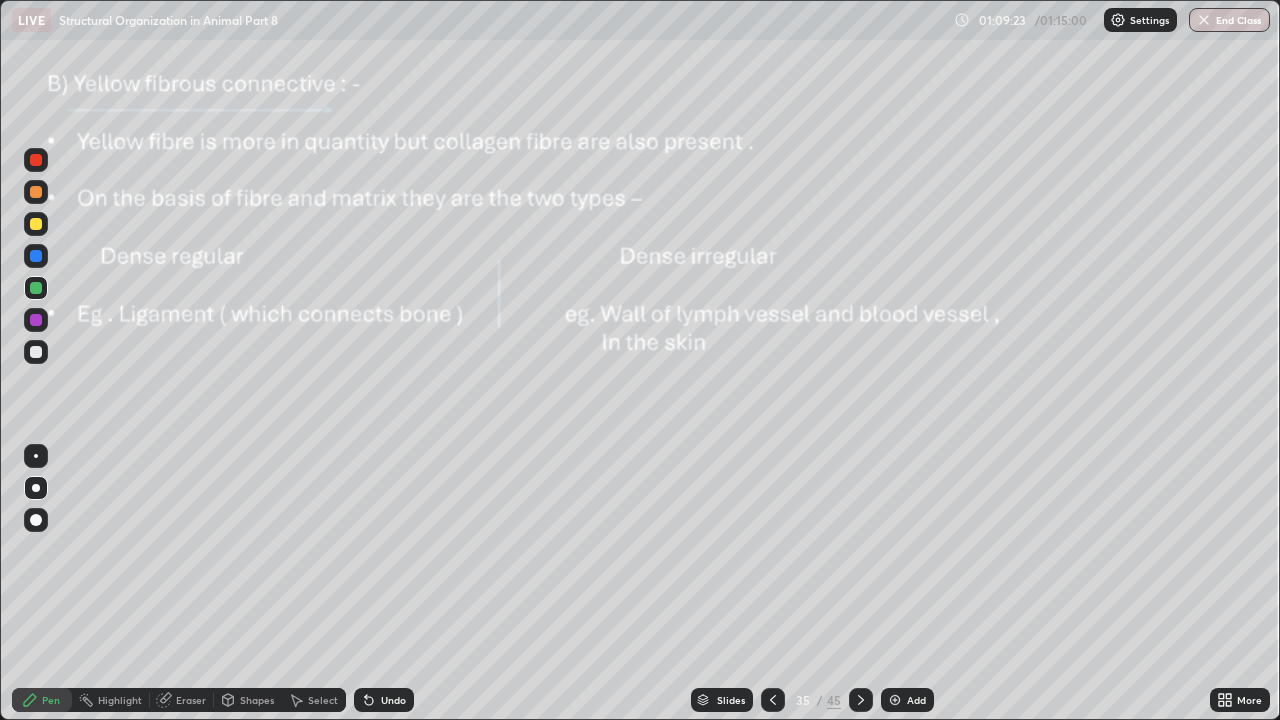 click 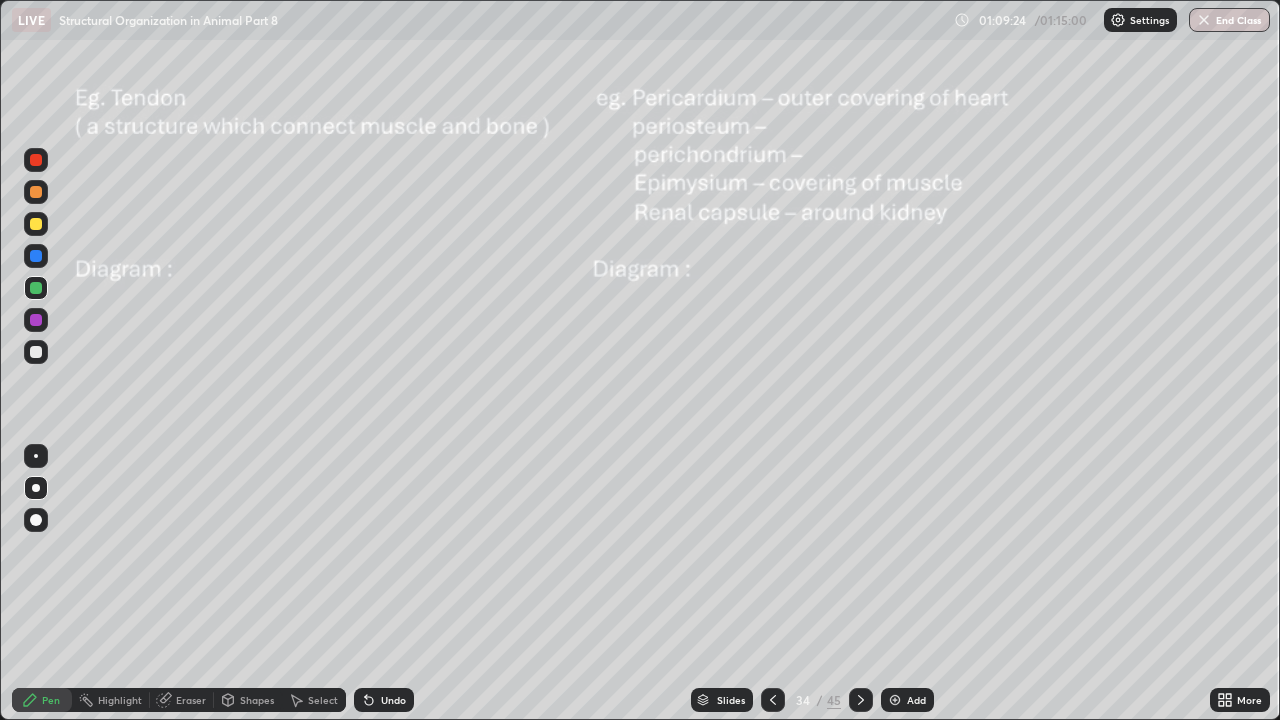 click 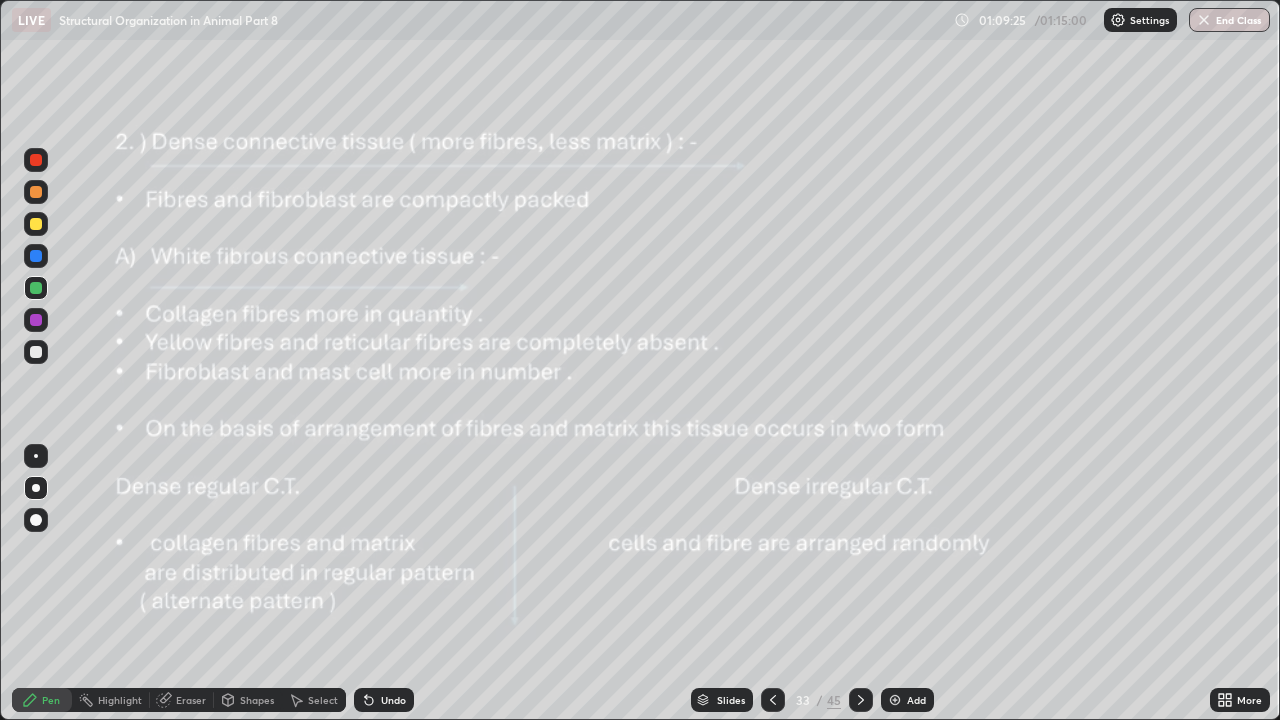 click 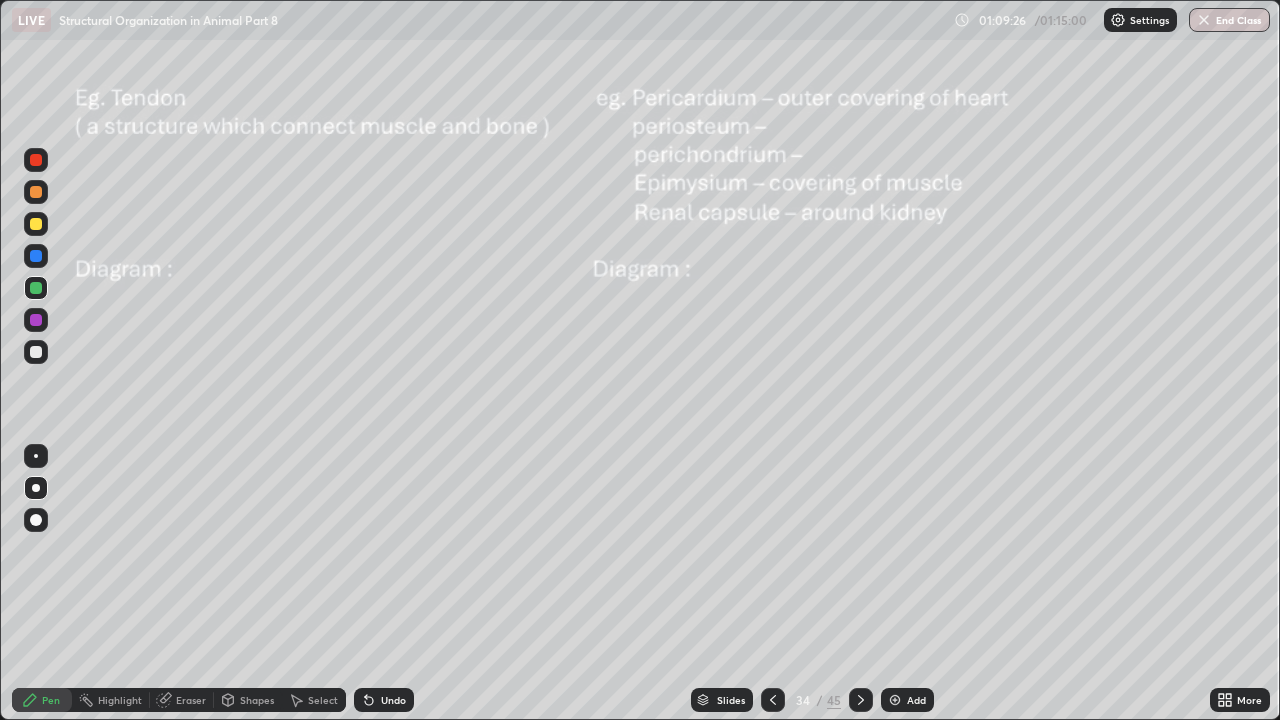 click at bounding box center (773, 700) 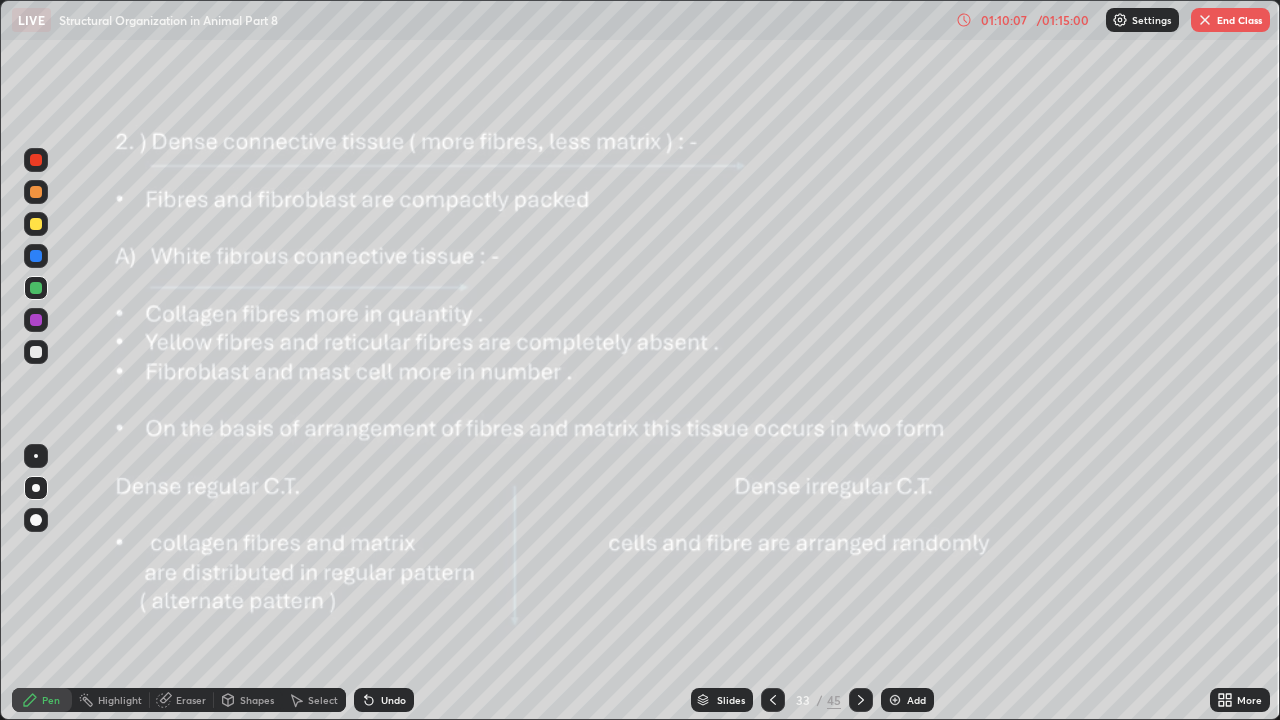 click on "End Class" at bounding box center [1230, 20] 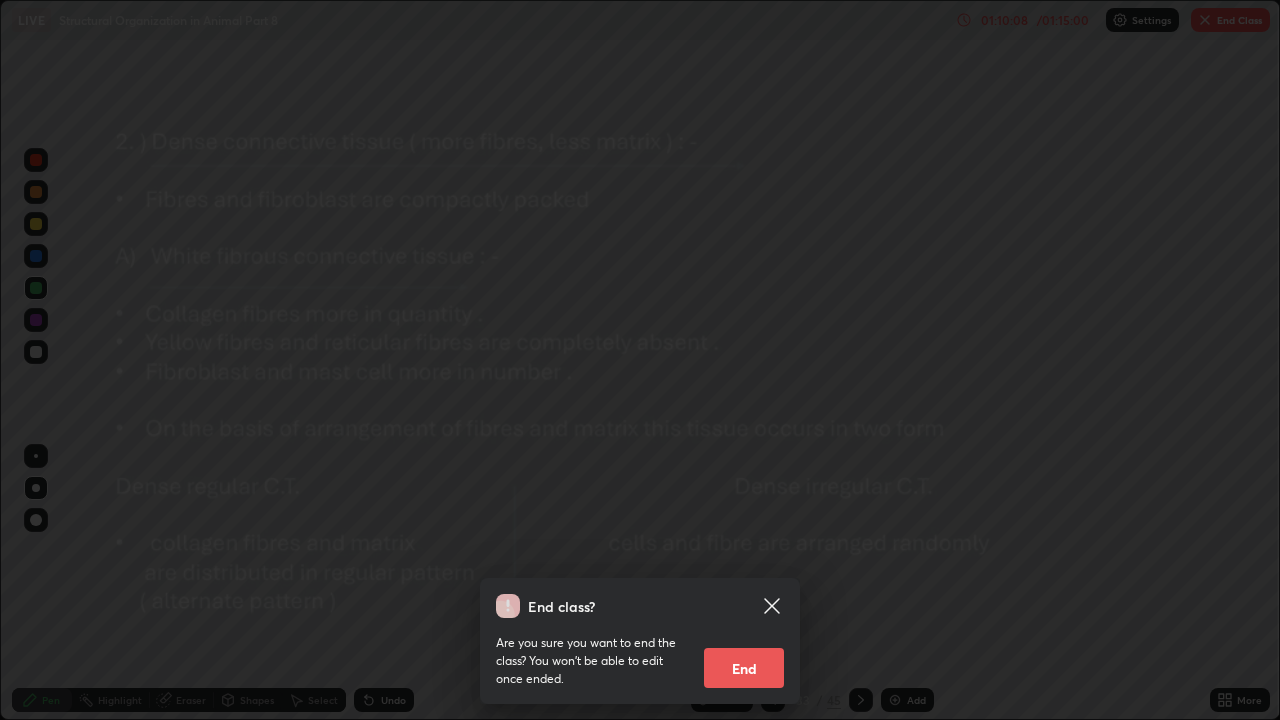 click on "End" at bounding box center (744, 668) 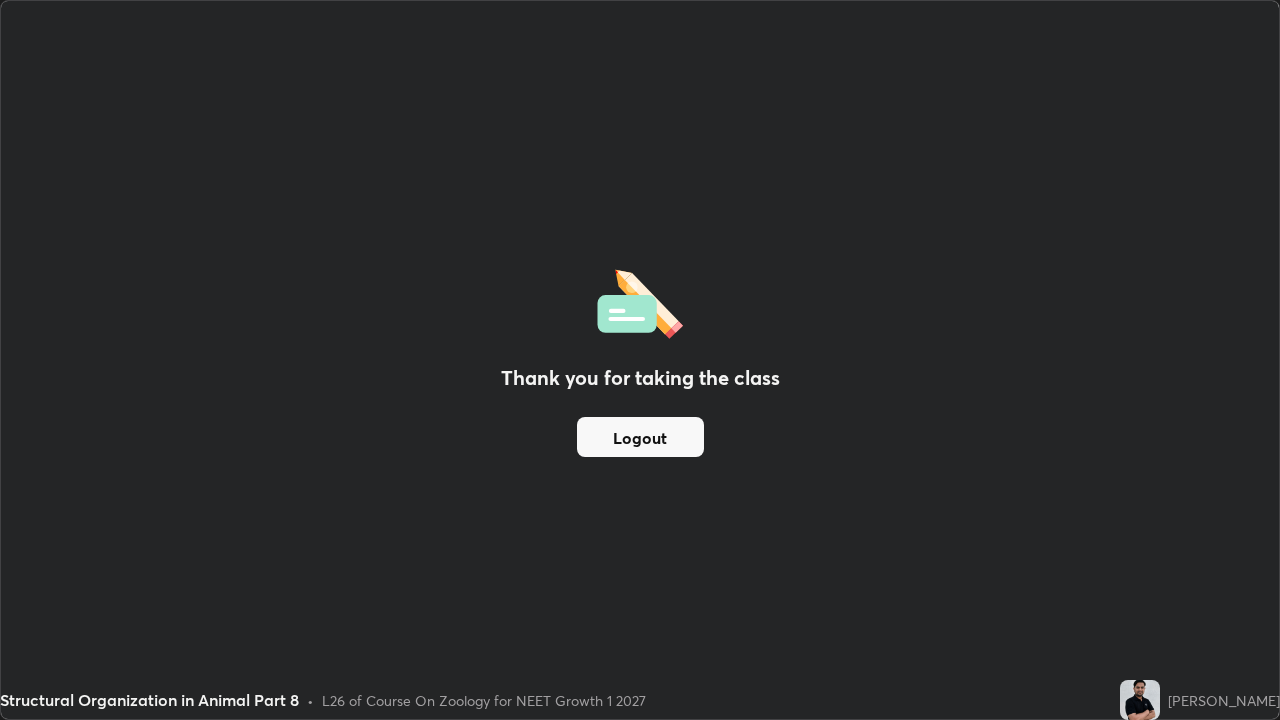 click on "Logout" at bounding box center [640, 437] 